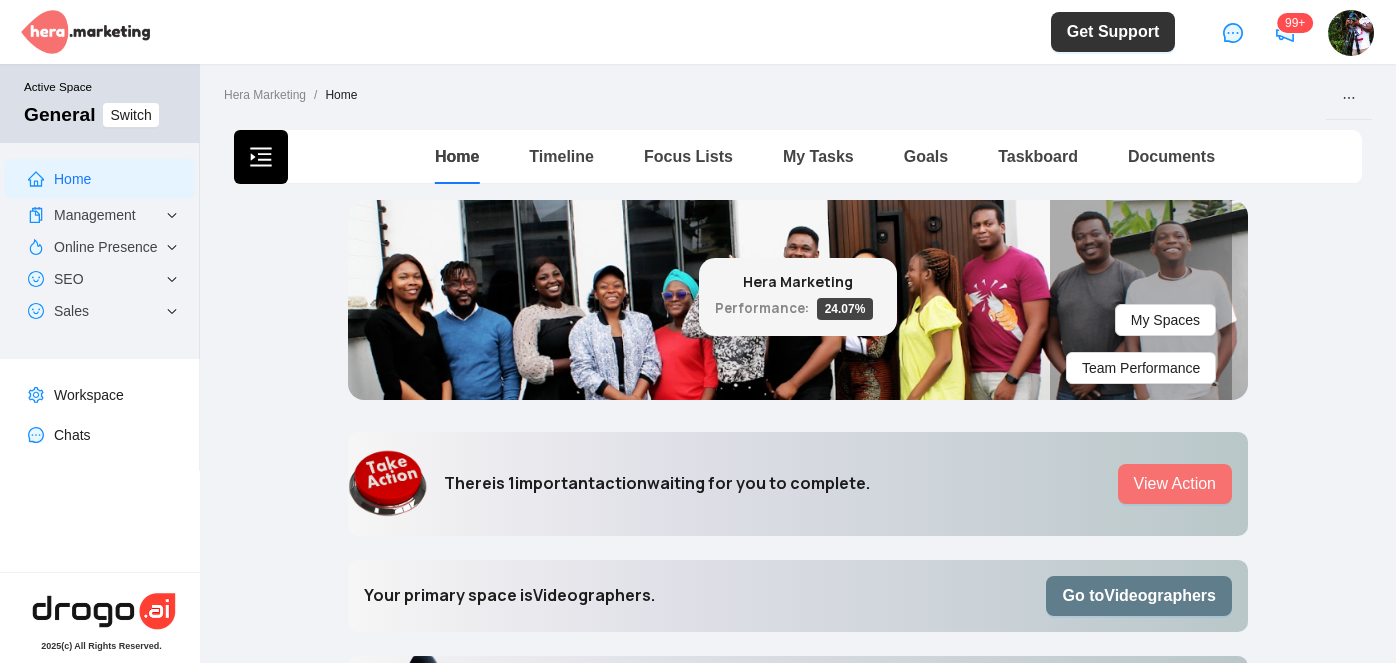 scroll, scrollTop: 0, scrollLeft: 0, axis: both 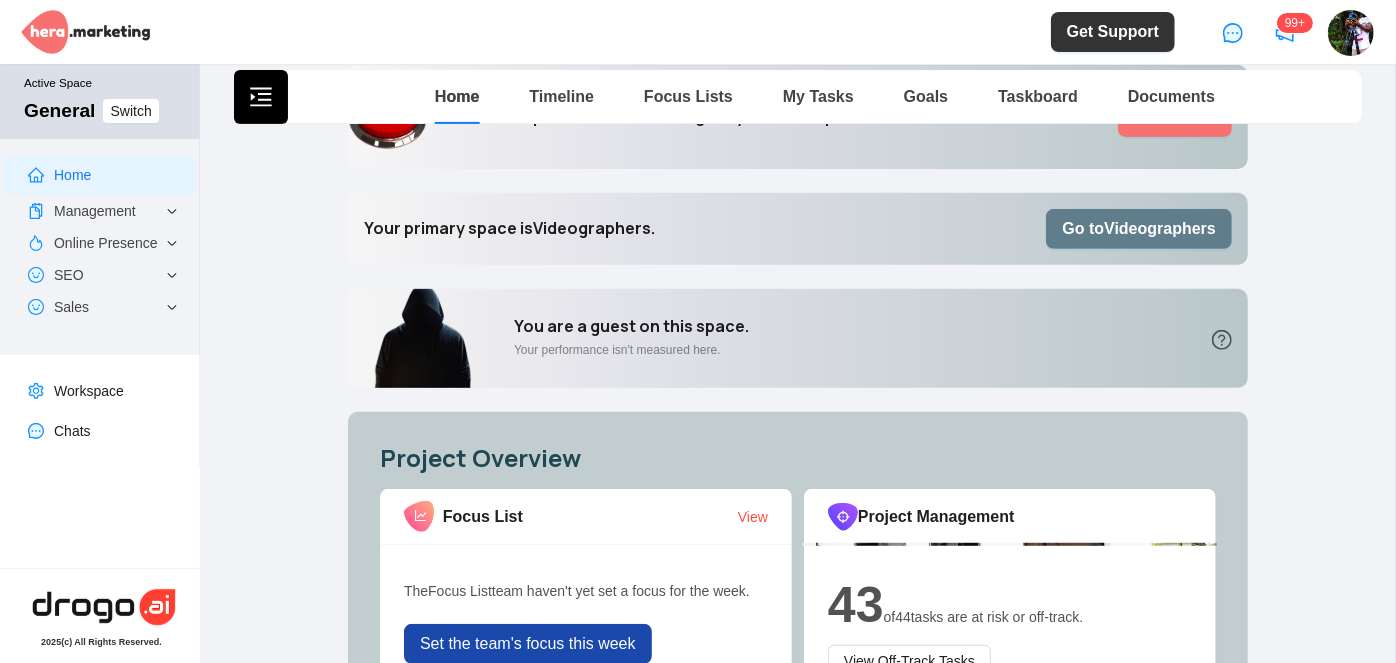 click on "Go to  Videographers" at bounding box center (1139, 228) 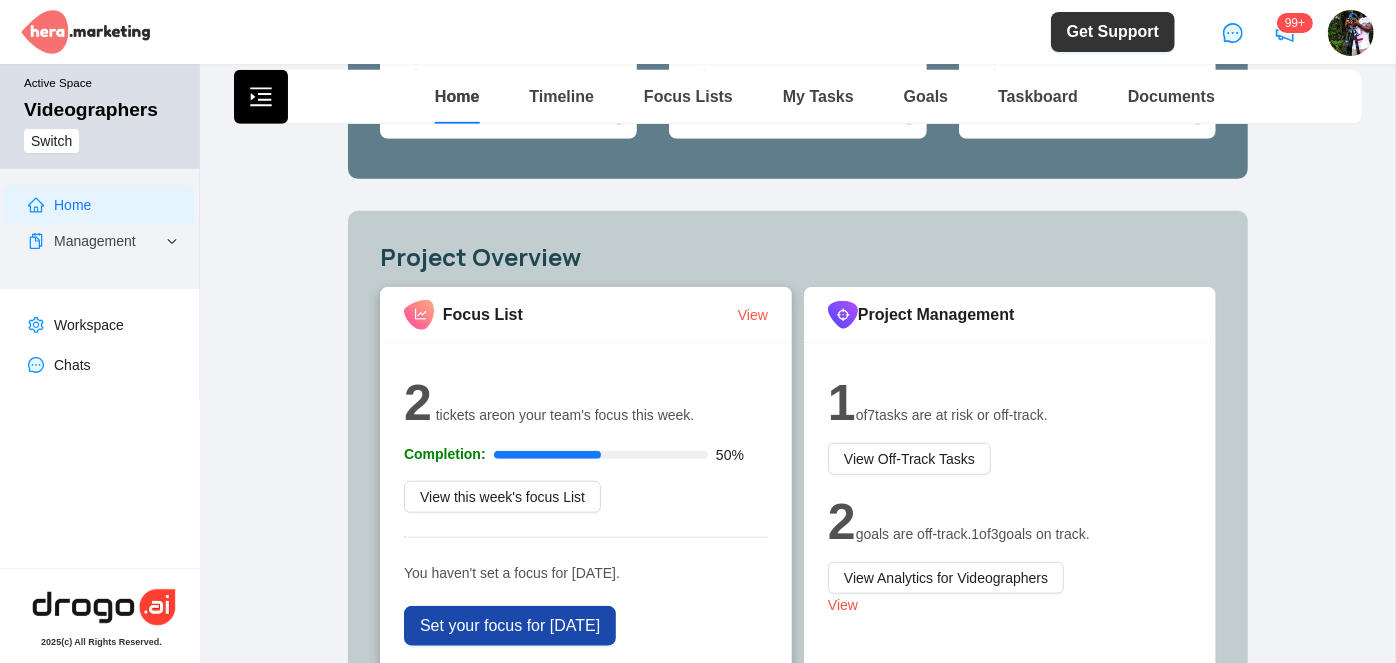 scroll, scrollTop: 636, scrollLeft: 0, axis: vertical 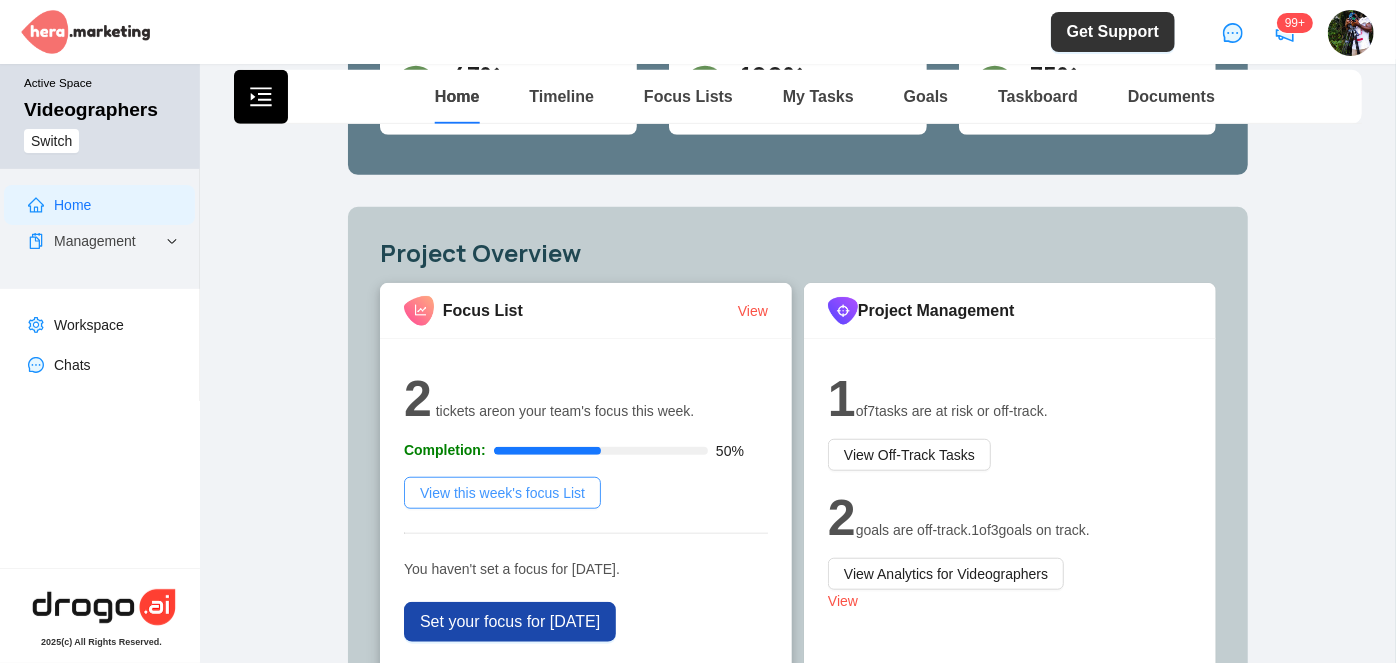 click on "View this week's focus List" at bounding box center [502, 493] 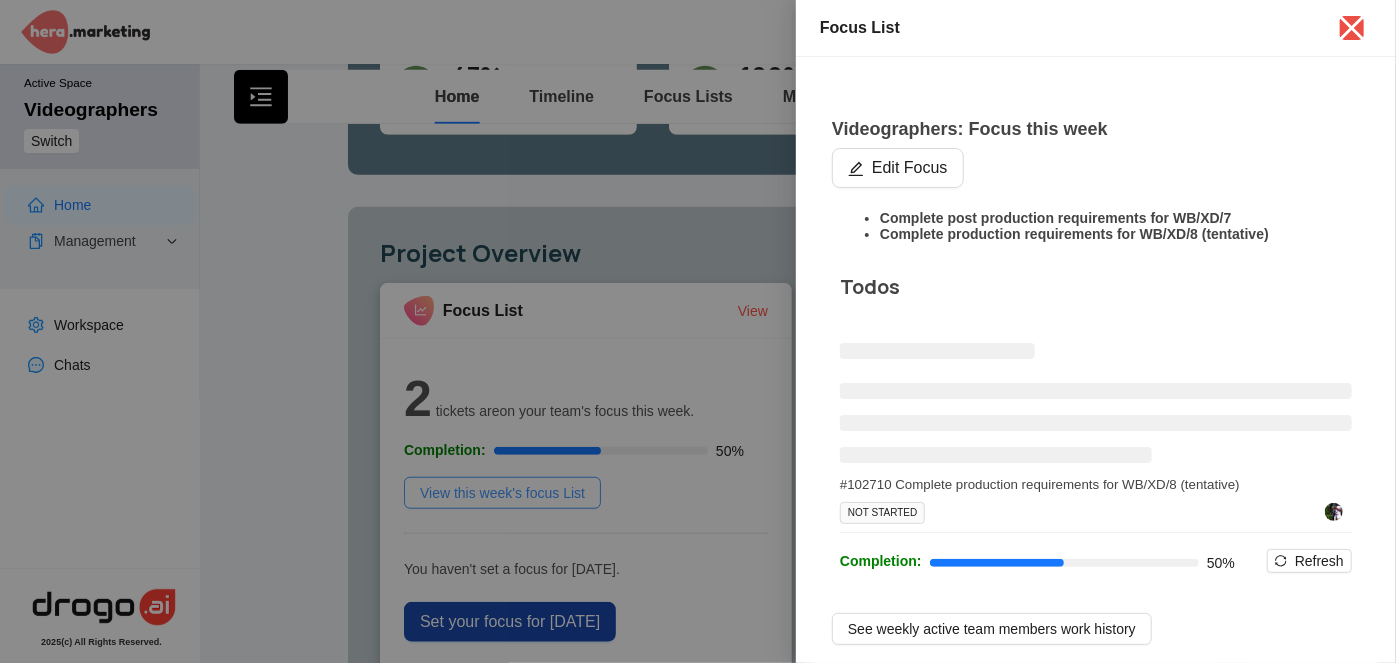 type 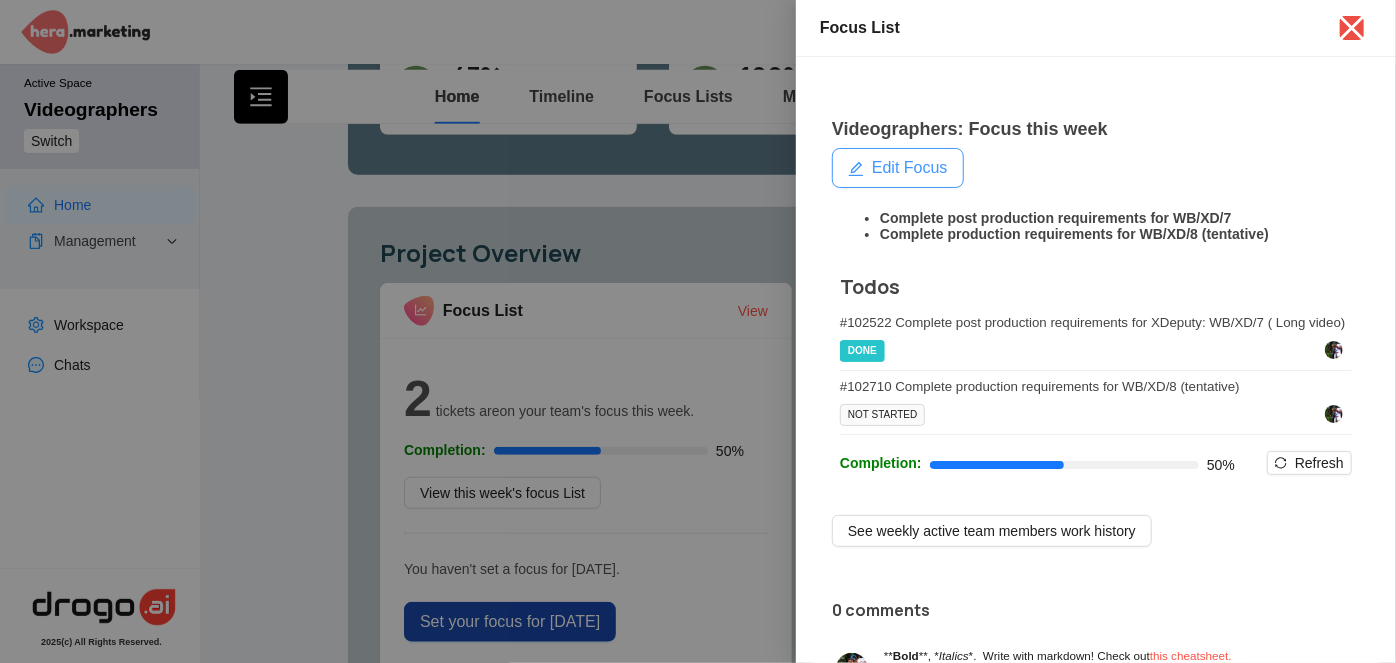 click on "Edit Focus" at bounding box center (910, 168) 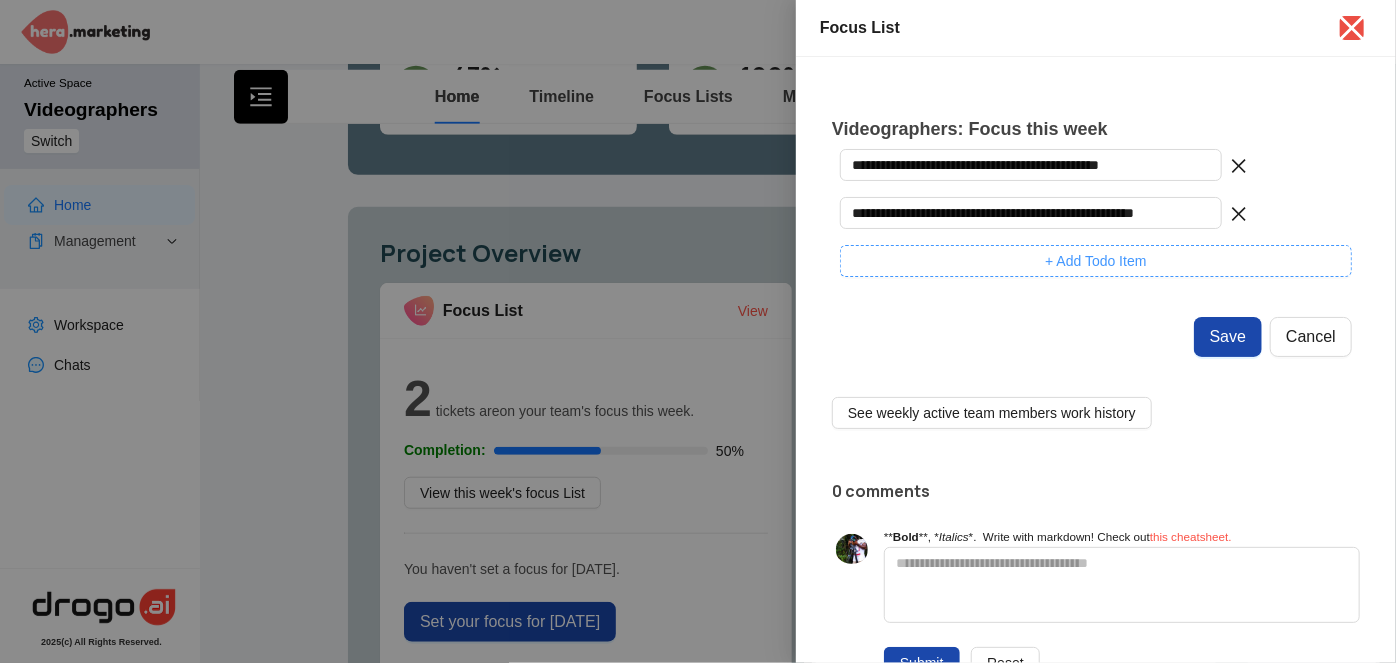 click on "+ Add Todo Item" at bounding box center (1095, 261) 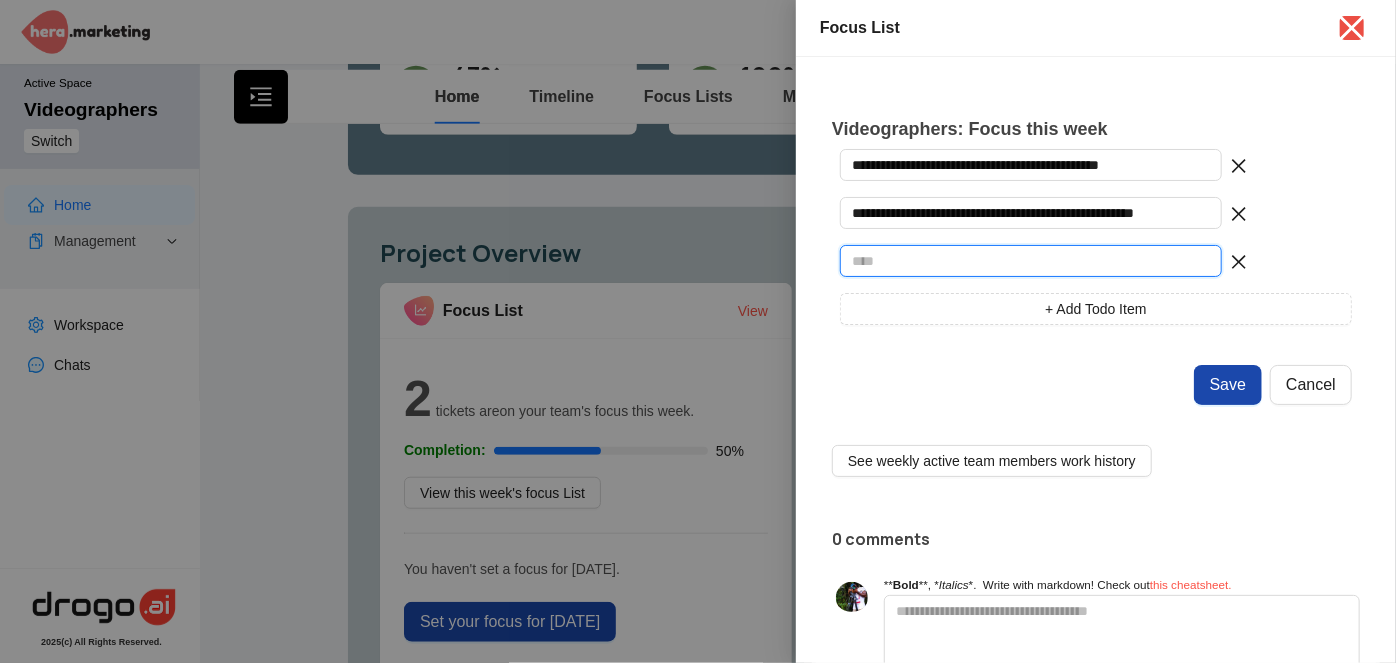 click at bounding box center [1031, 261] 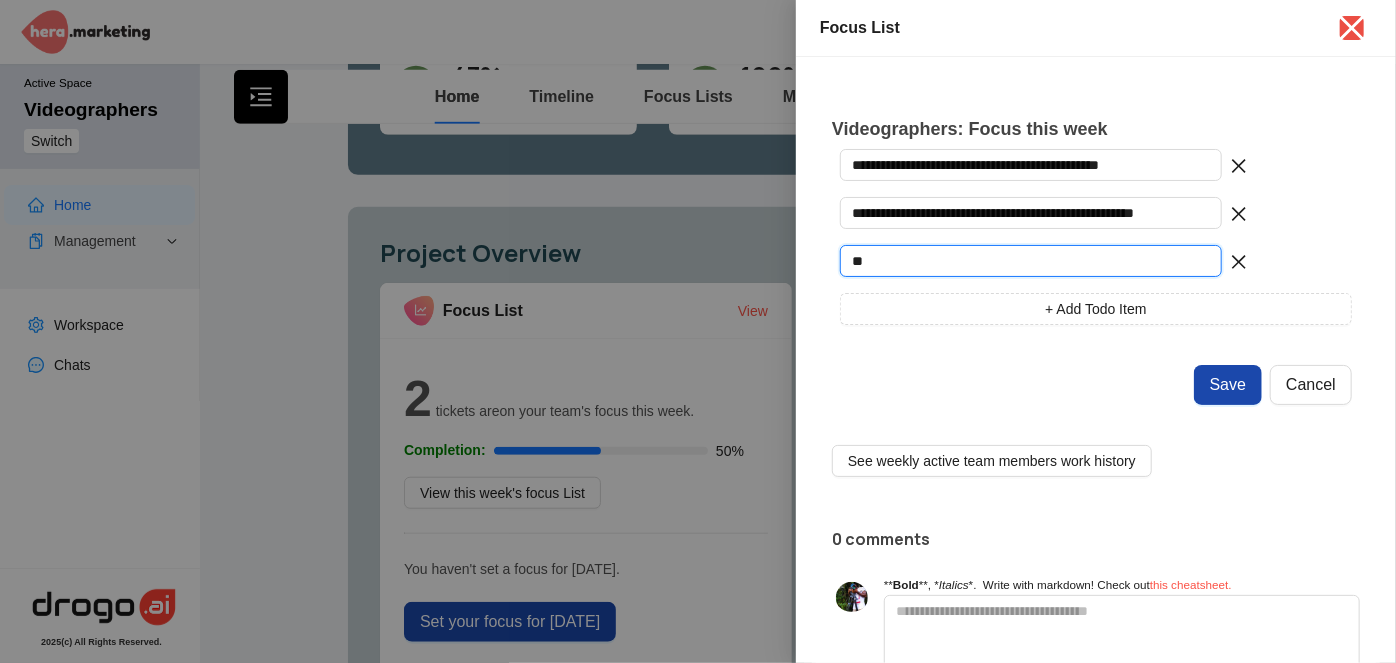 type on "*" 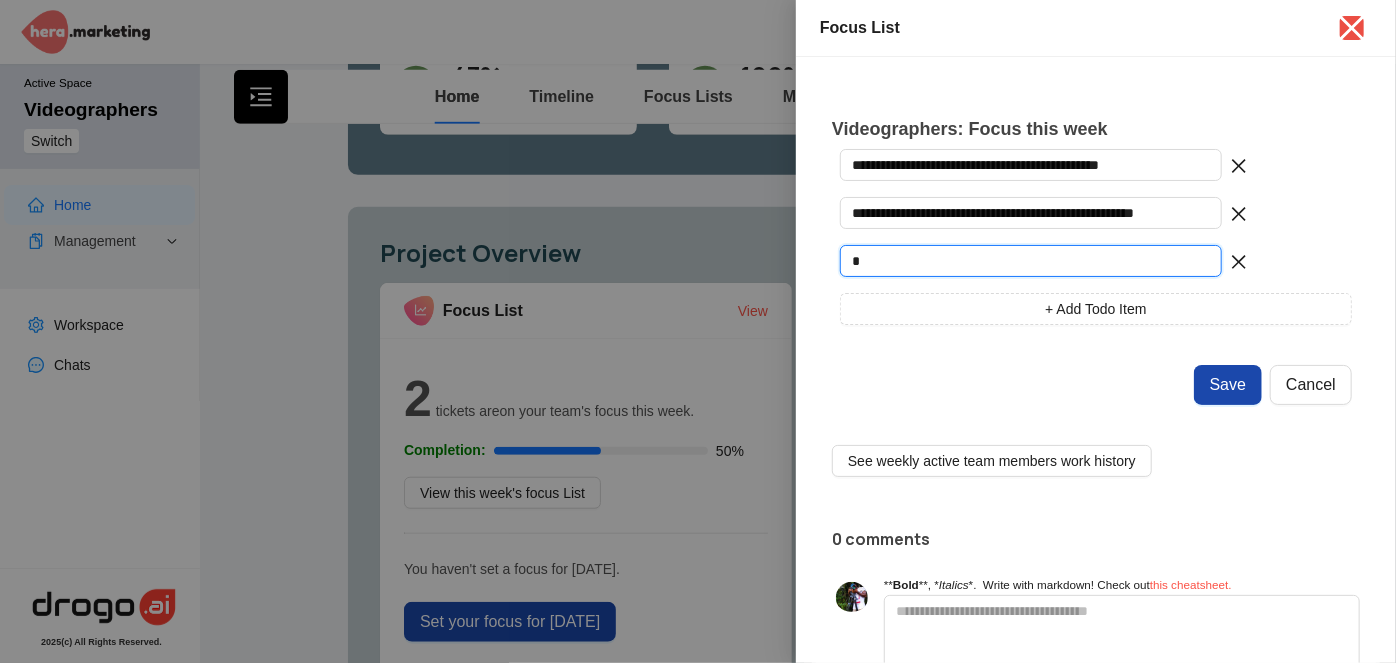 type 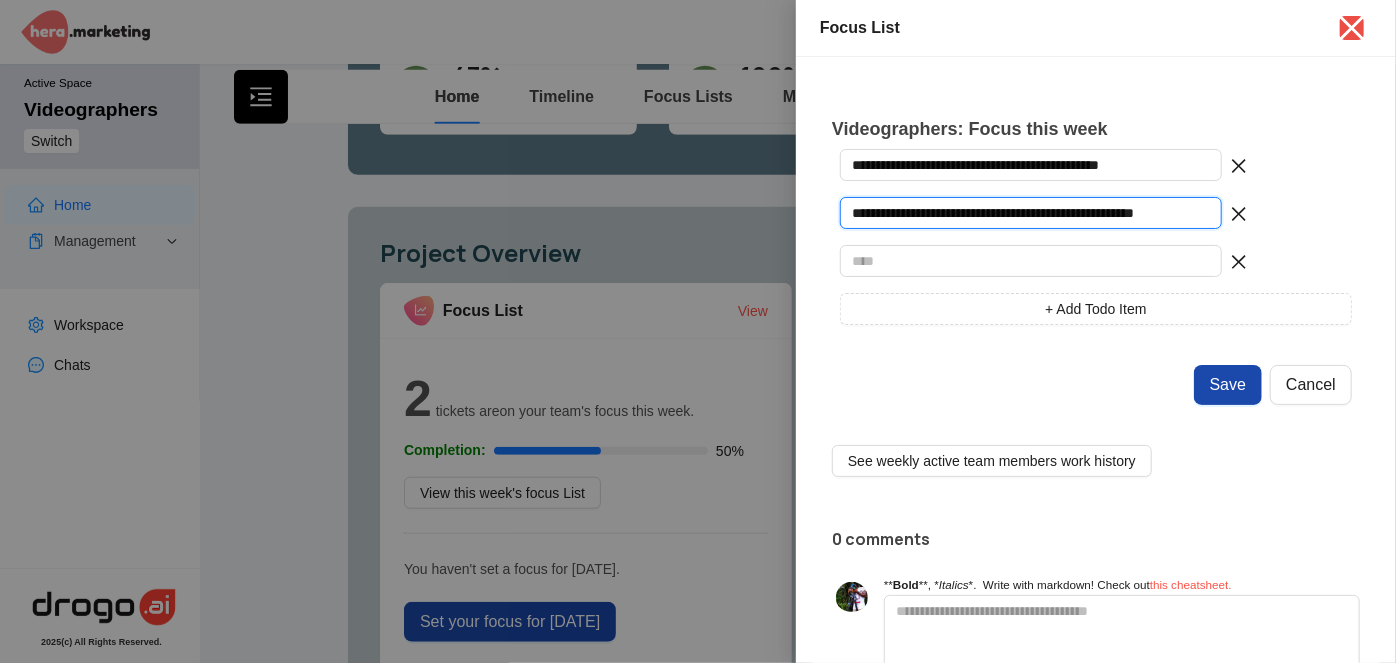 click on "**********" at bounding box center [1031, 213] 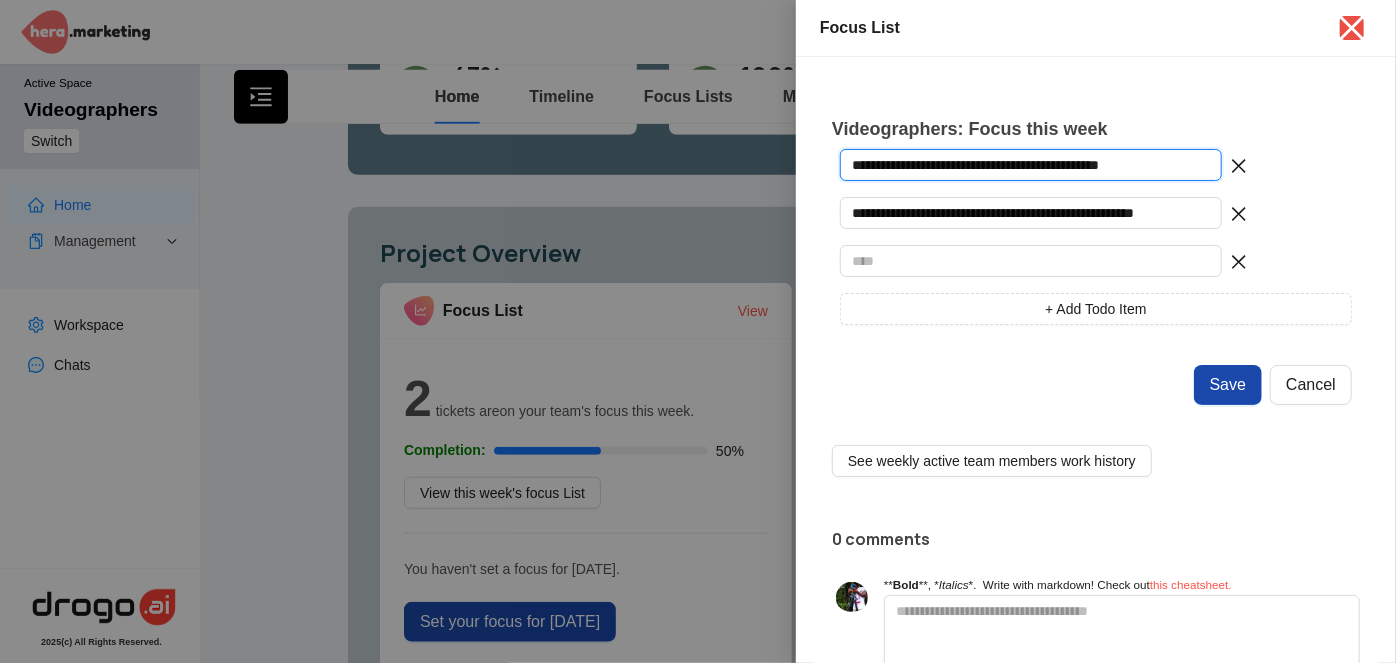 click on "**********" at bounding box center [1031, 165] 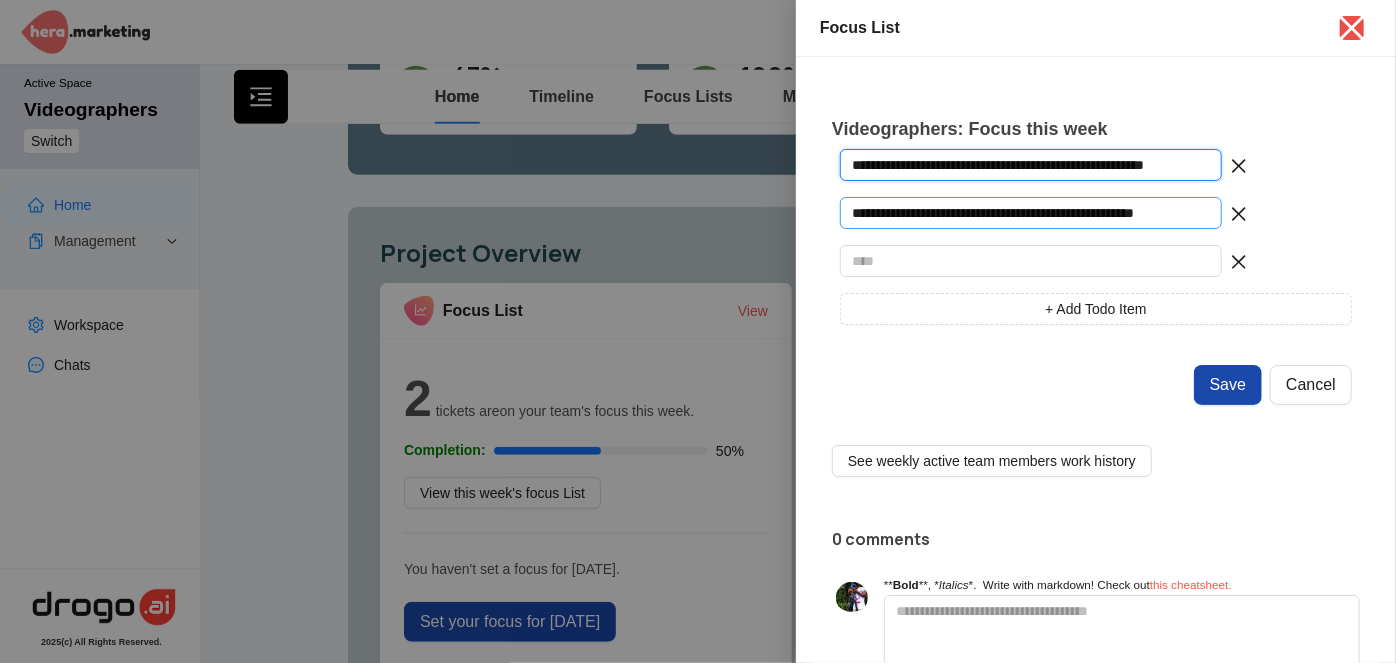 type on "**********" 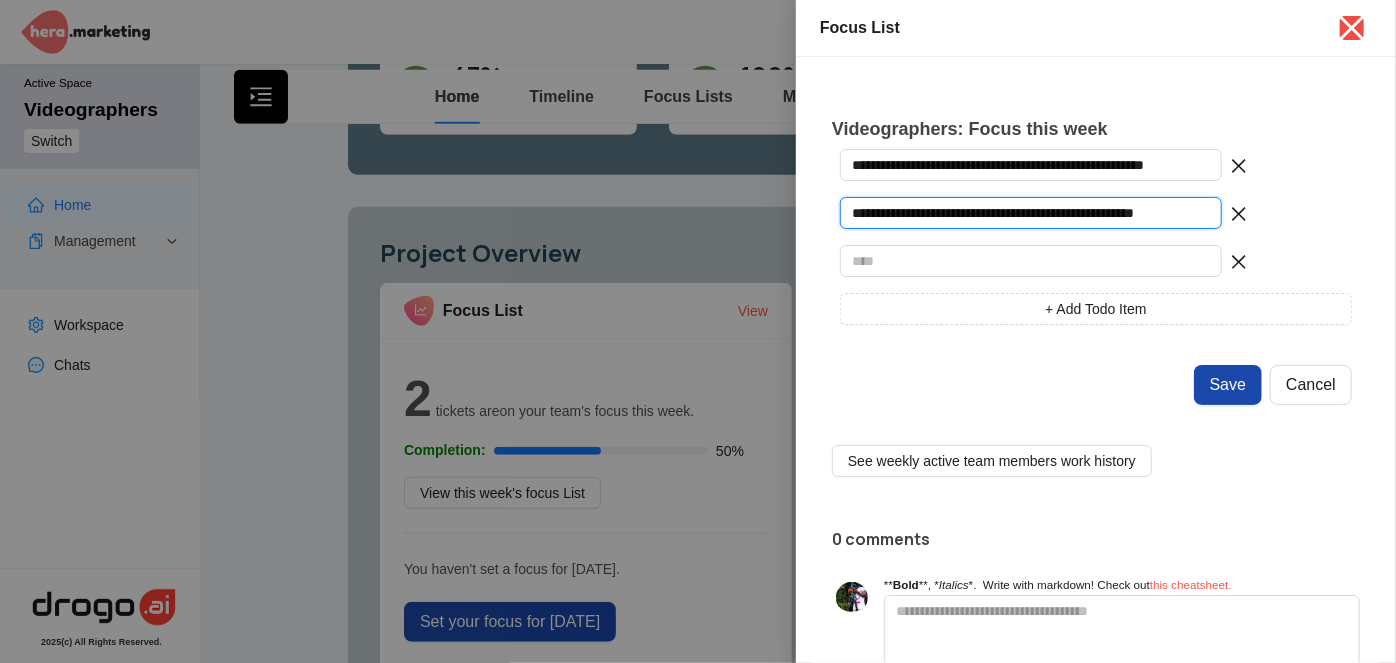 click on "**********" at bounding box center (1031, 213) 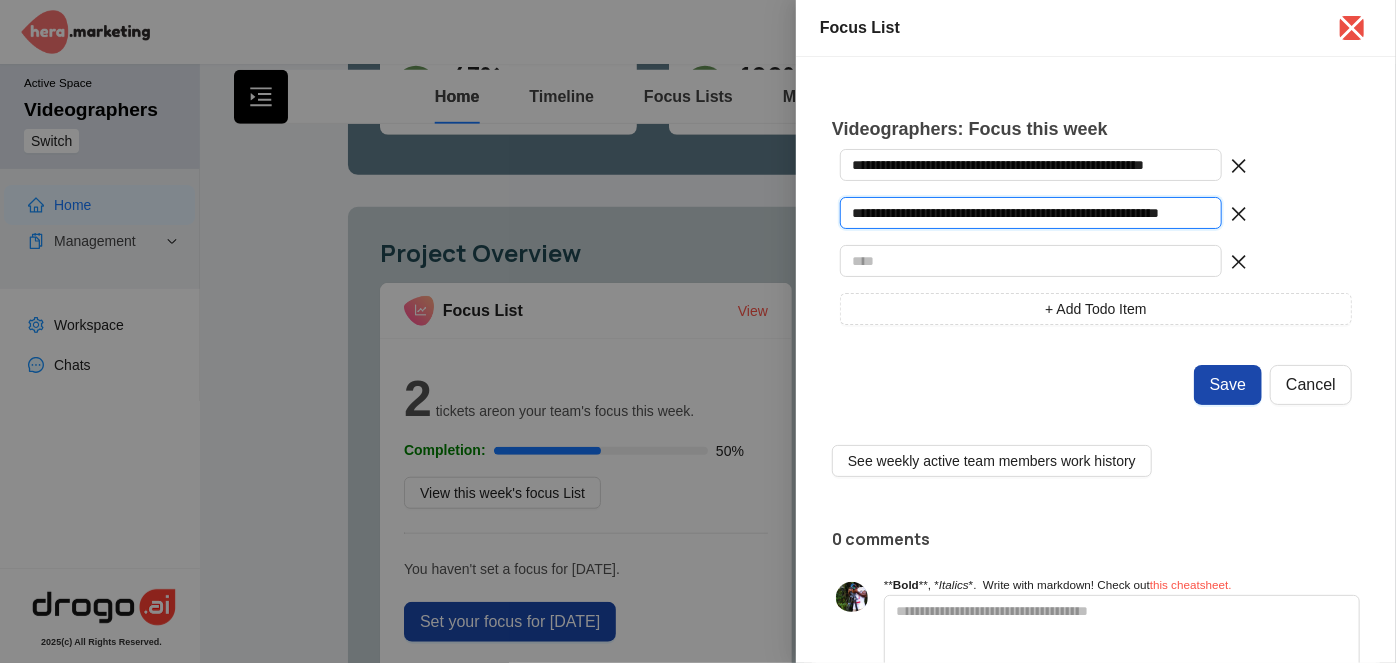 click on "**********" at bounding box center (1031, 213) 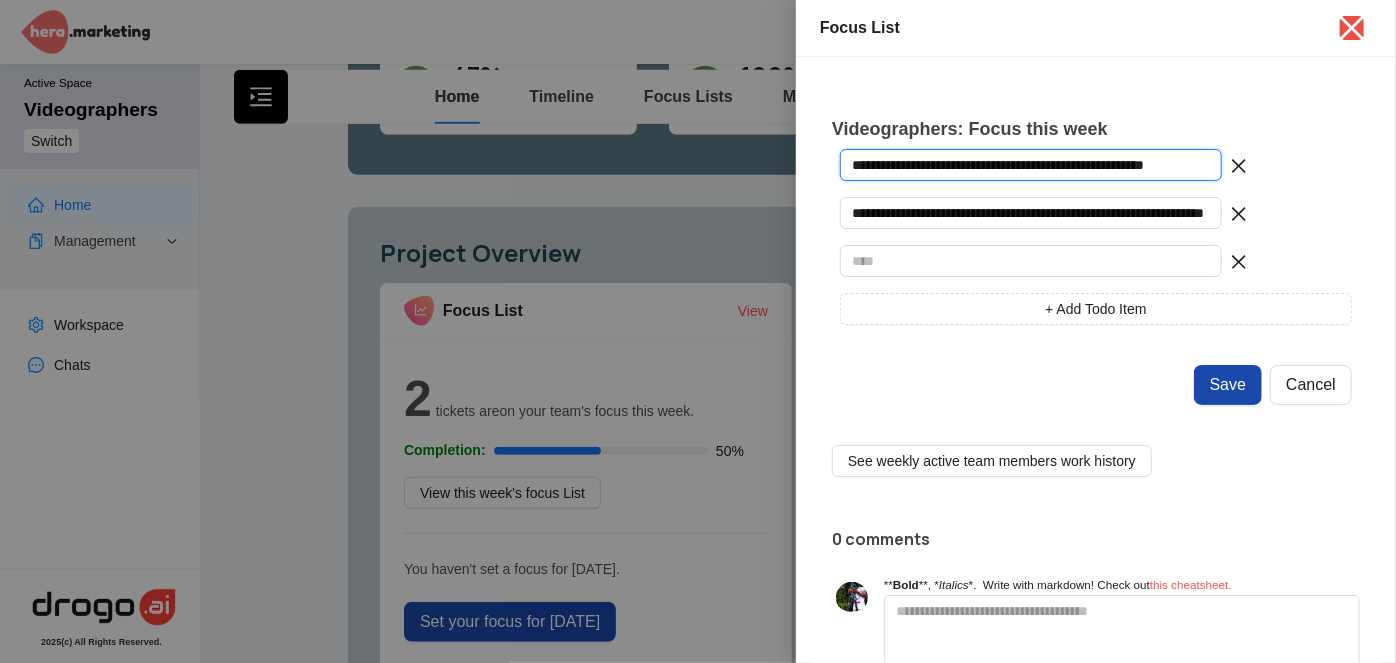 click on "**********" at bounding box center (1031, 165) 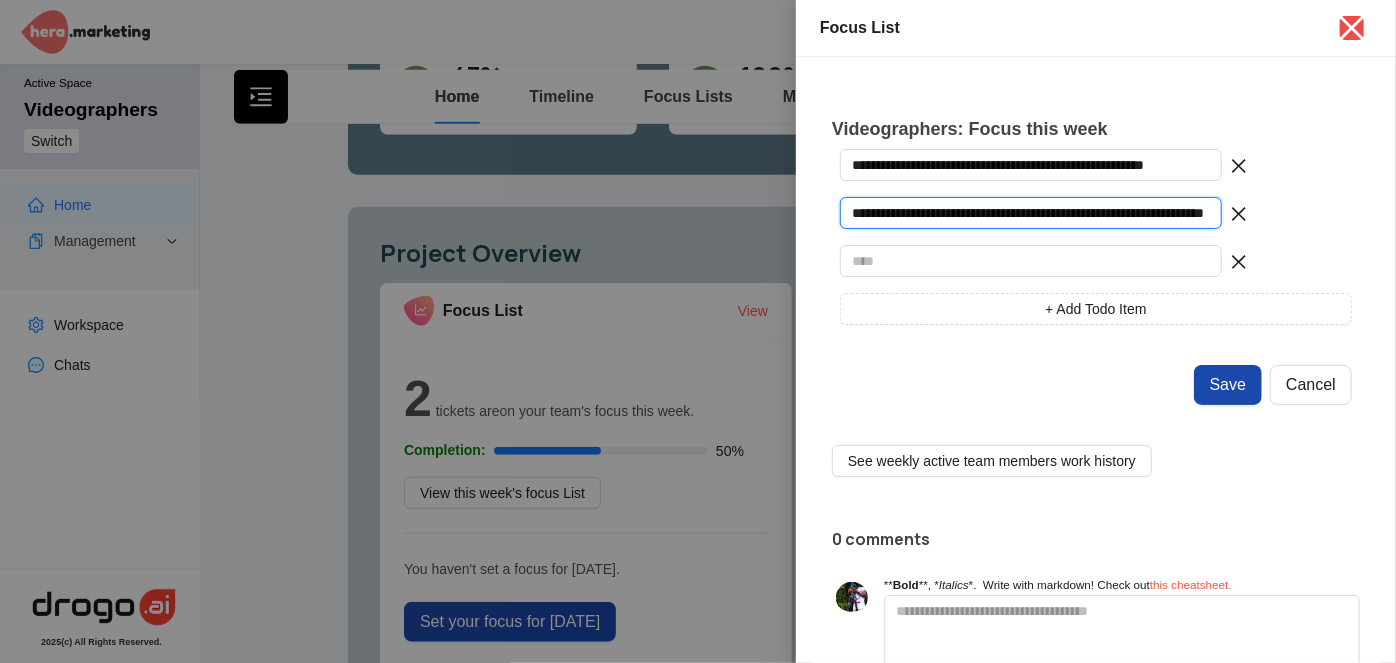 click on "**********" at bounding box center (1031, 213) 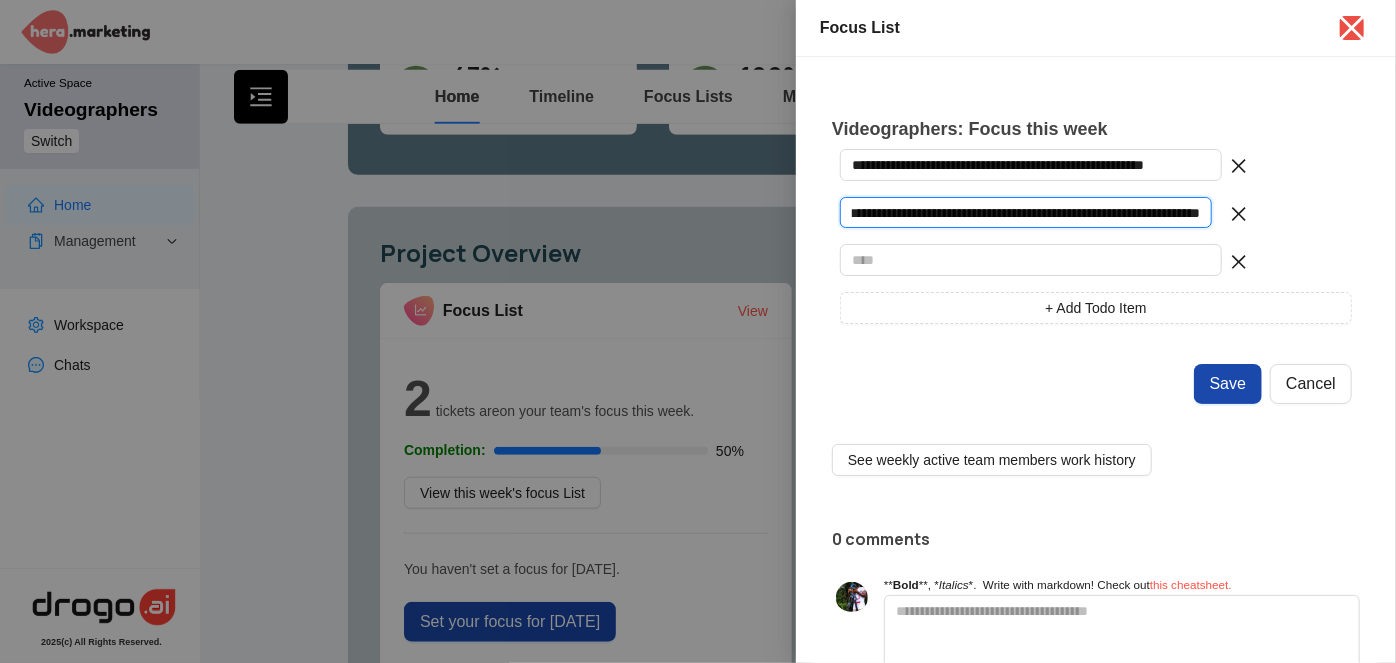 scroll, scrollTop: 0, scrollLeft: 109, axis: horizontal 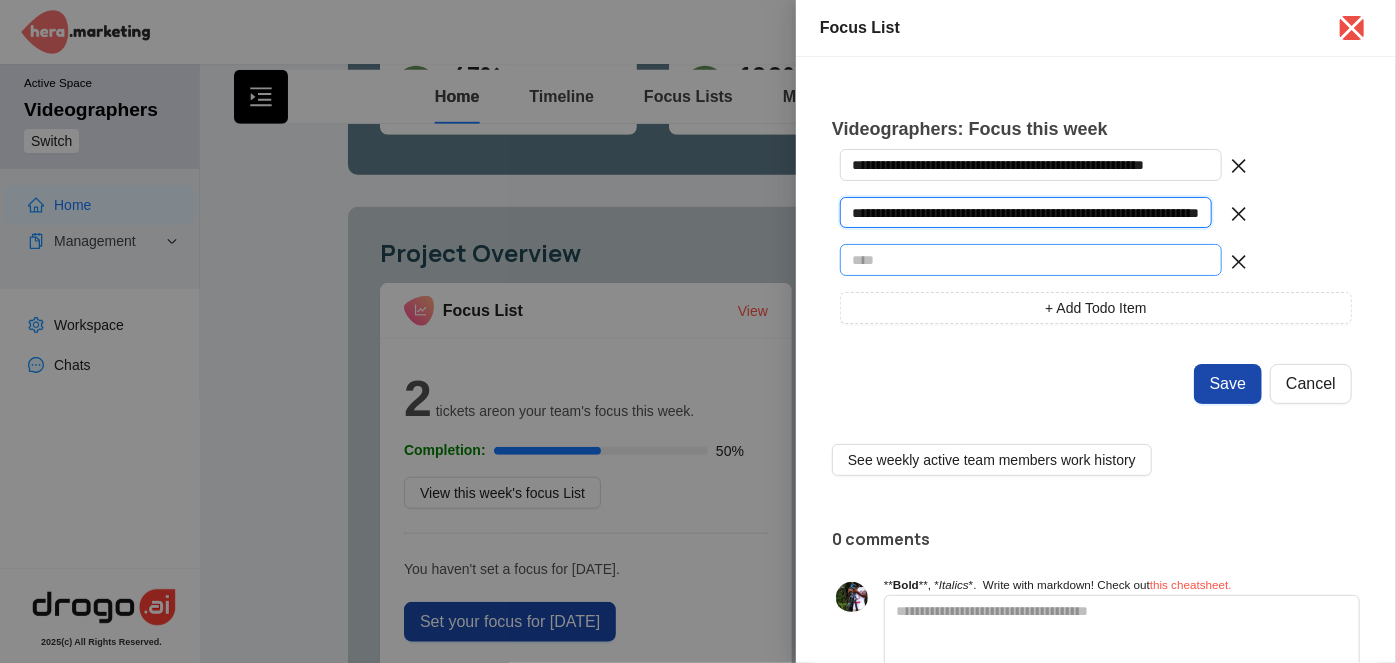 type on "**********" 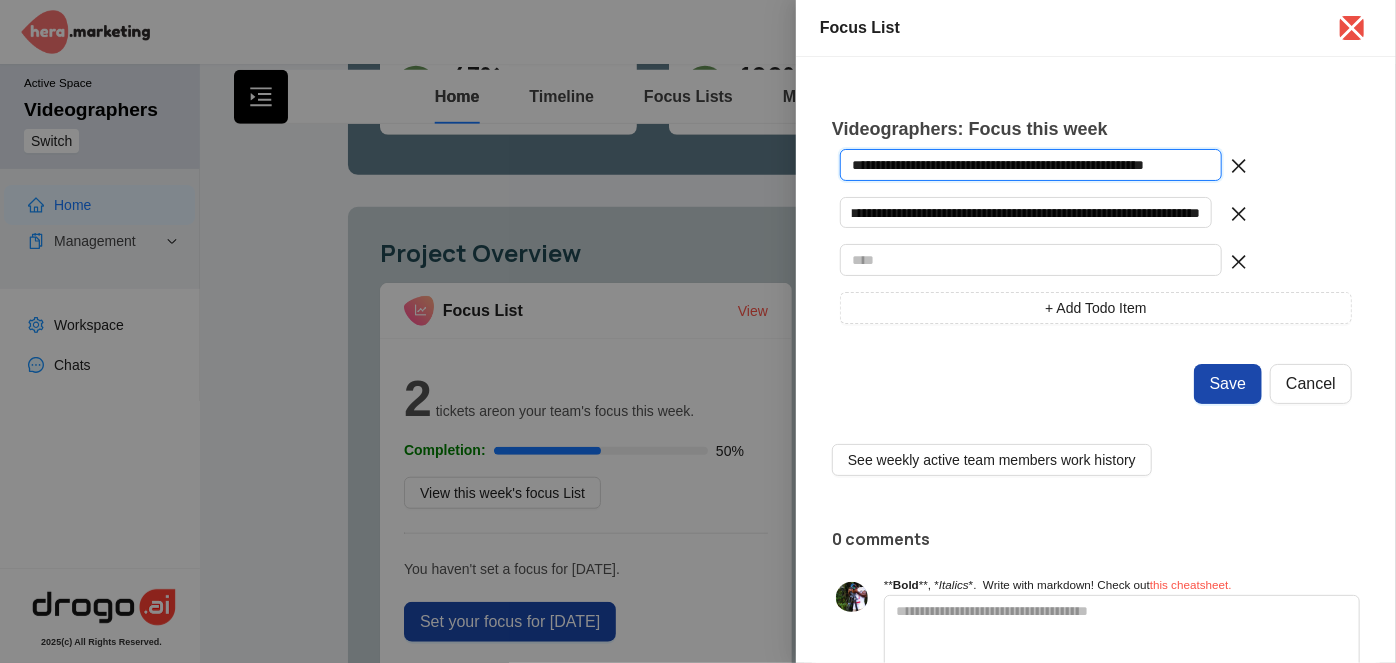 click on "**********" at bounding box center [1031, 165] 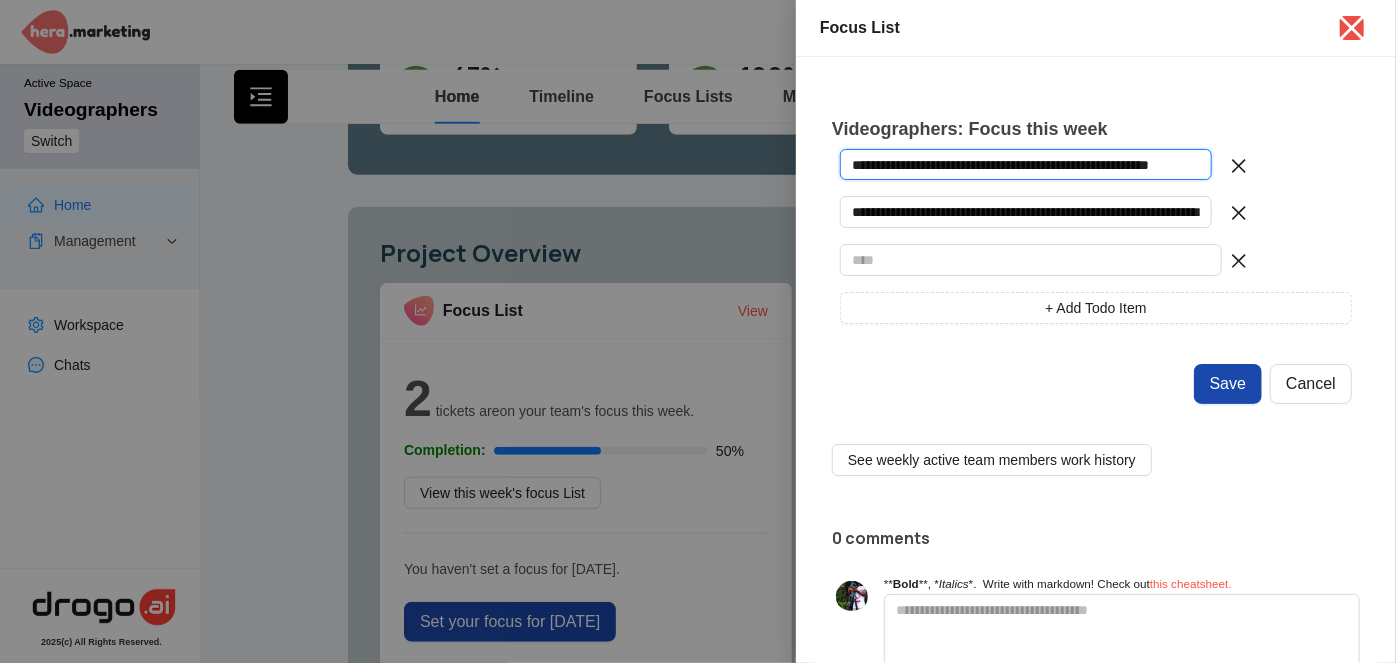 scroll, scrollTop: 0, scrollLeft: 46, axis: horizontal 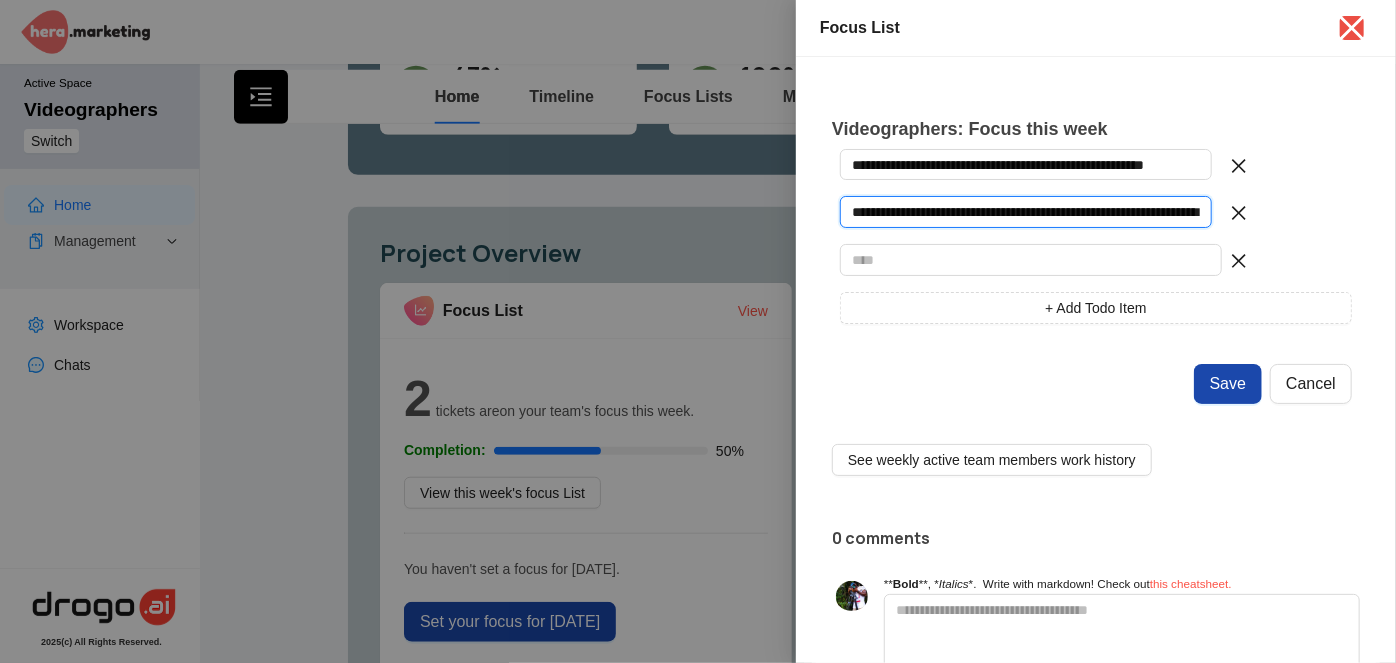 click on "**********" at bounding box center (1026, 211) 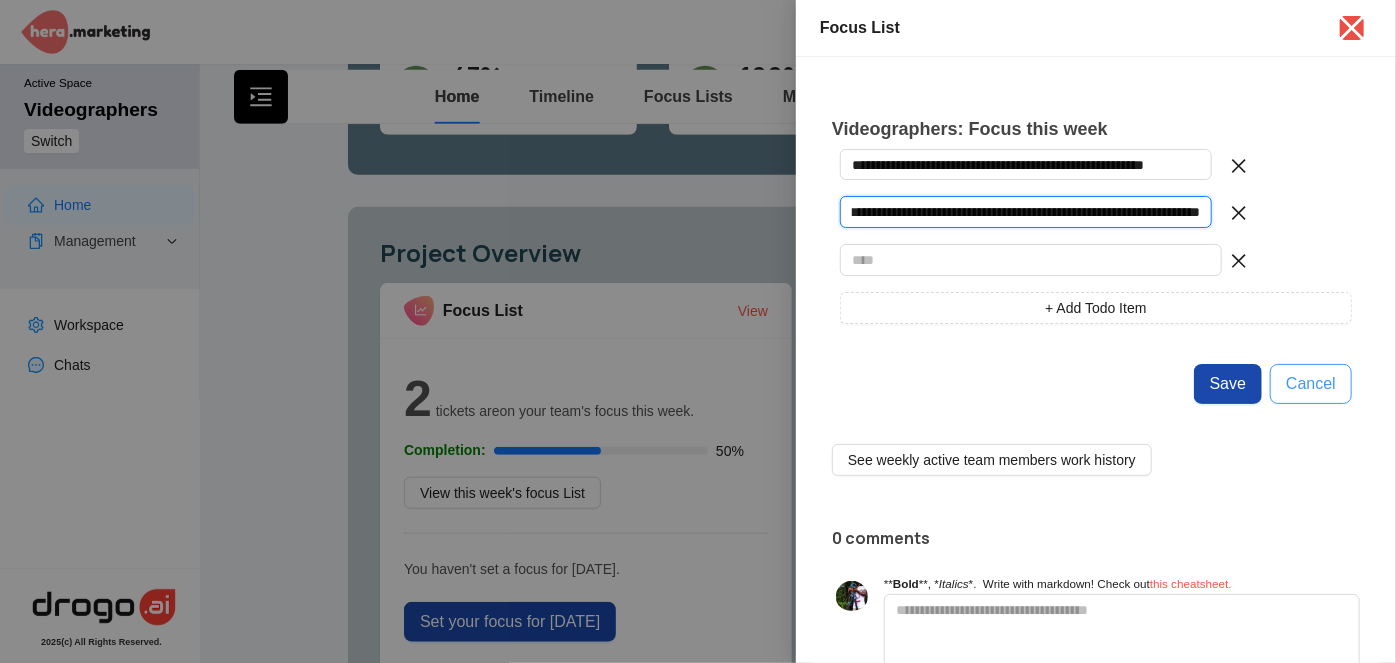scroll, scrollTop: 0, scrollLeft: 109, axis: horizontal 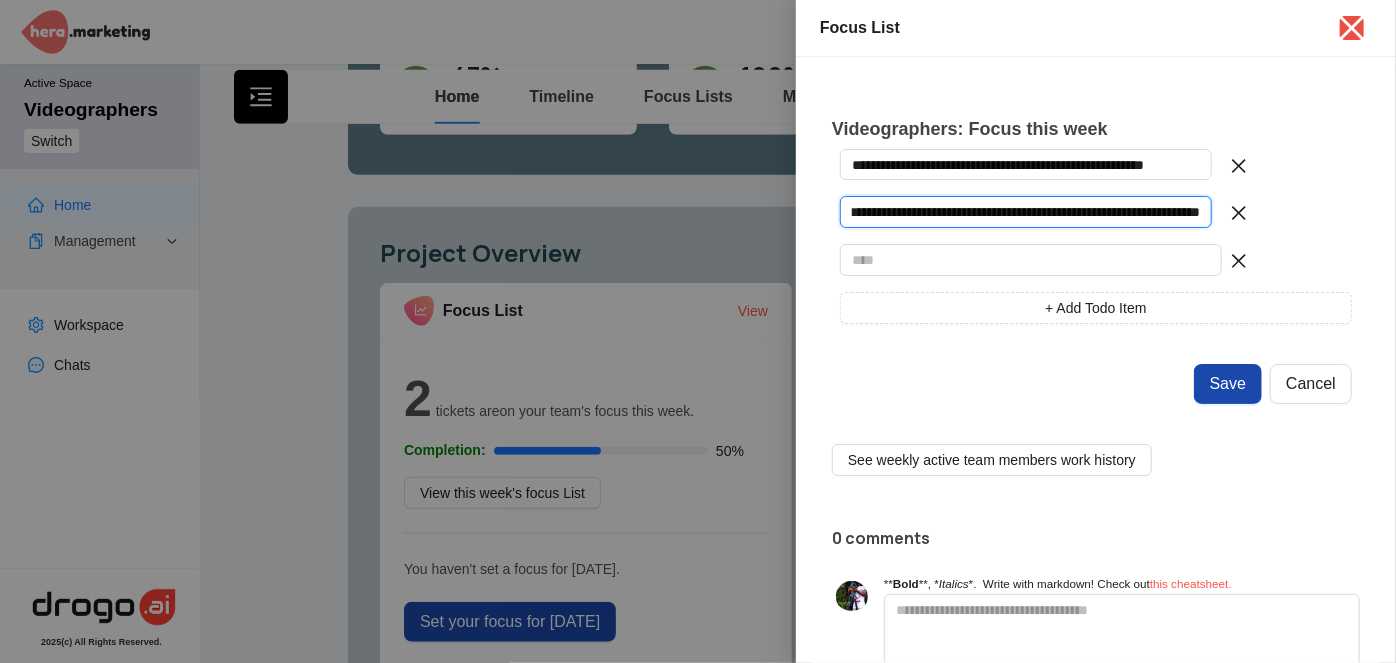 click on "**********" at bounding box center [1026, 211] 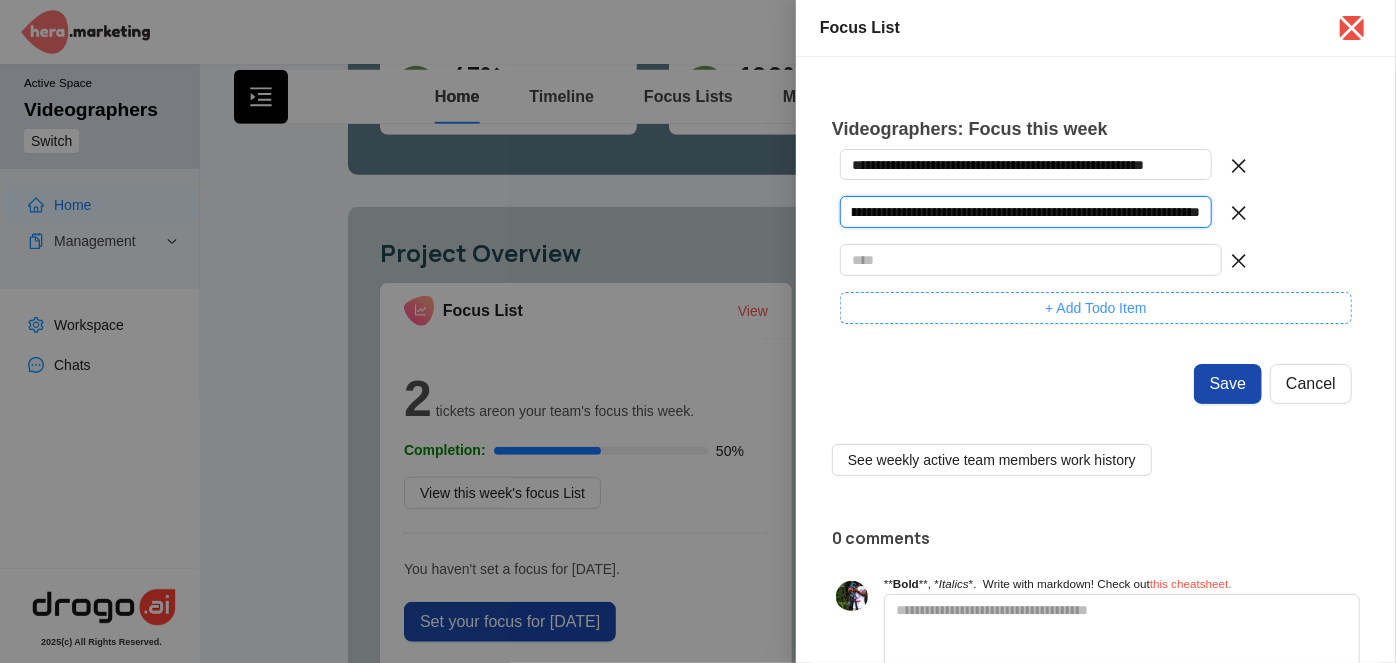 scroll, scrollTop: 0, scrollLeft: 125, axis: horizontal 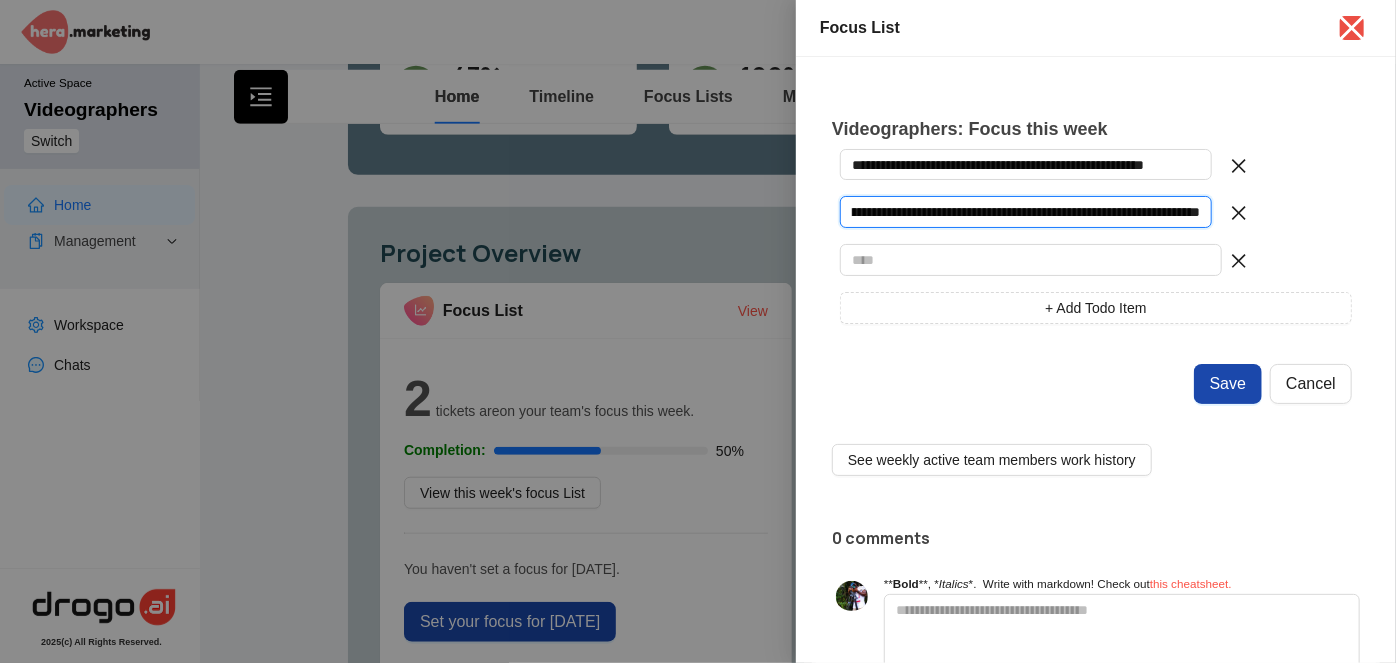 type on "**********" 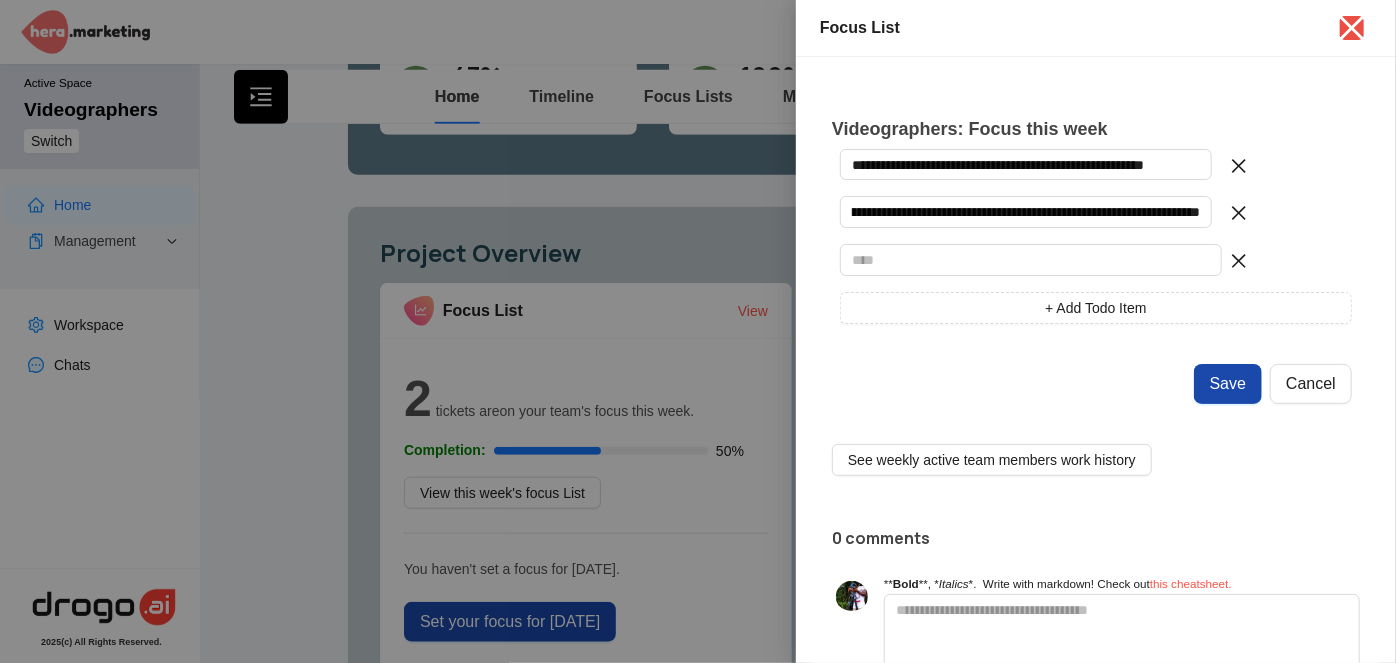 click at bounding box center (1291, 165) 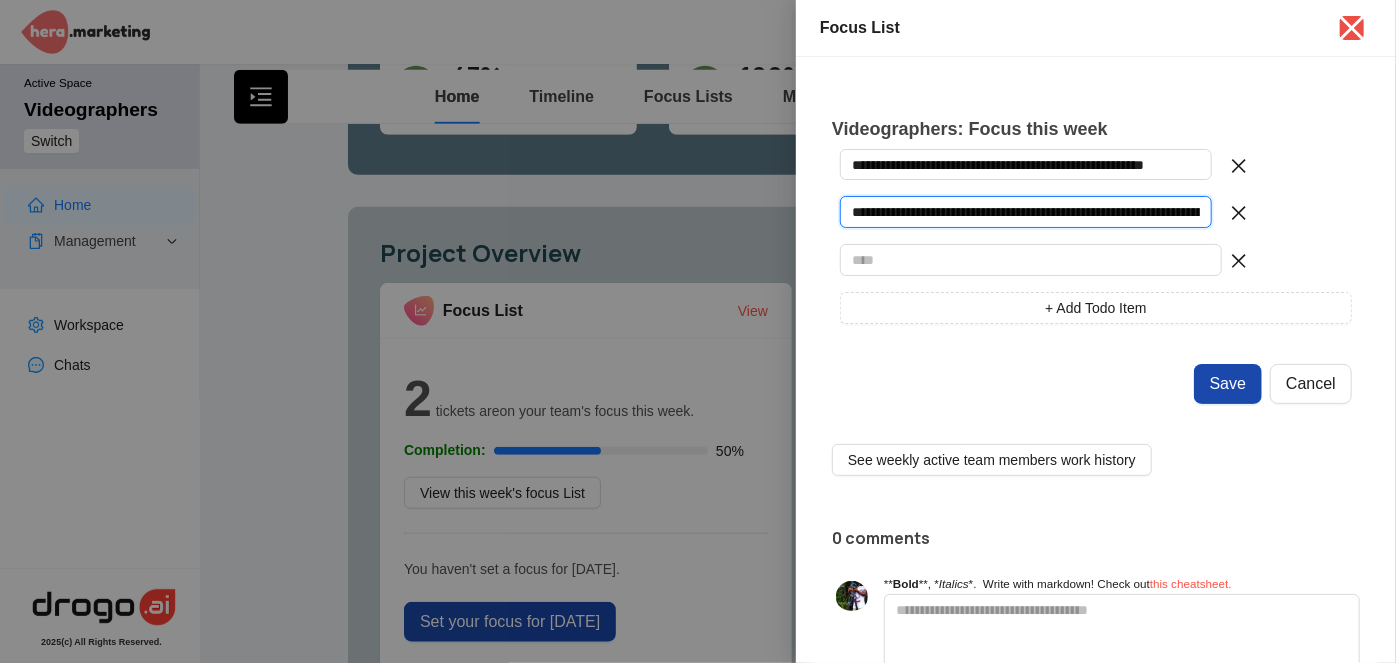 click on "**********" at bounding box center (1026, 211) 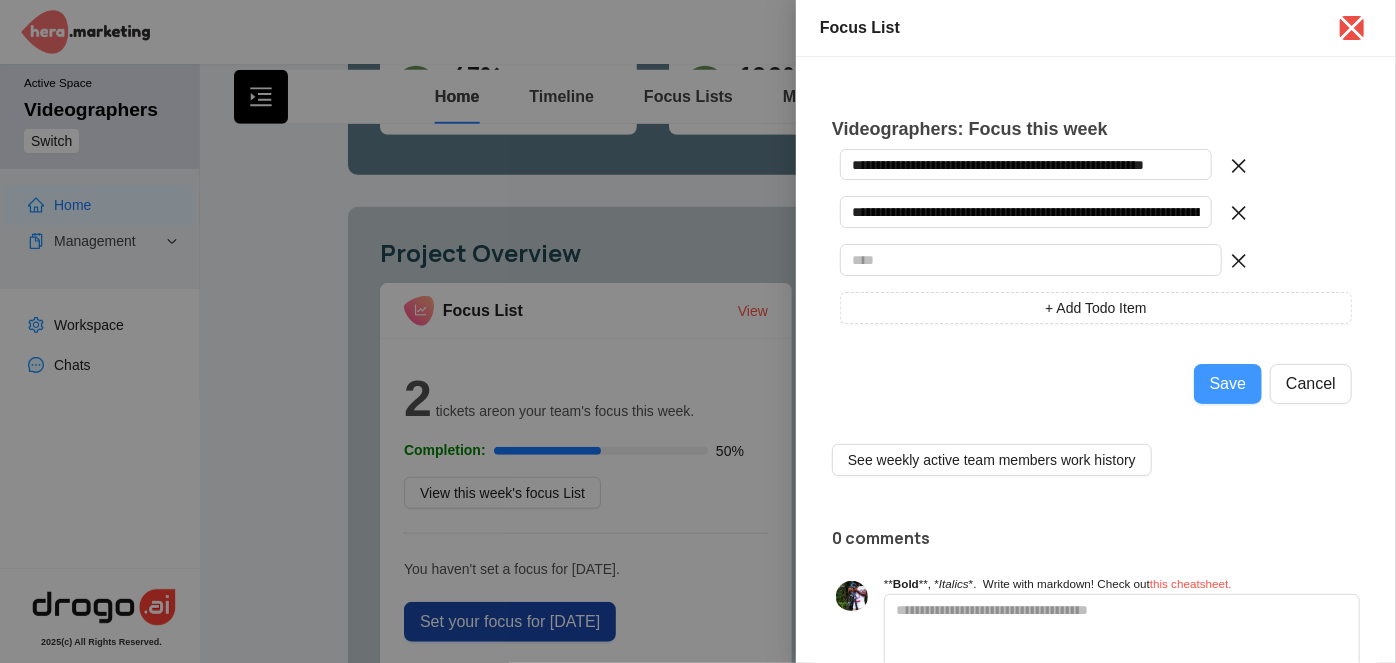 click on "Save" at bounding box center (1228, 384) 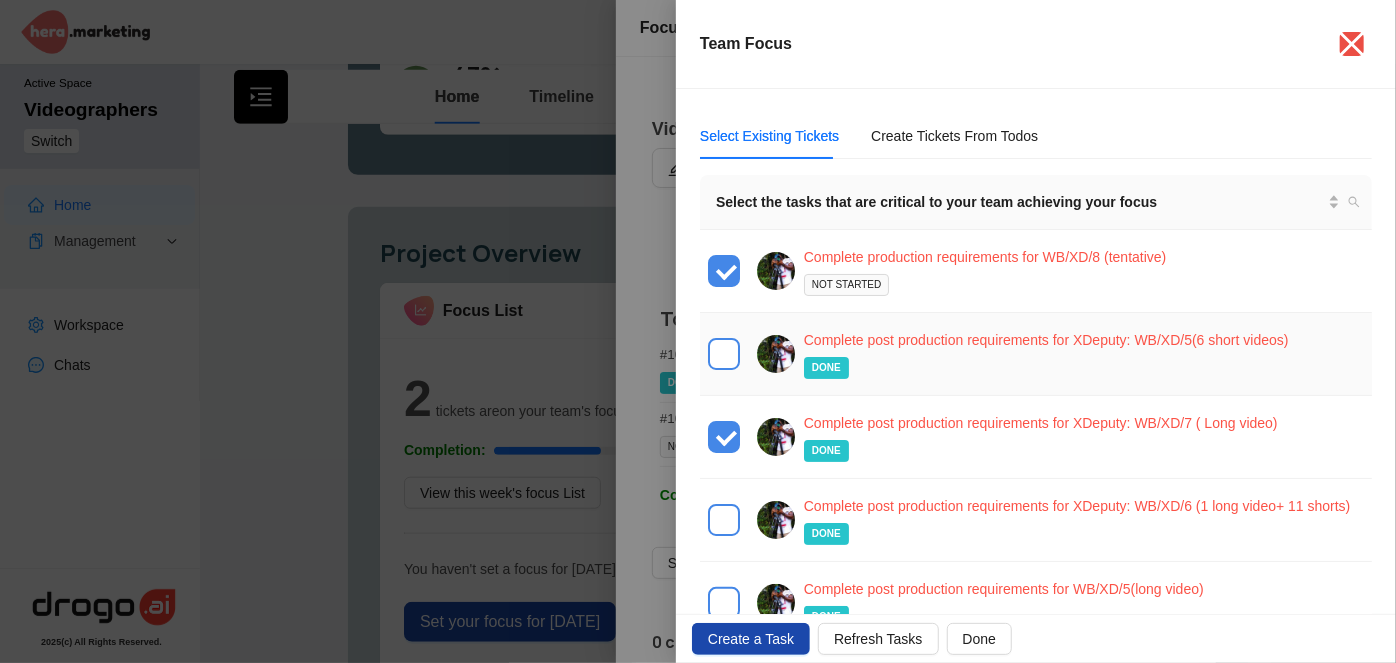 scroll, scrollTop: 90, scrollLeft: 0, axis: vertical 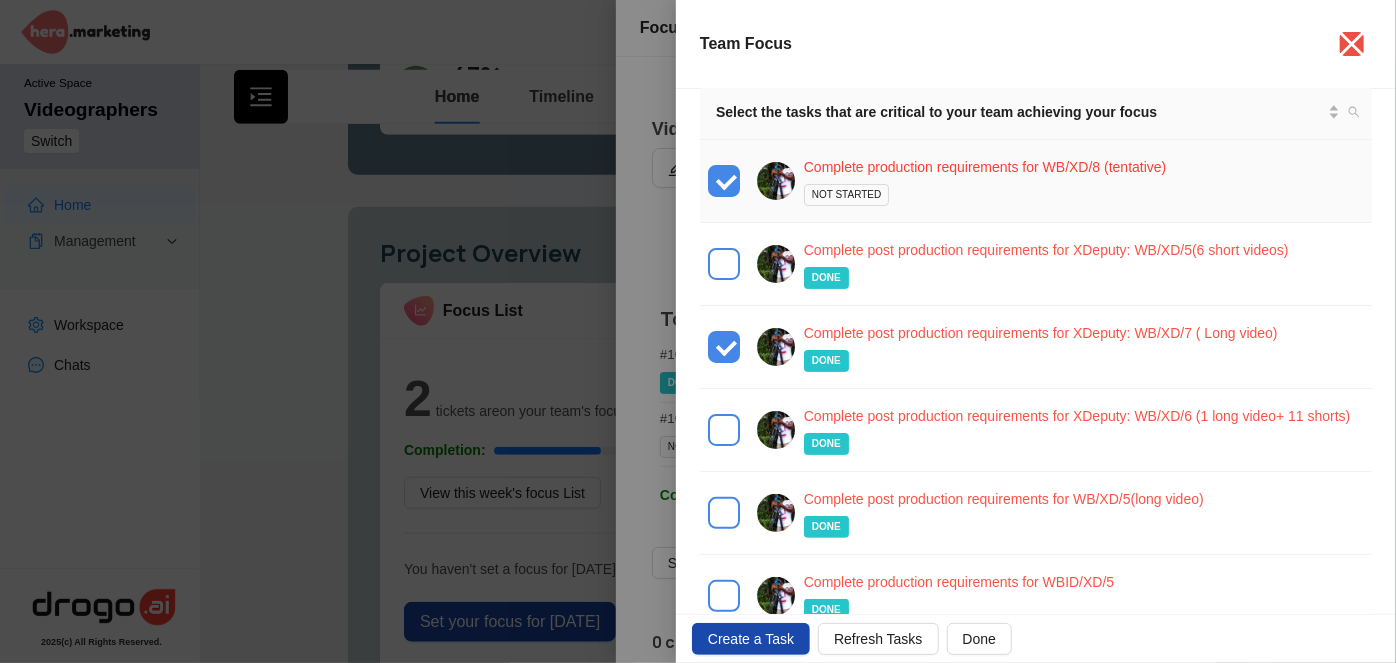click on "Complete production requirements for WB/XD/8 (tentative) NOT STARTED" at bounding box center (985, 181) 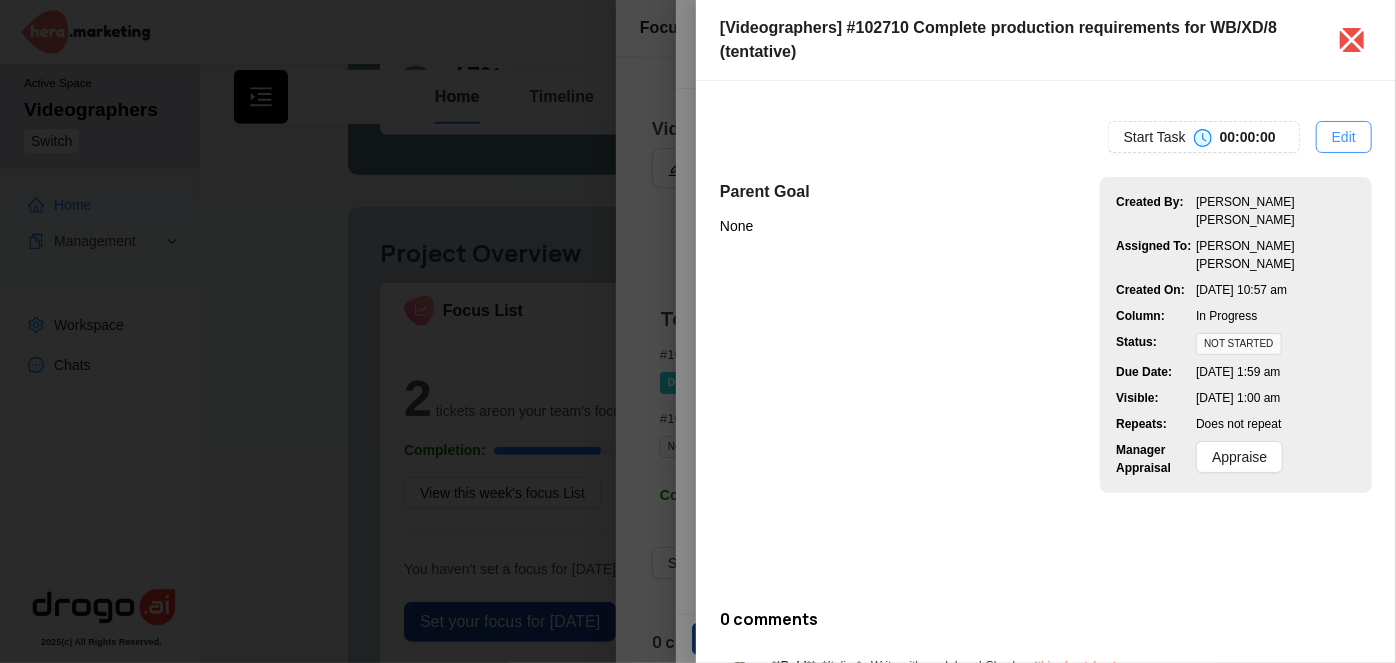 click on "Edit" at bounding box center (1344, 137) 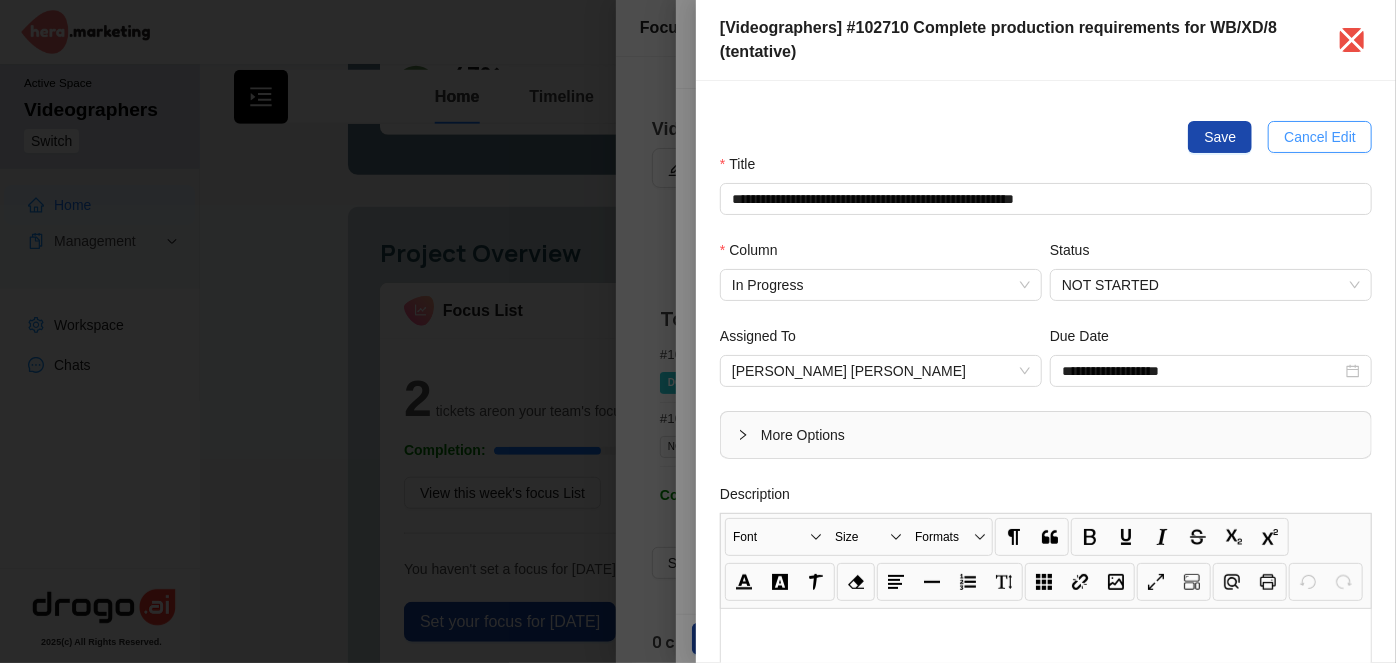 type 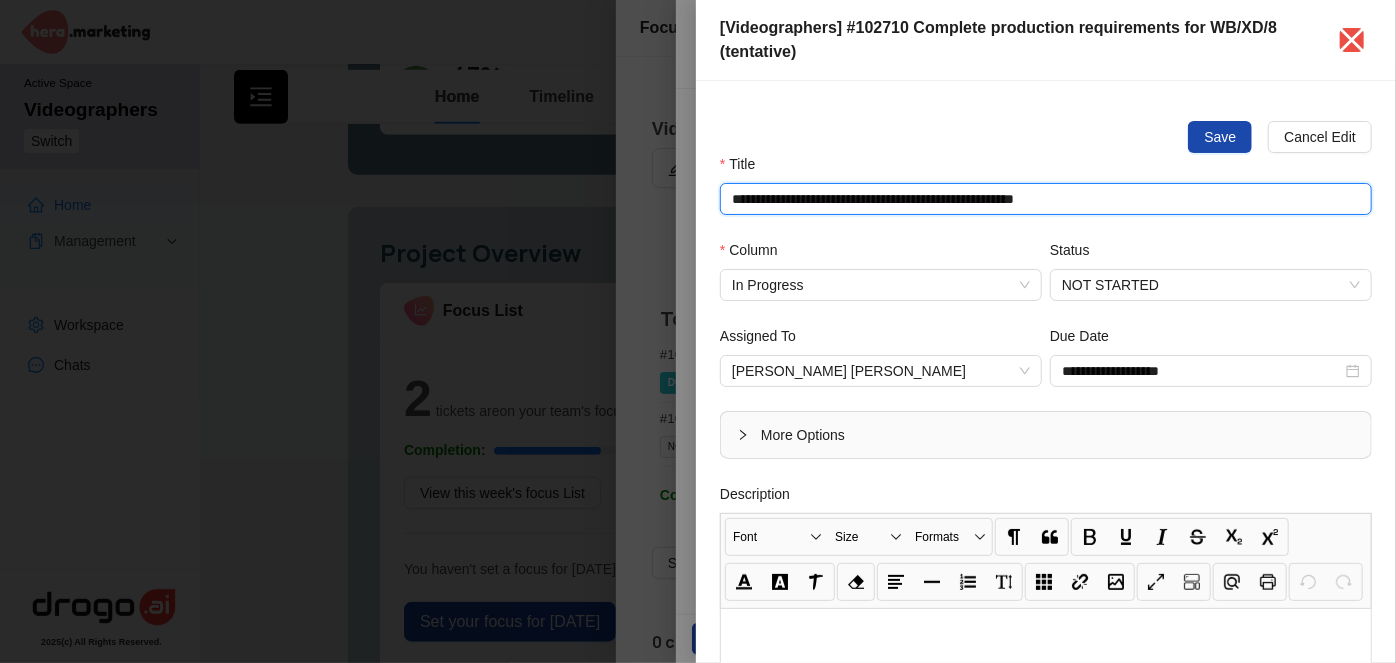 click on "**********" at bounding box center [1046, 199] 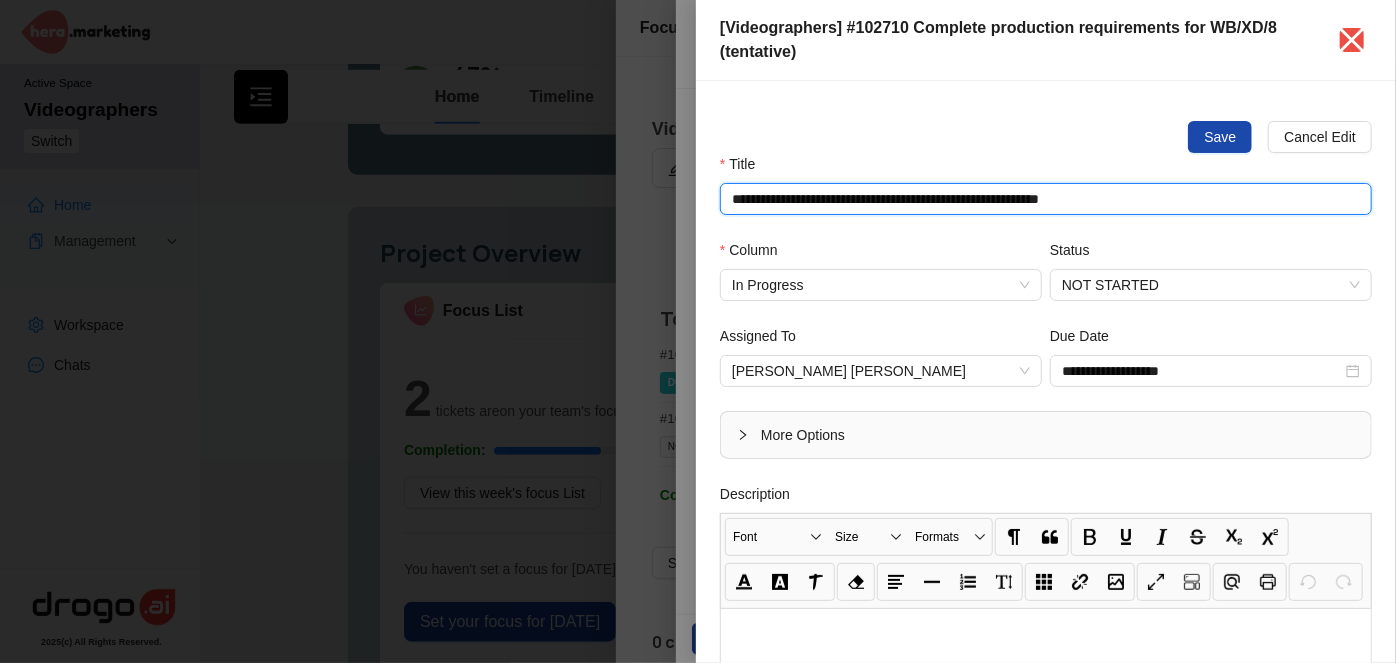 click on "**********" at bounding box center (1046, 199) 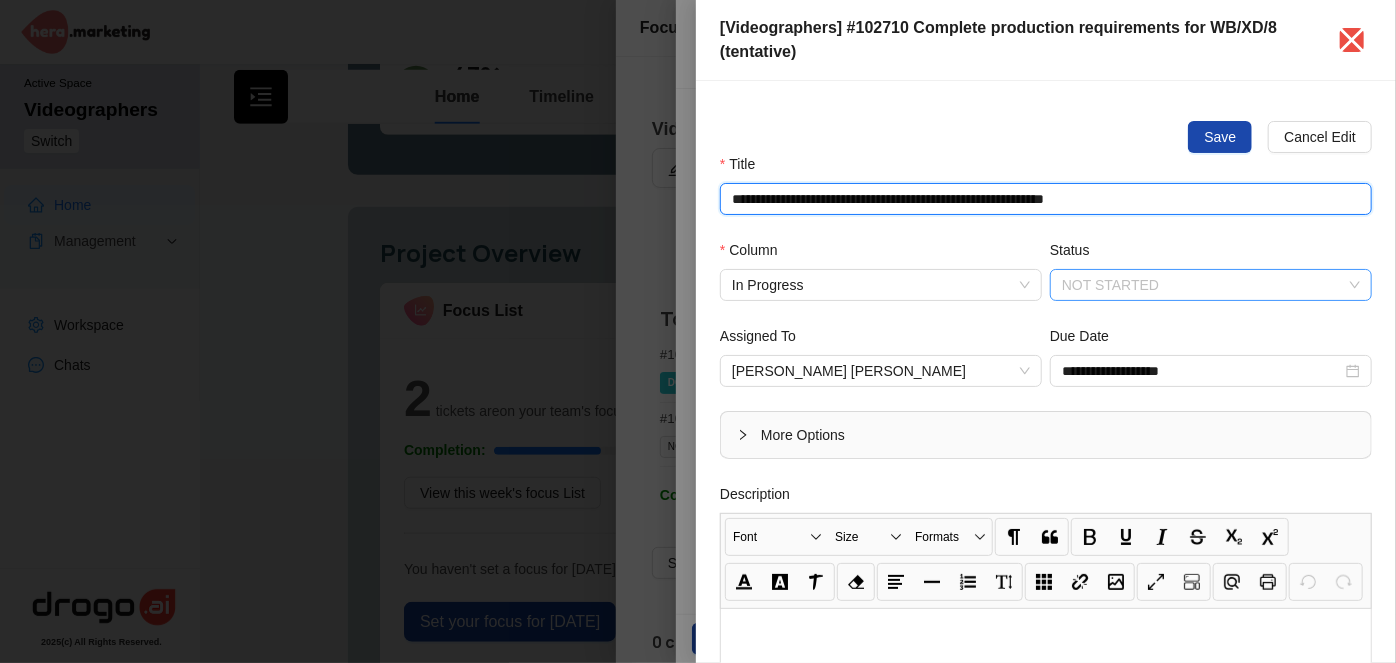 click on "NOT STARTED" at bounding box center (1211, 285) 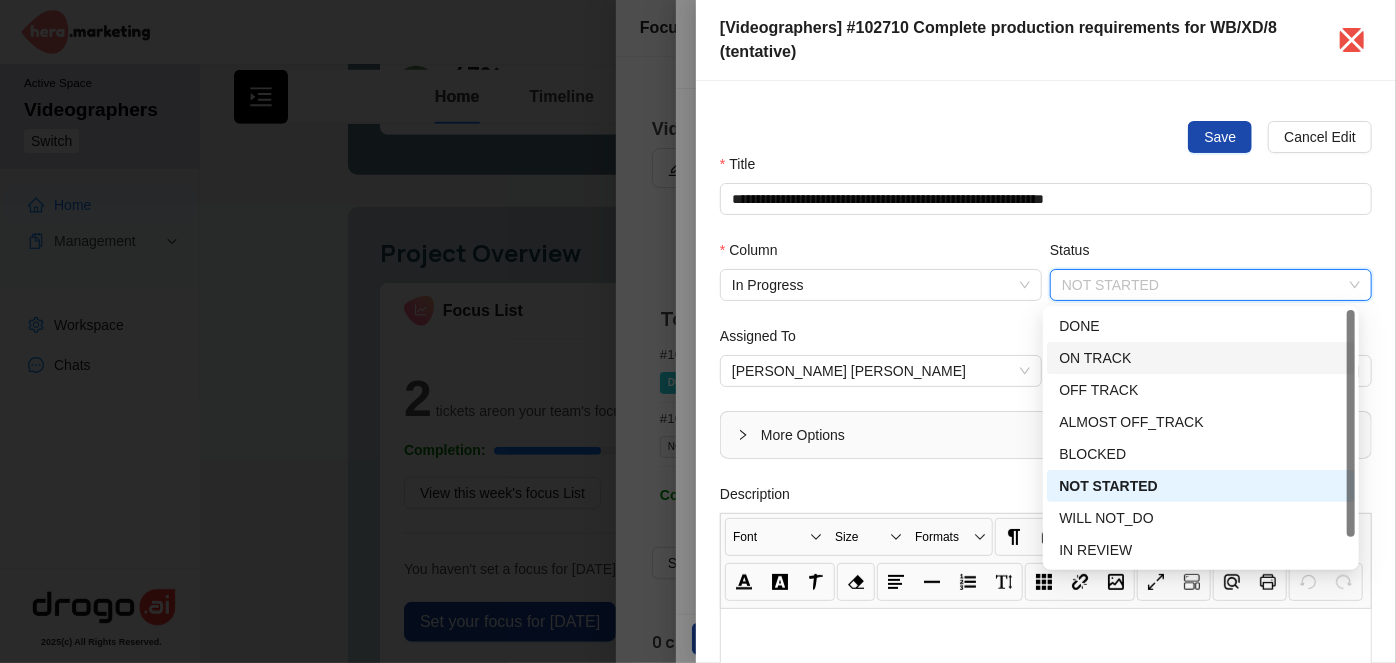 click on "ON TRACK" at bounding box center [1200, 358] 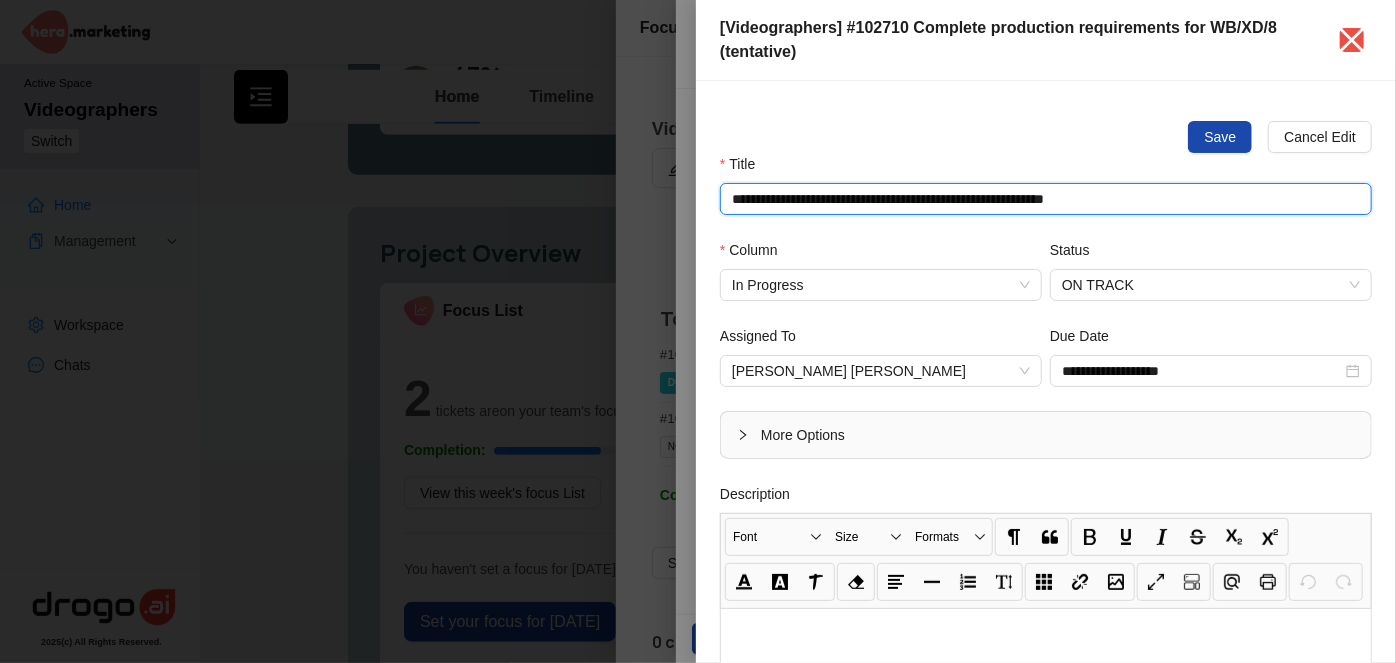 click on "**********" at bounding box center (1046, 199) 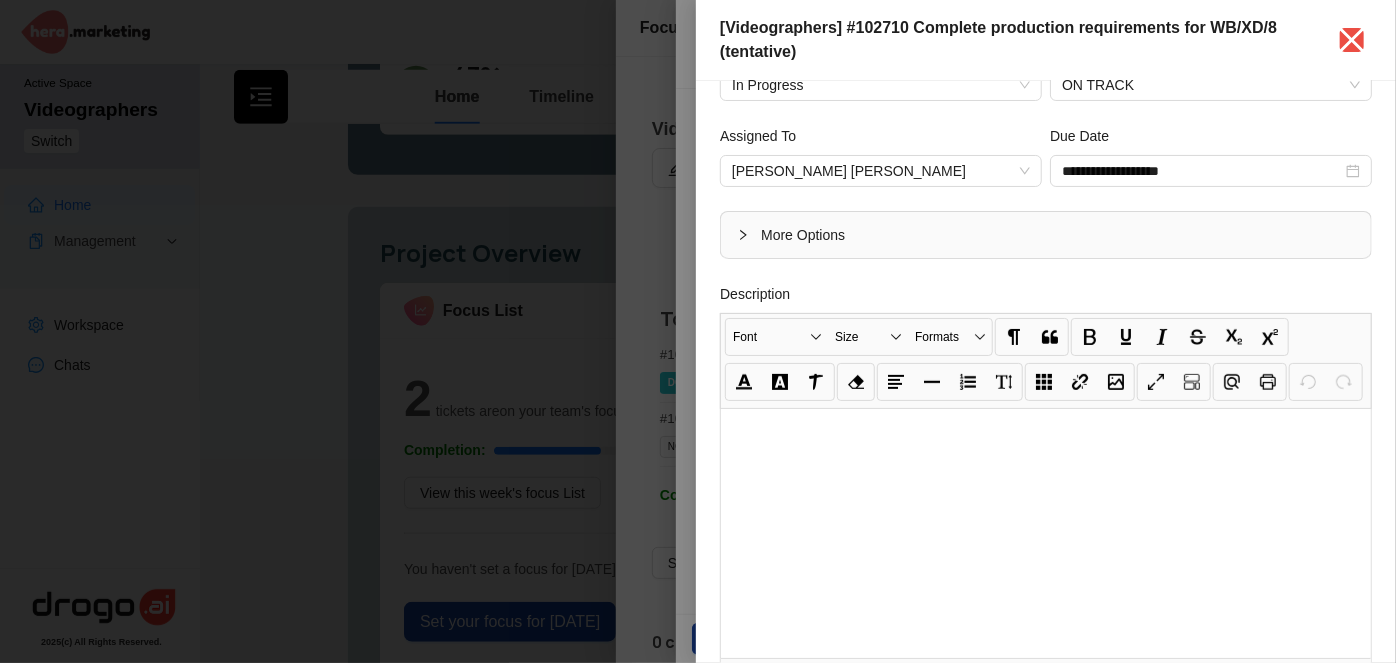 scroll, scrollTop: 0, scrollLeft: 0, axis: both 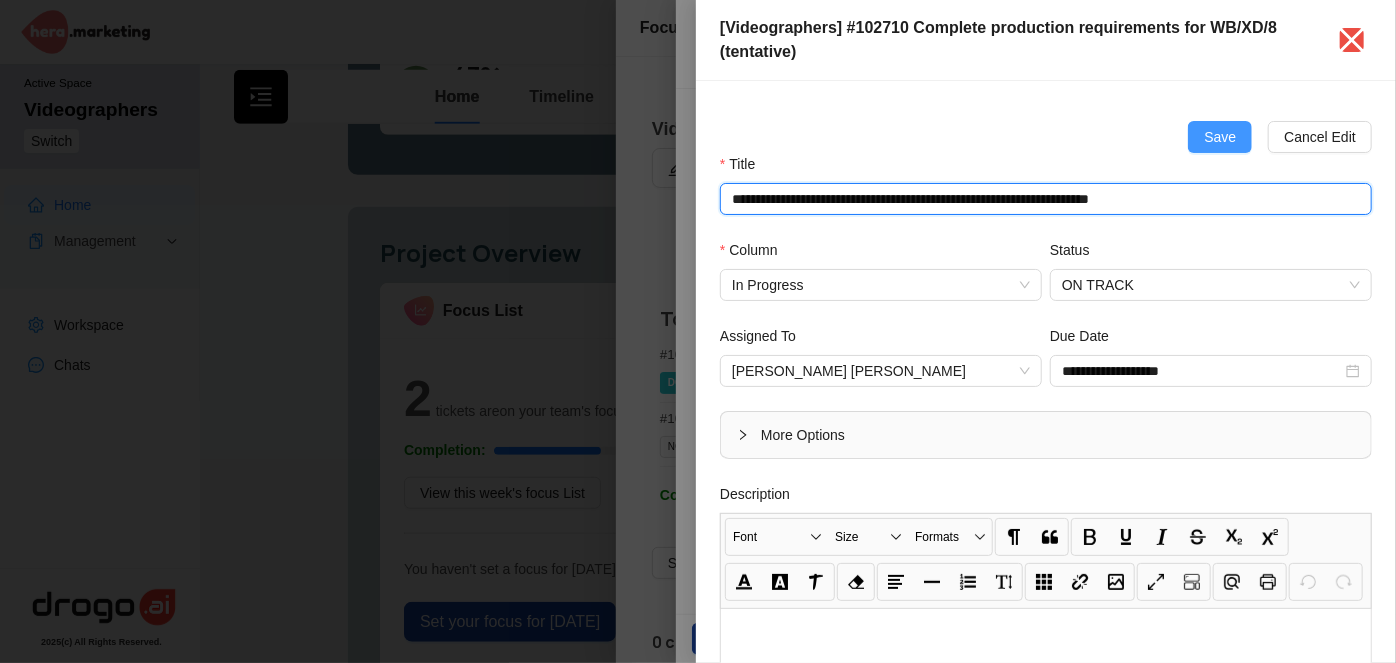 type on "**********" 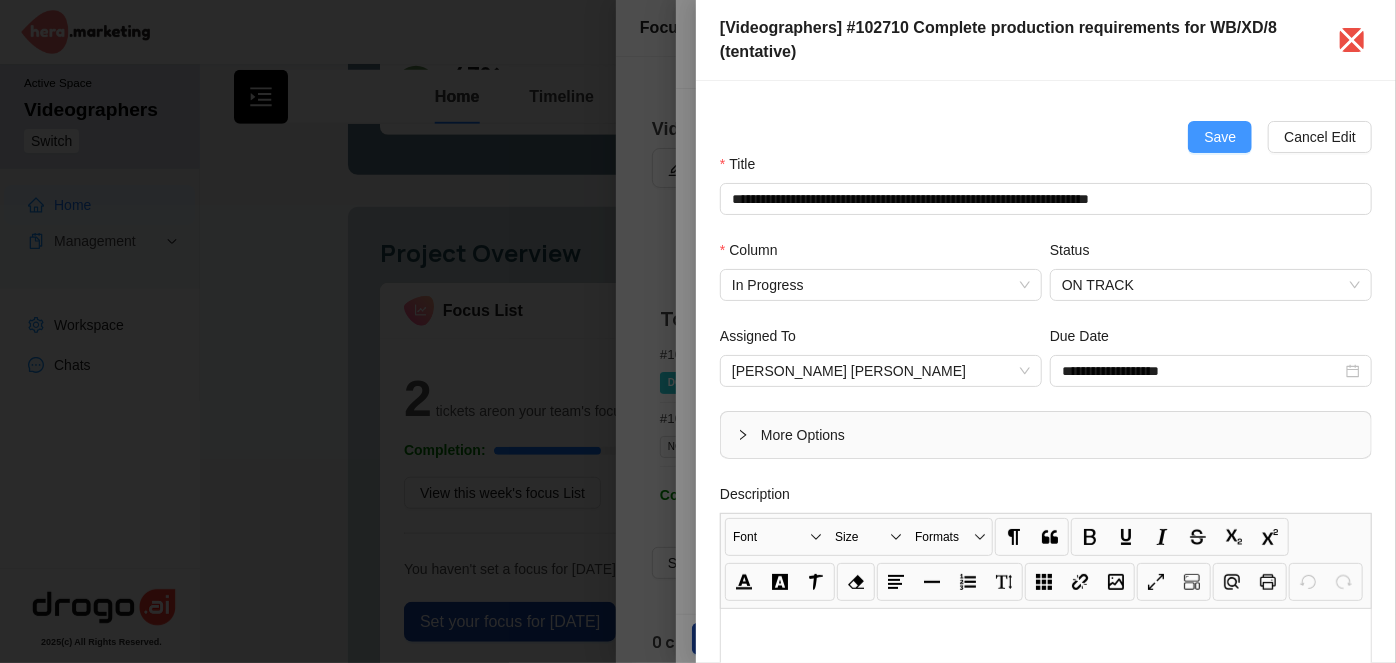click on "Save" at bounding box center (1220, 137) 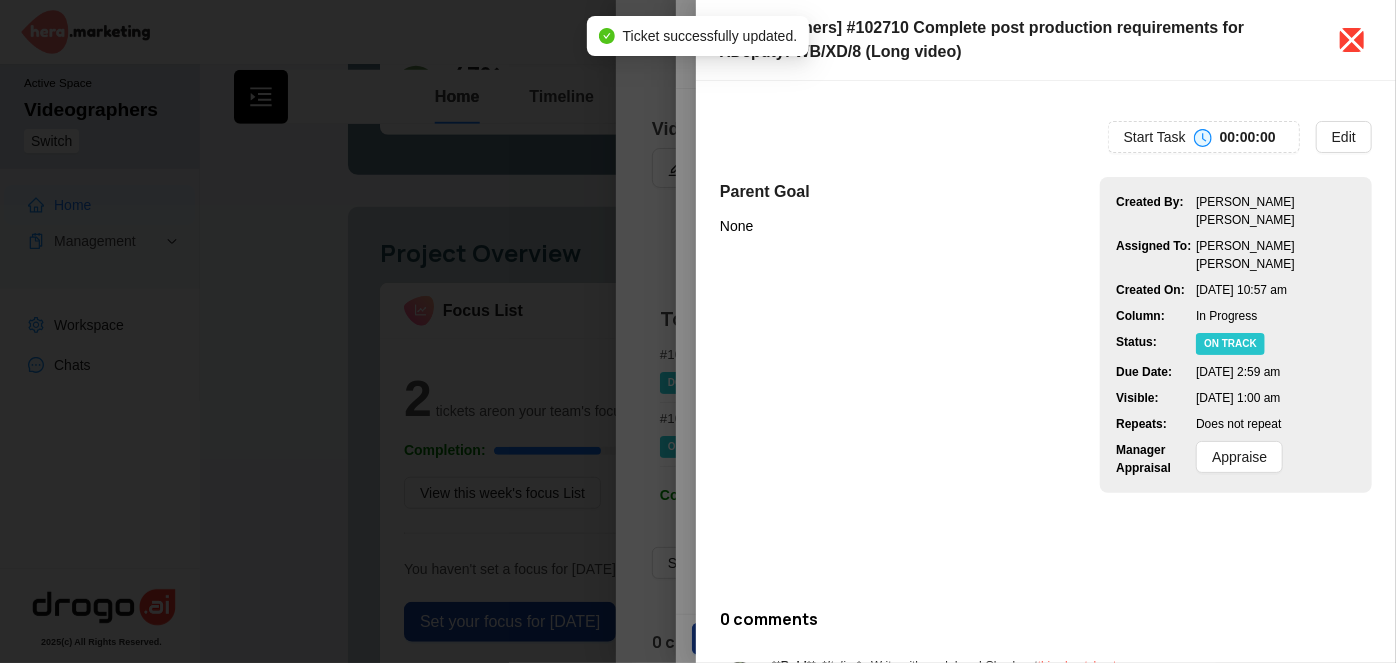 click 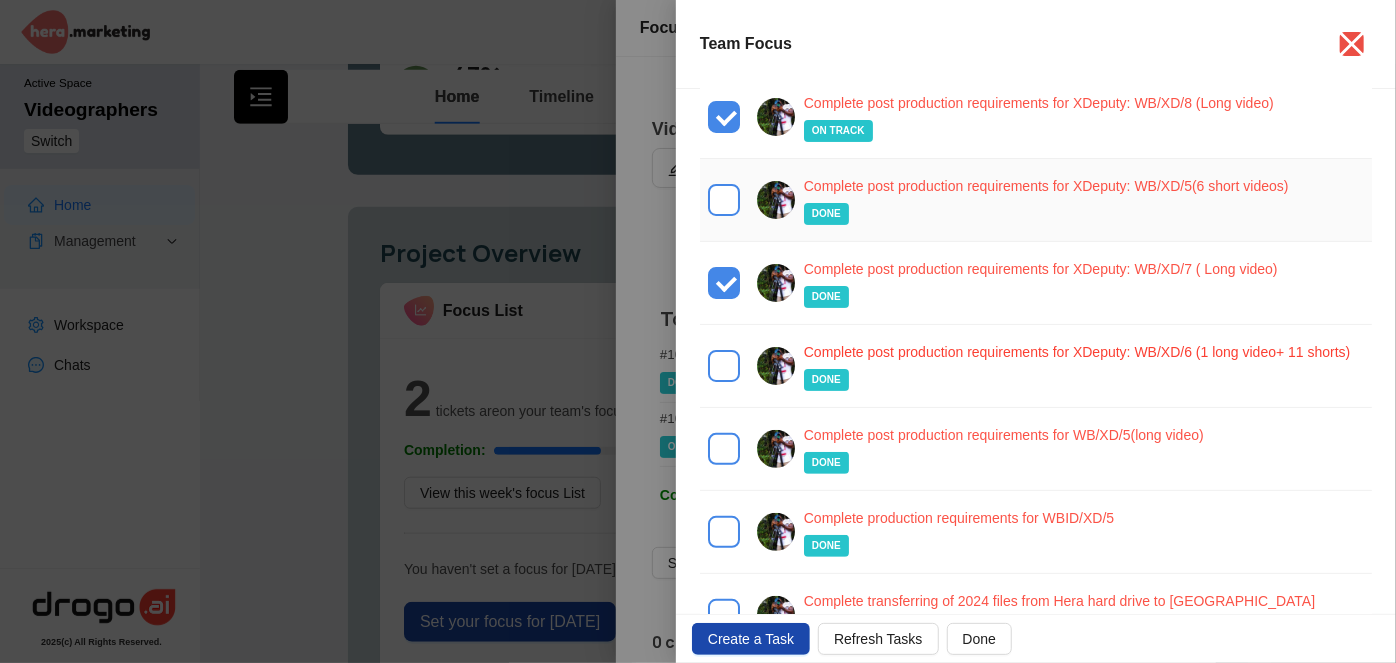 scroll, scrollTop: 181, scrollLeft: 0, axis: vertical 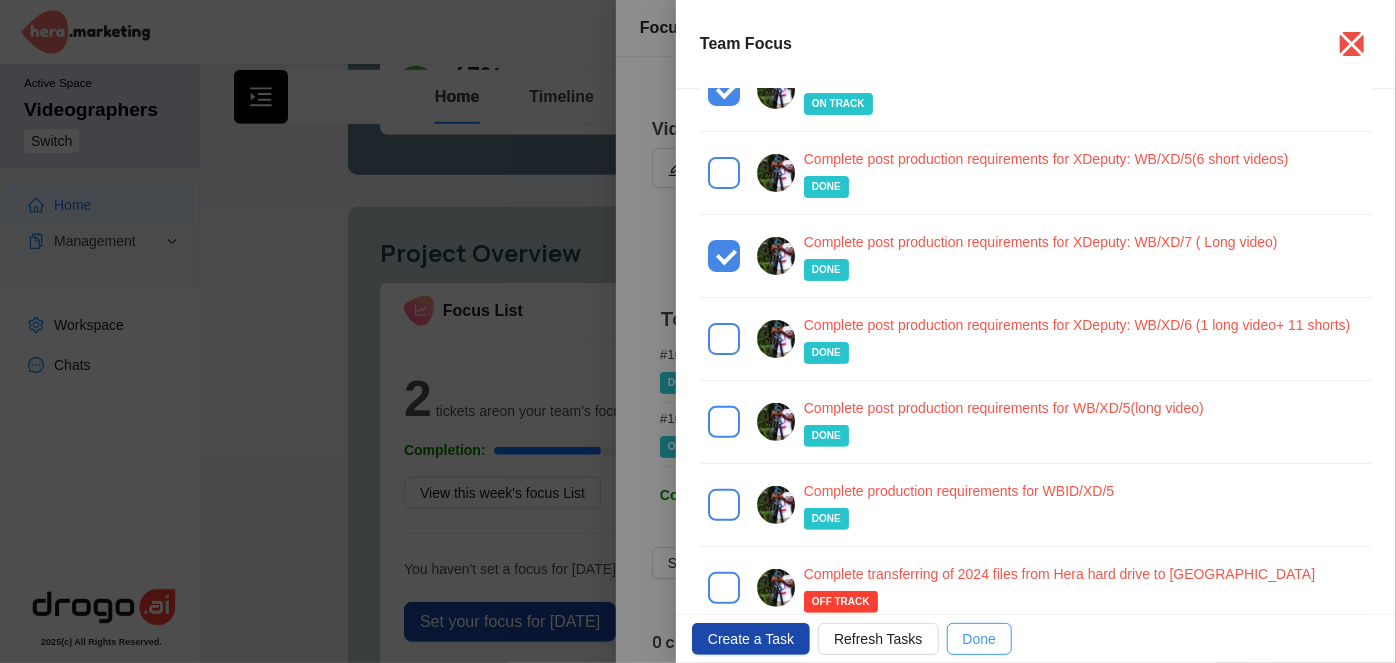 click on "Done" at bounding box center (979, 639) 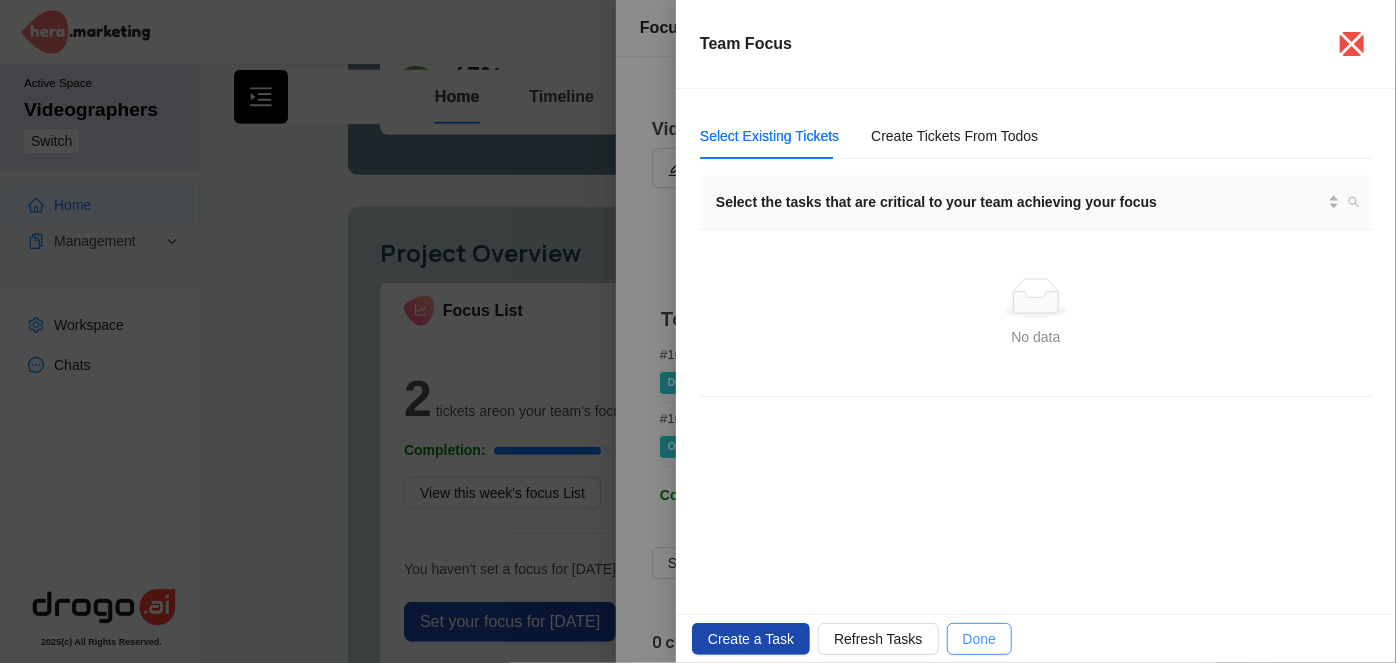 scroll, scrollTop: 0, scrollLeft: 0, axis: both 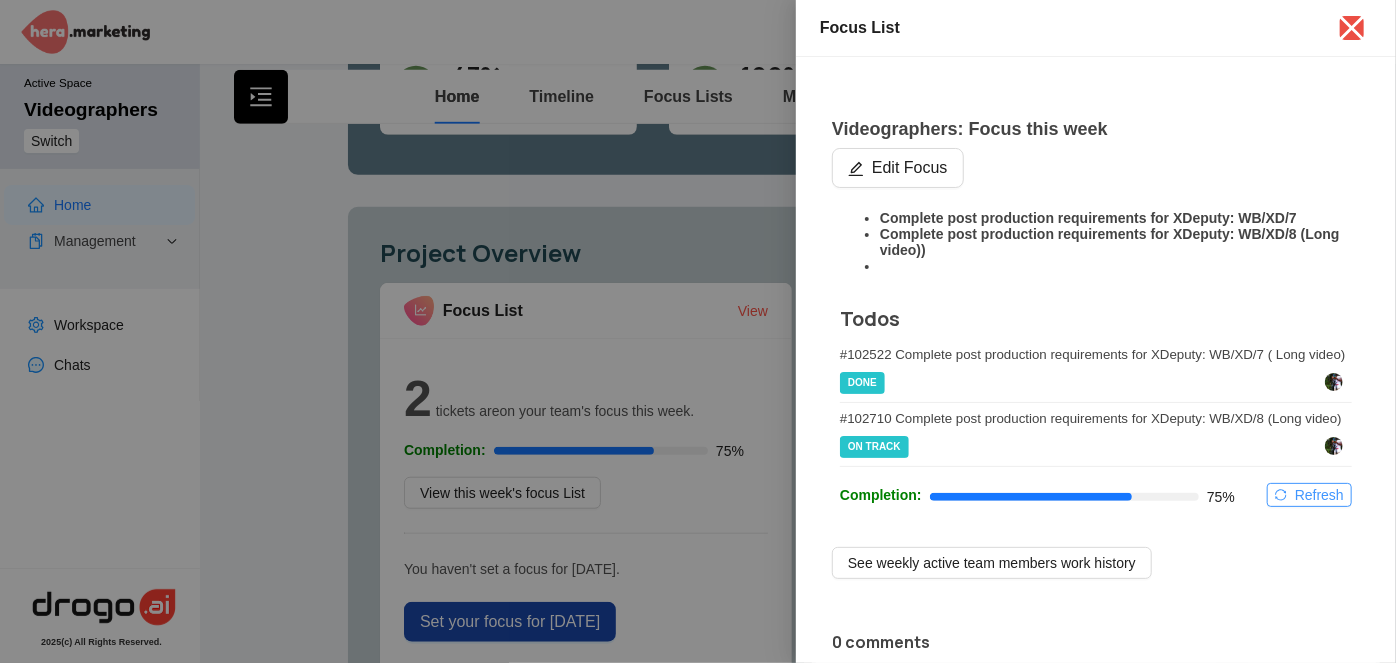 click on "Refresh" at bounding box center (1319, 495) 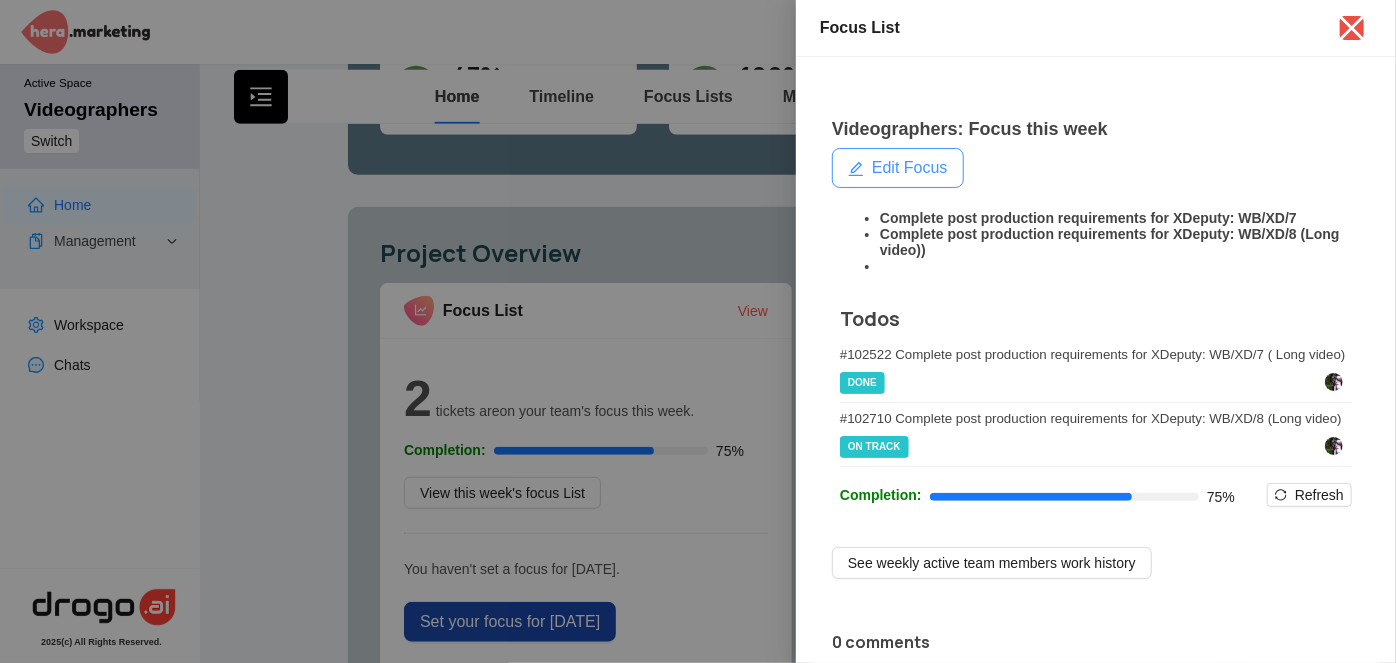 click on "Edit Focus" at bounding box center (910, 168) 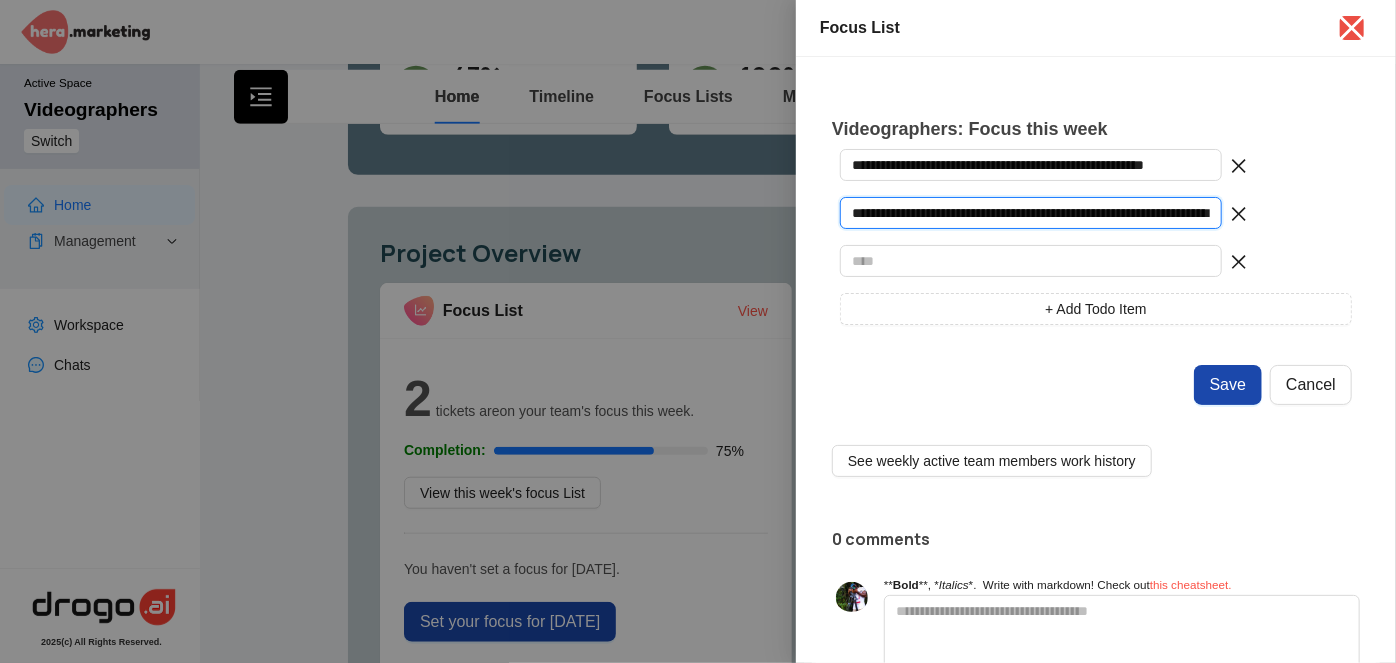 click on "**********" at bounding box center (1031, 213) 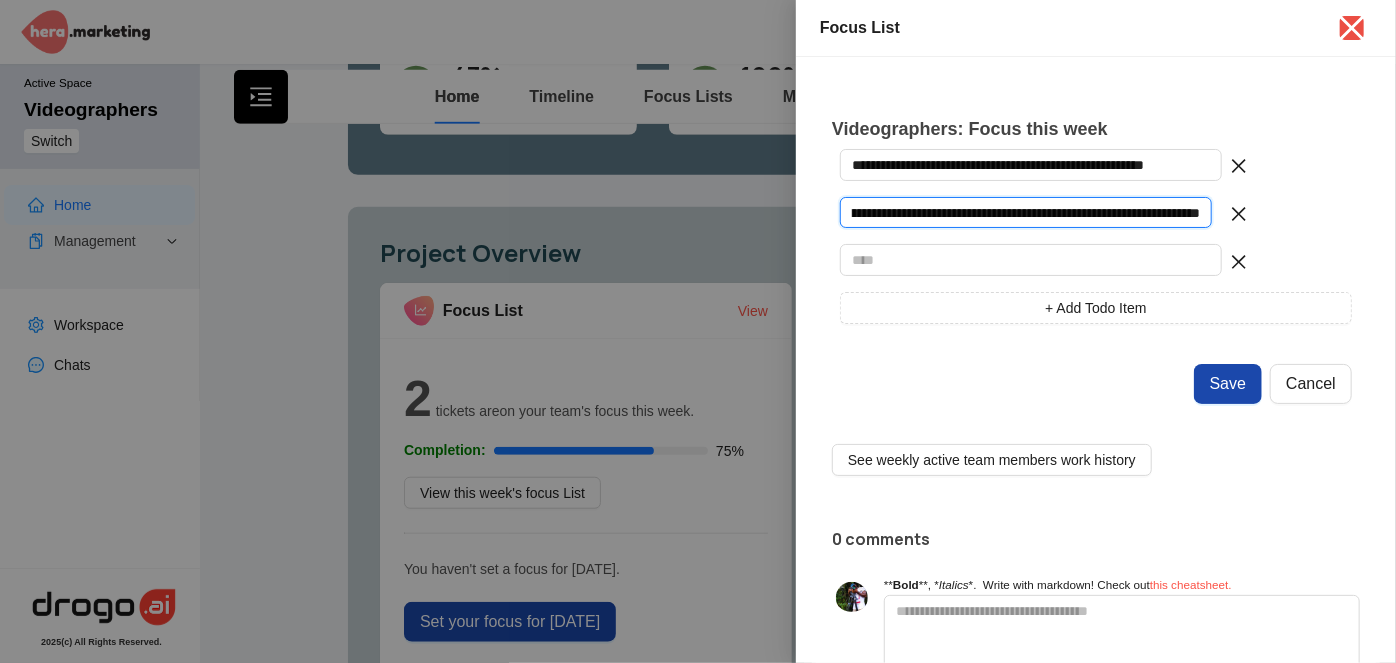 scroll, scrollTop: 0, scrollLeft: 128, axis: horizontal 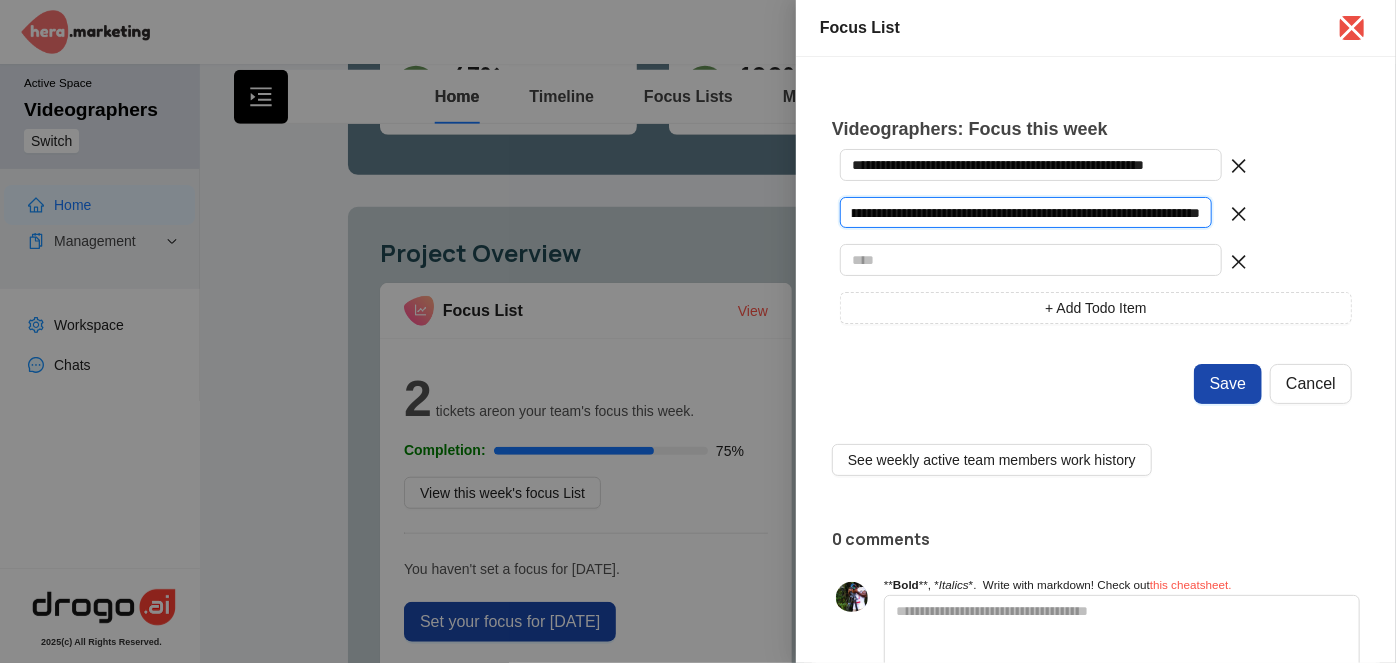 click on "**********" at bounding box center [1026, 212] 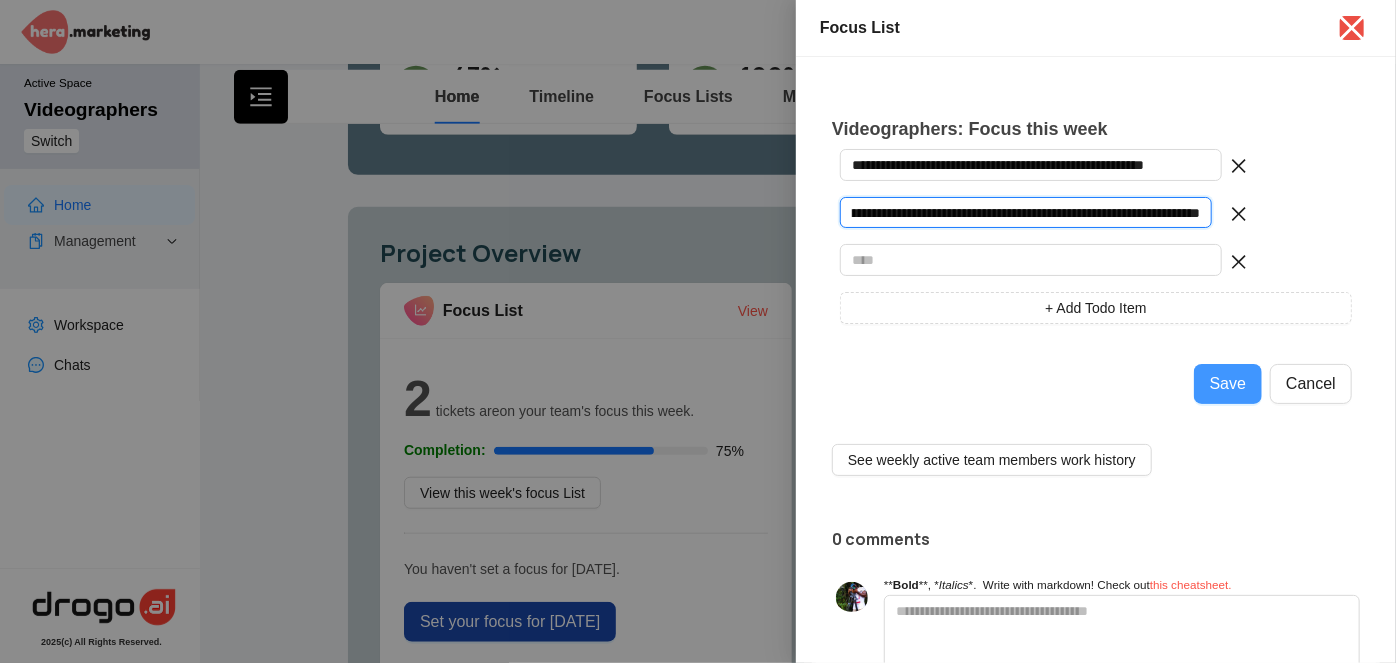 type on "**********" 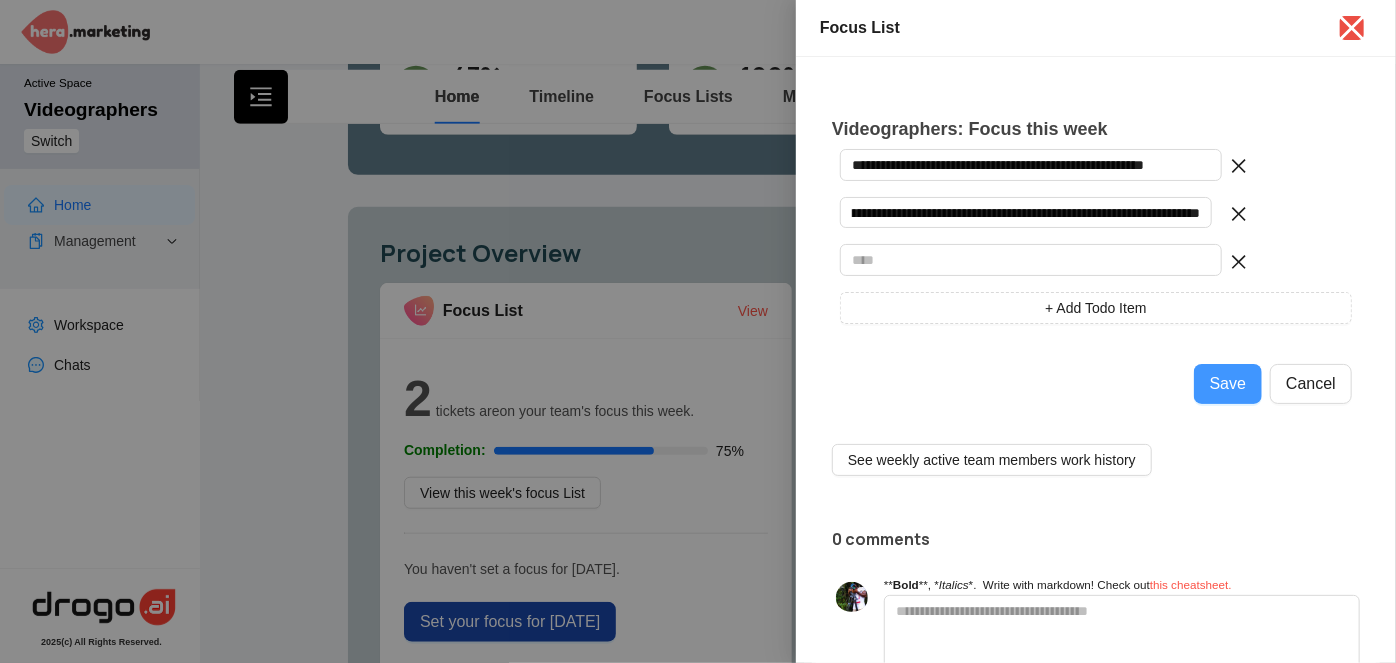 scroll, scrollTop: 0, scrollLeft: 0, axis: both 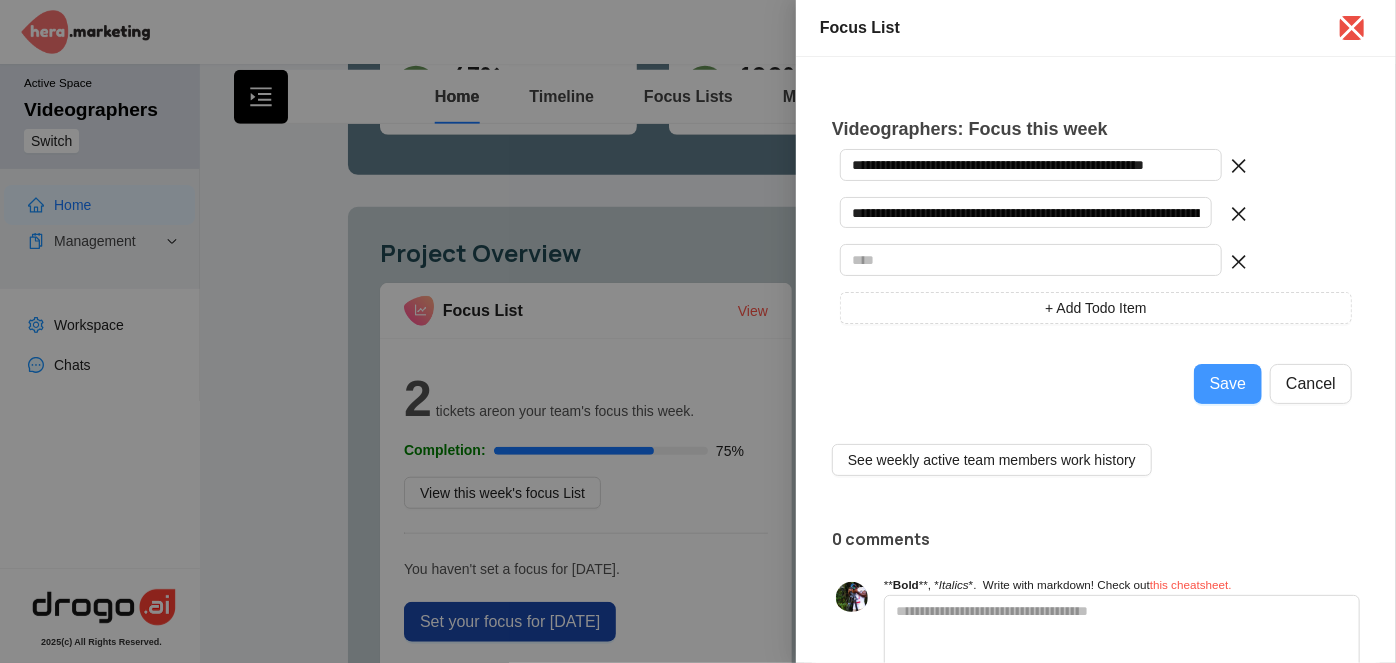 click on "Save" at bounding box center [1228, 384] 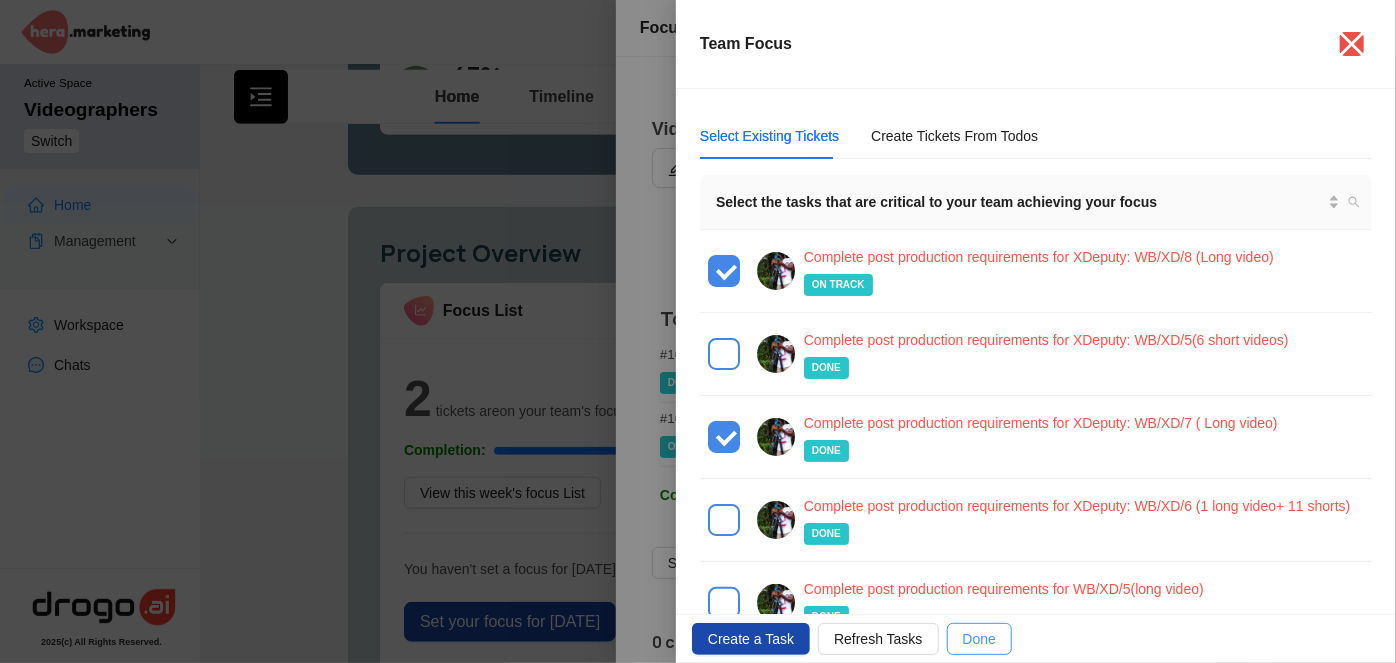 click on "Done" at bounding box center (979, 639) 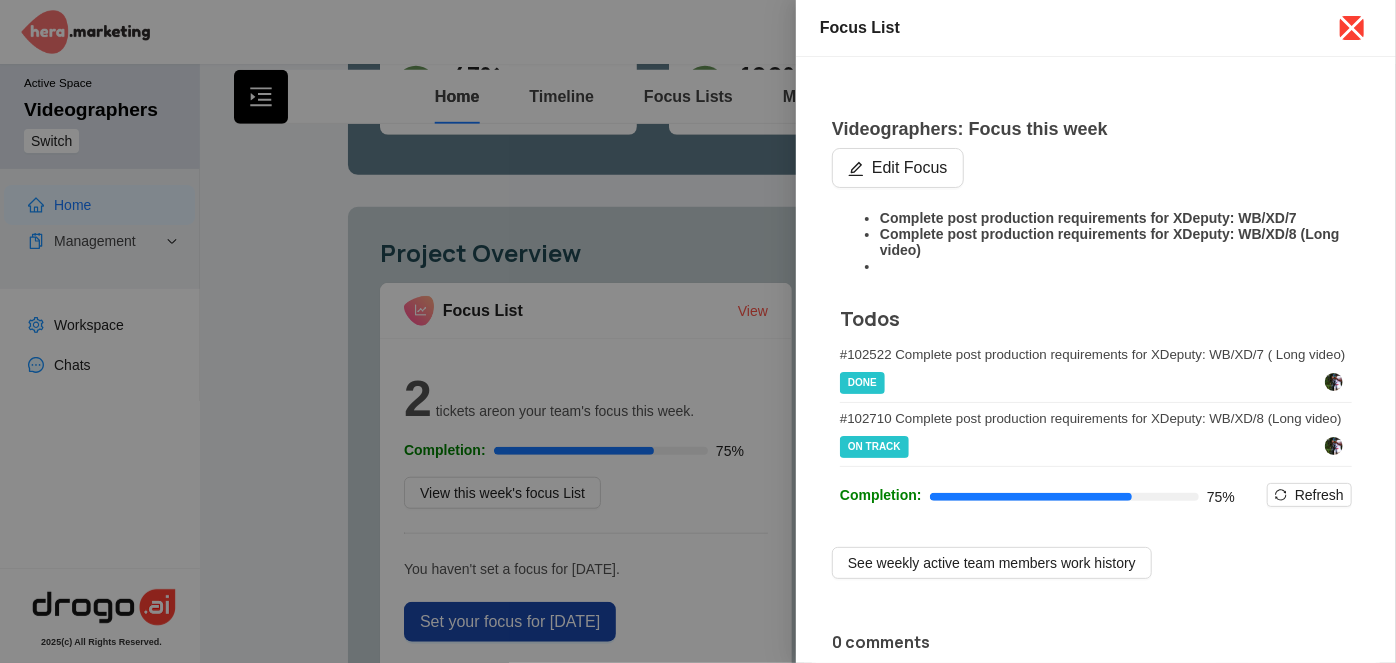 click 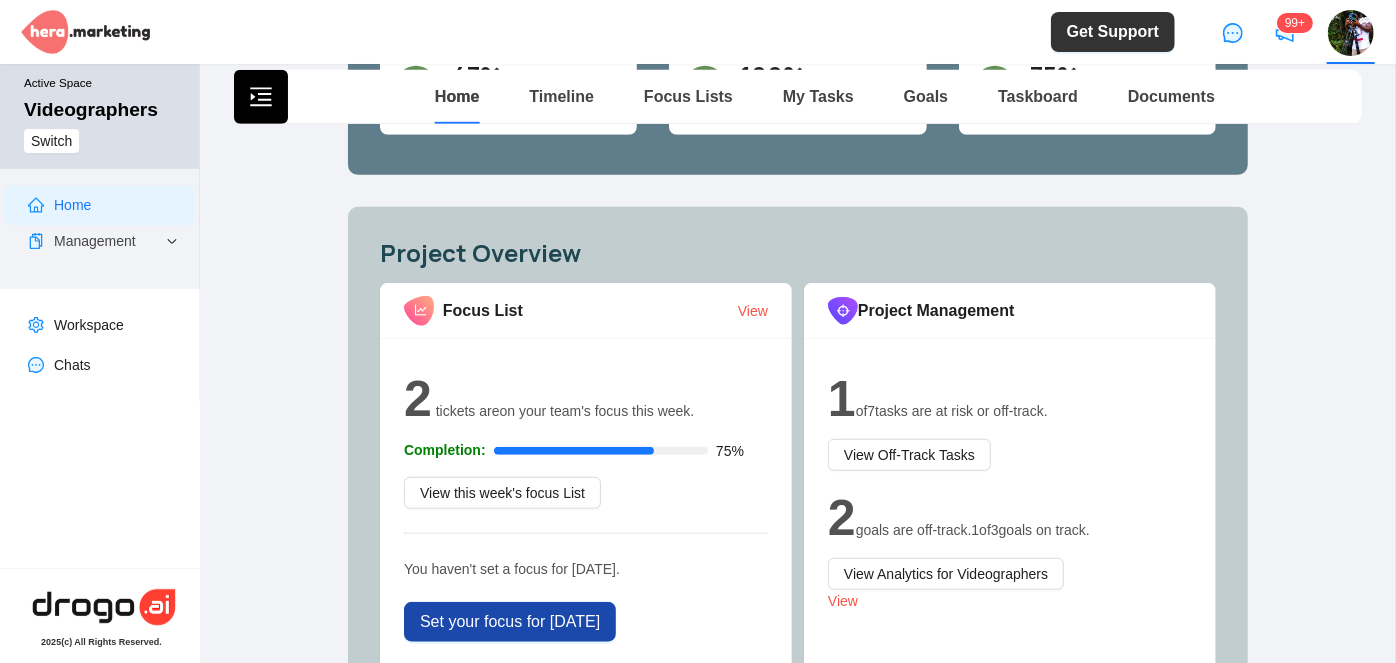 type 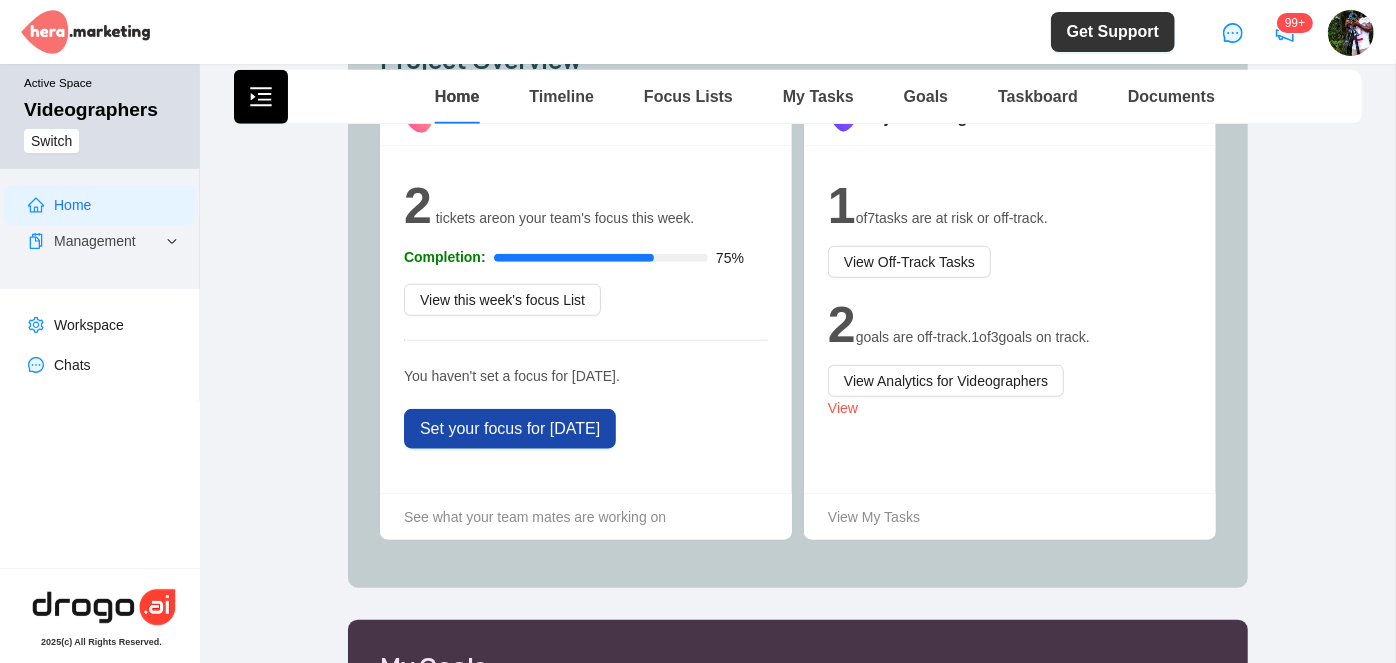 scroll, scrollTop: 909, scrollLeft: 0, axis: vertical 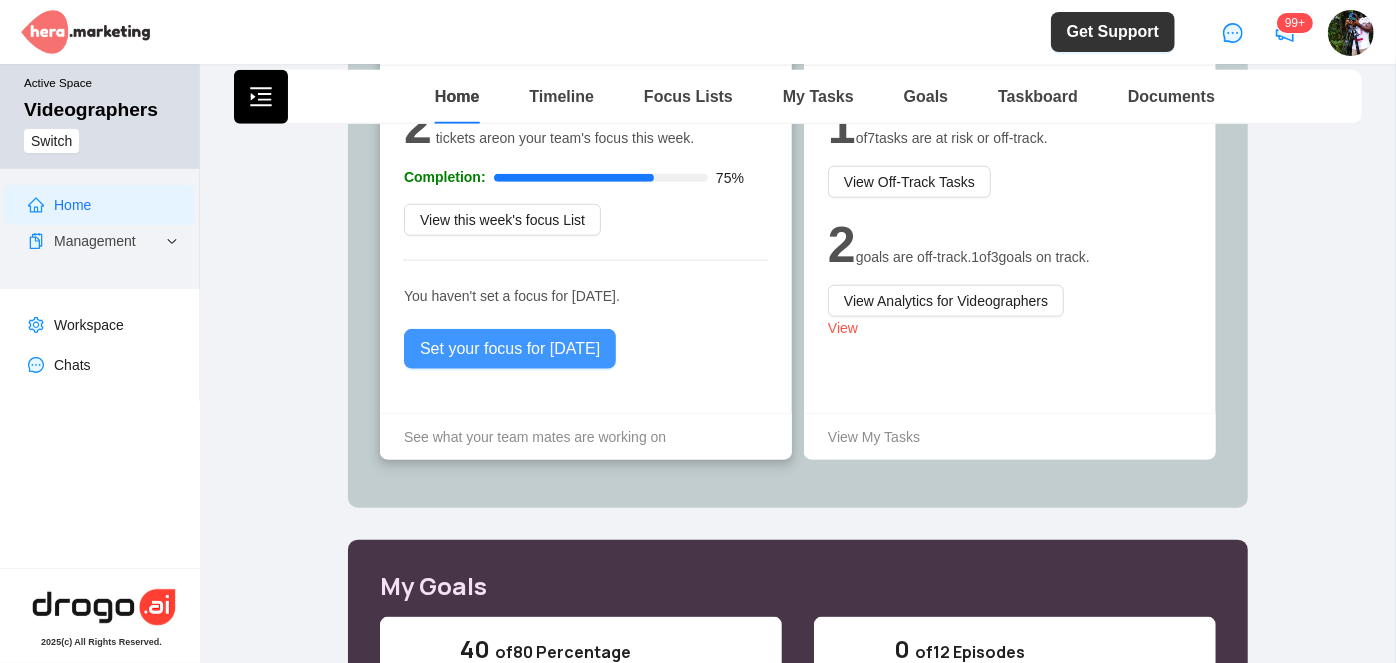 click on "Set your focus for [DATE]" at bounding box center [510, 349] 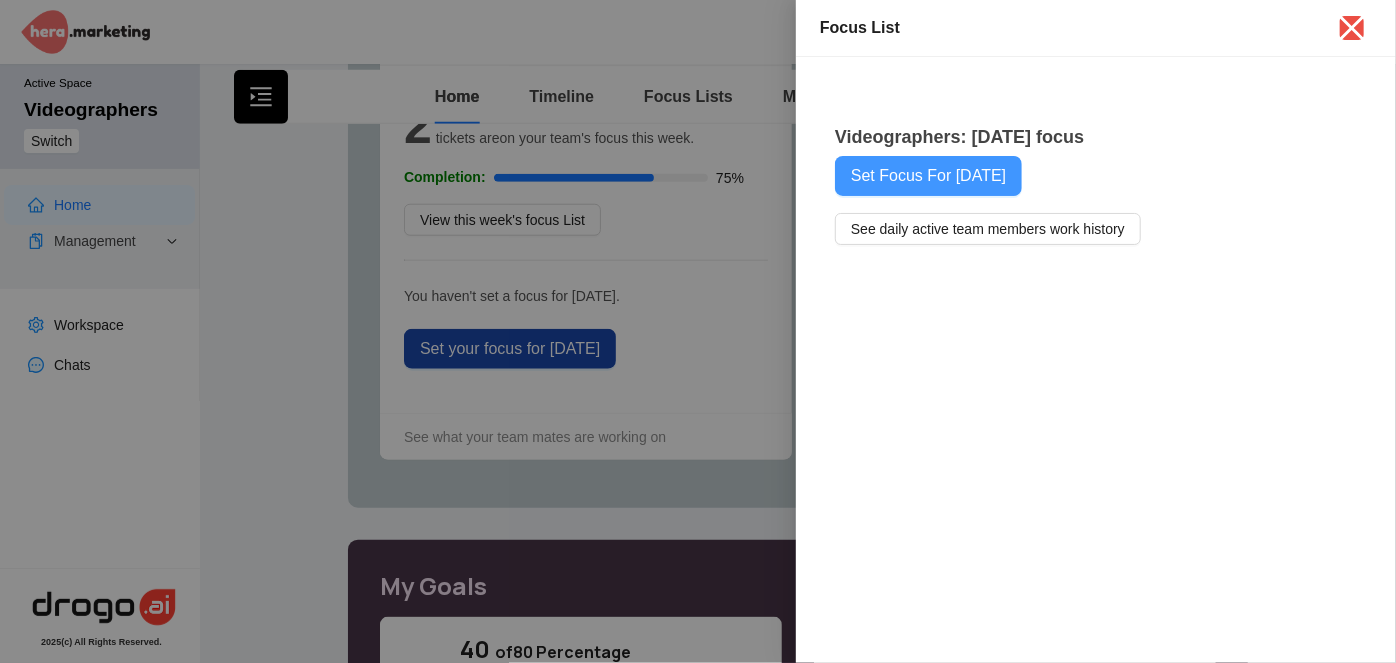 click on "Set Focus For [DATE]" at bounding box center [928, 176] 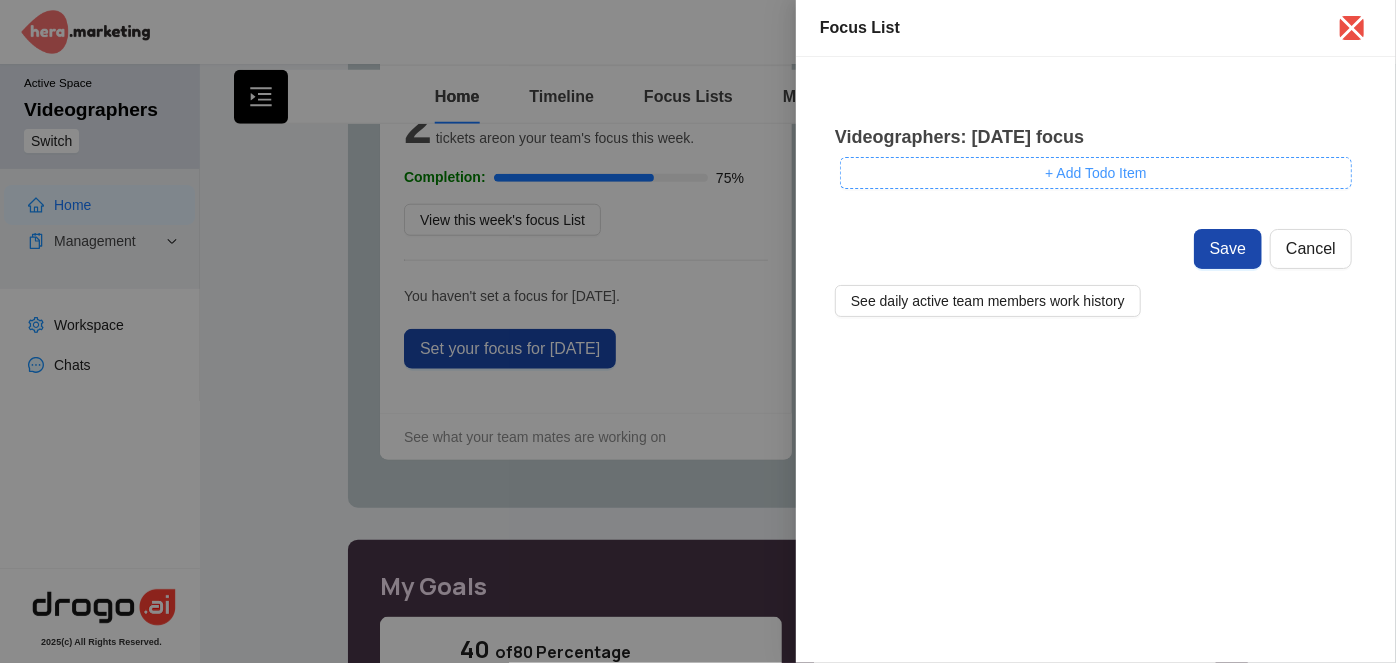 click on "+ Add Todo Item" at bounding box center (1095, 173) 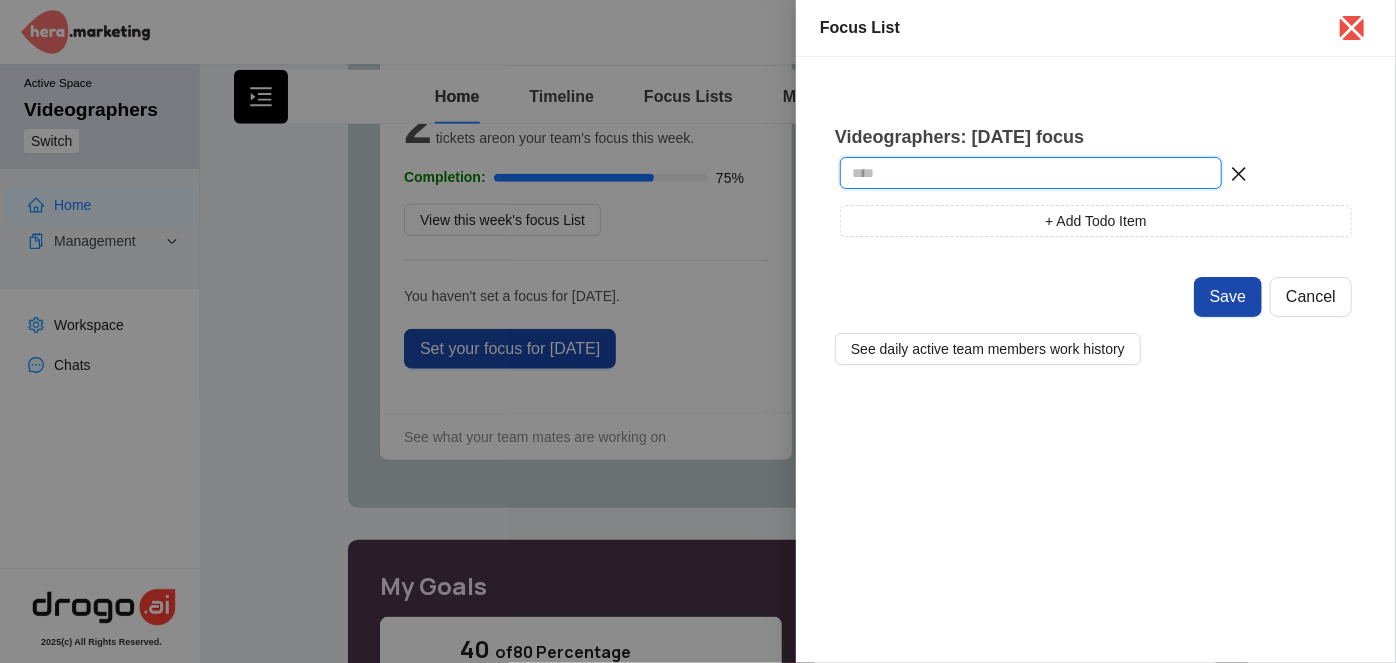 click at bounding box center [1031, 173] 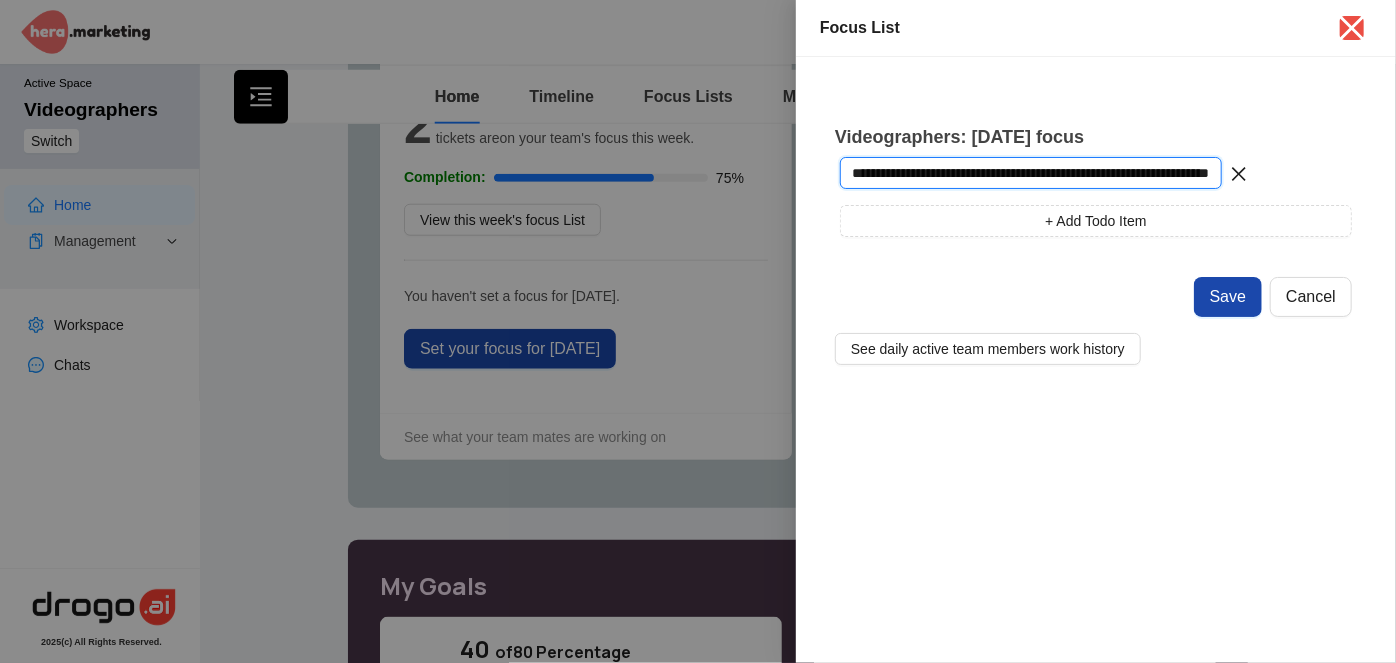 scroll, scrollTop: 0, scrollLeft: 113, axis: horizontal 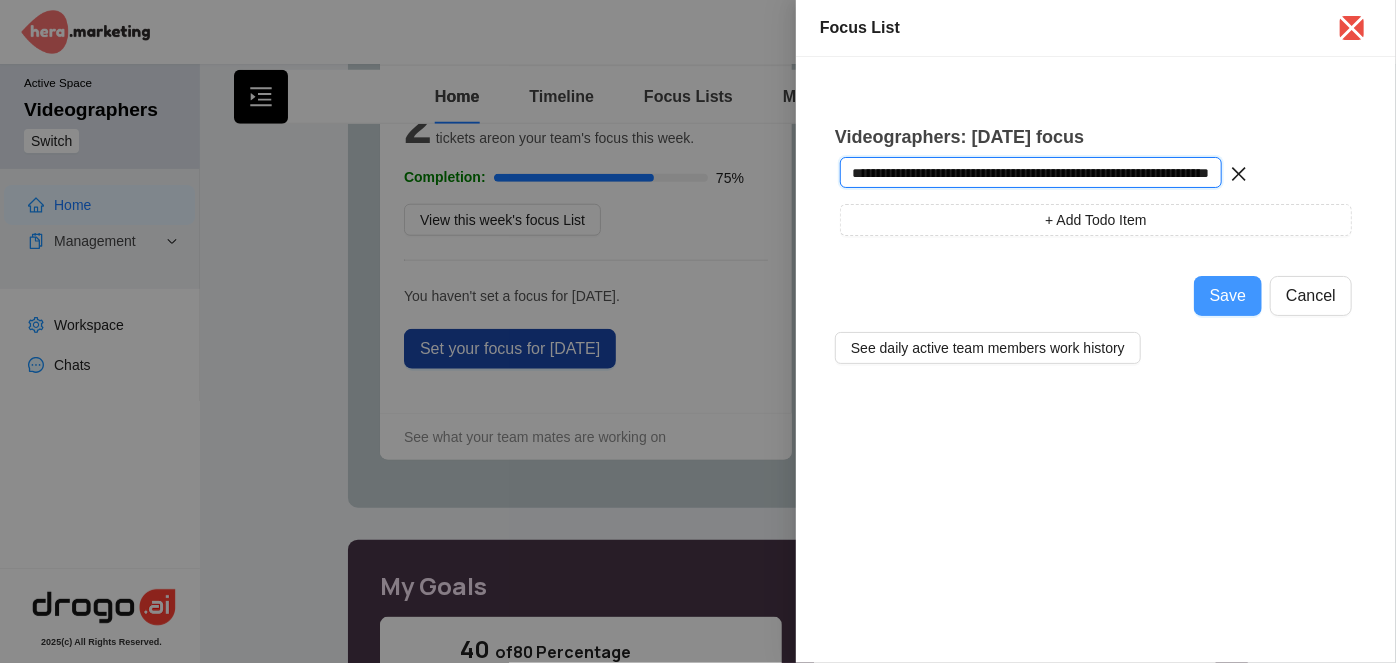 type on "**********" 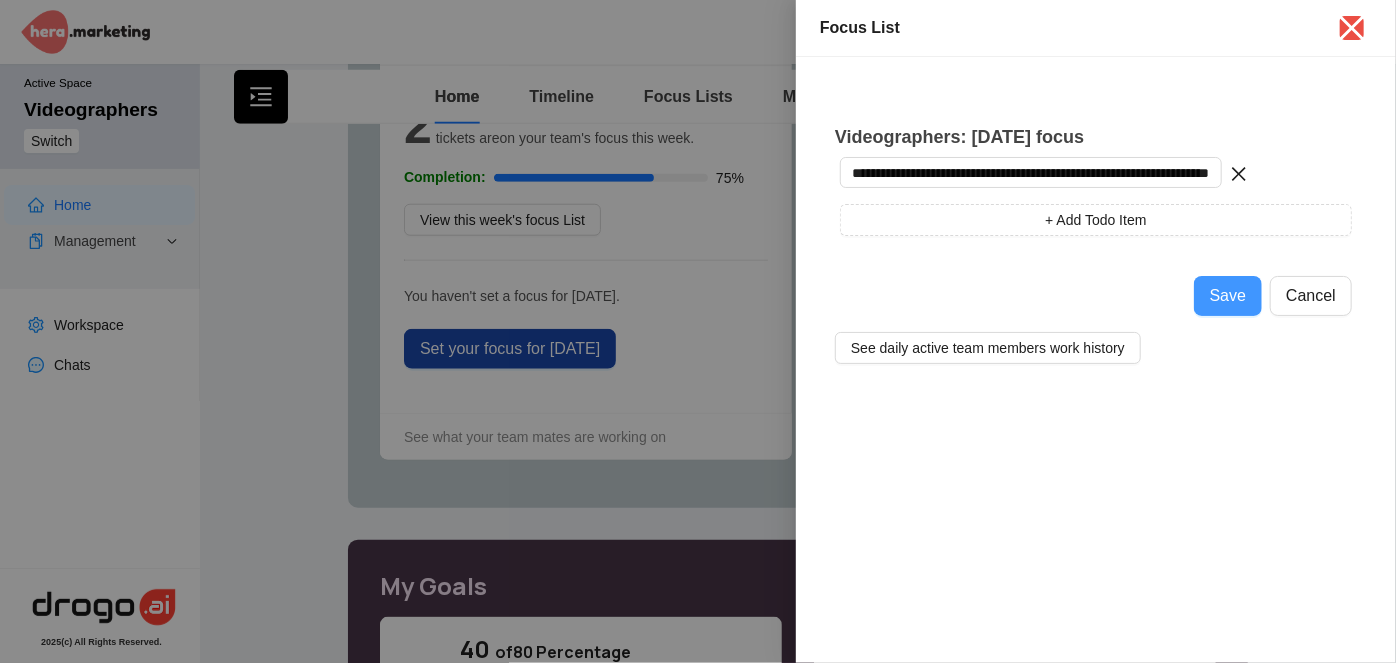 scroll, scrollTop: 0, scrollLeft: 0, axis: both 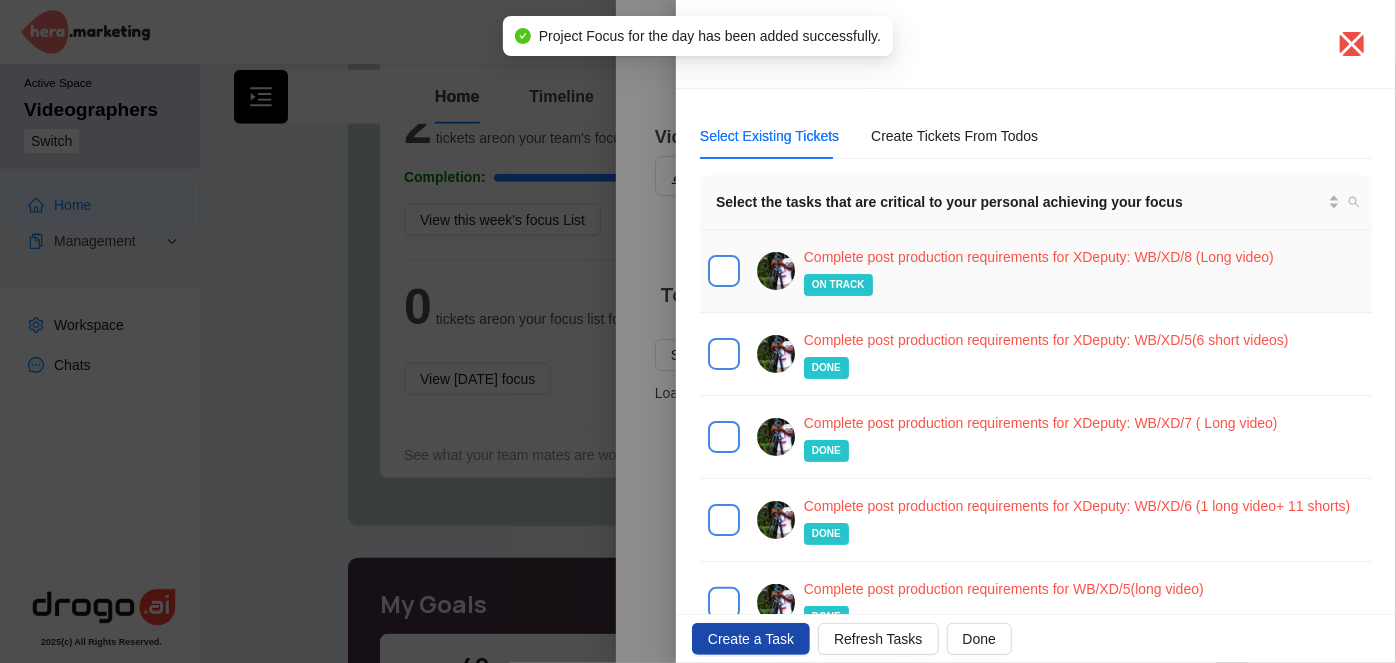 type 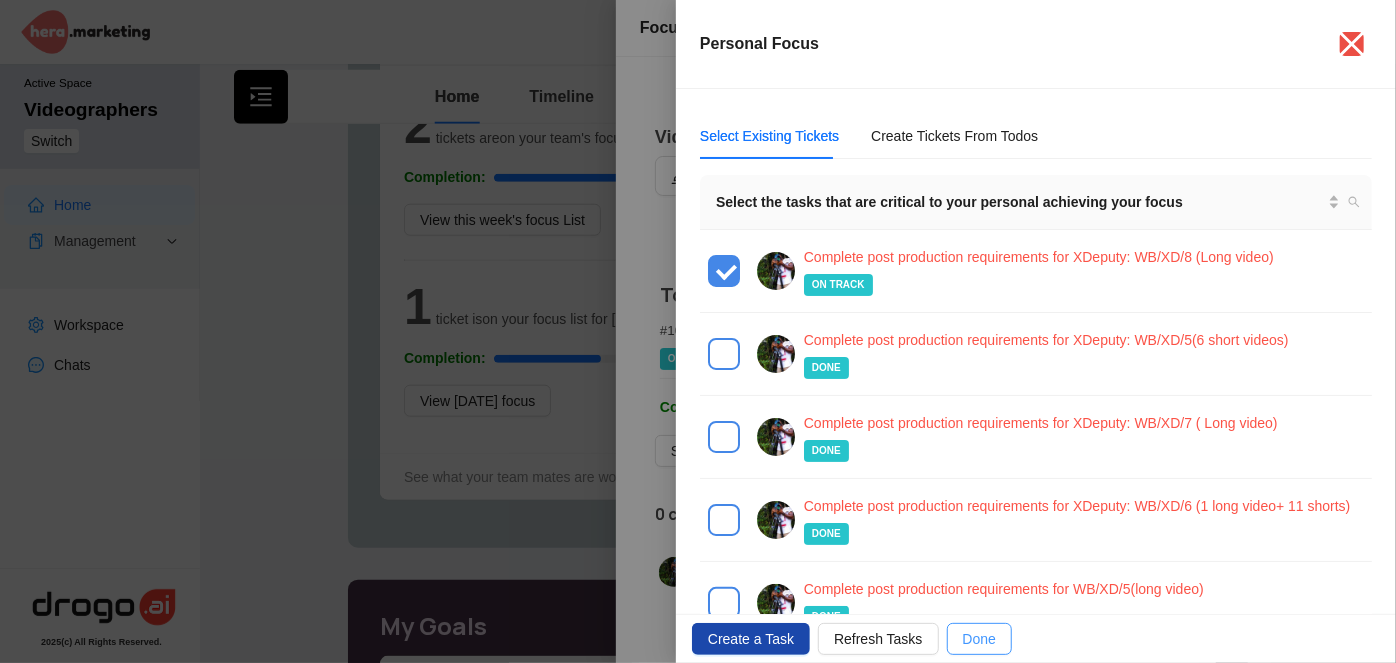 click on "Done" at bounding box center [979, 639] 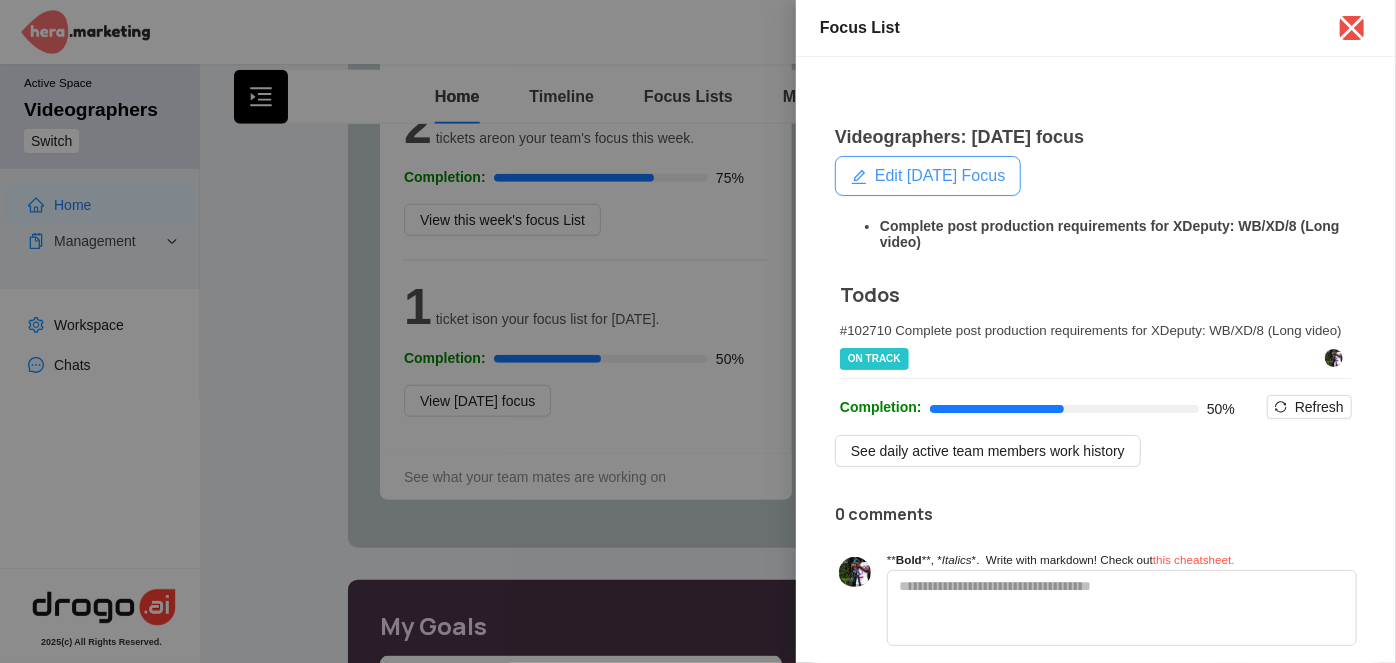 click on "Edit [DATE] Focus" at bounding box center [940, 176] 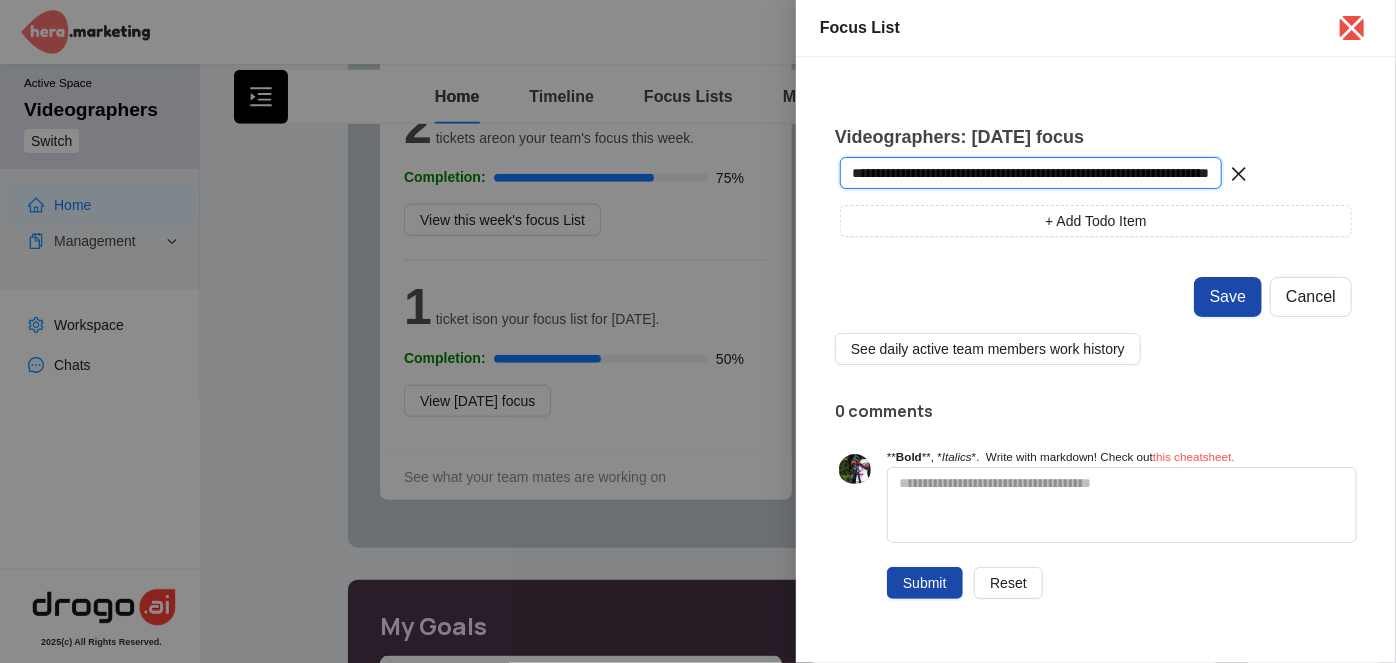 click on "**********" at bounding box center [1031, 173] 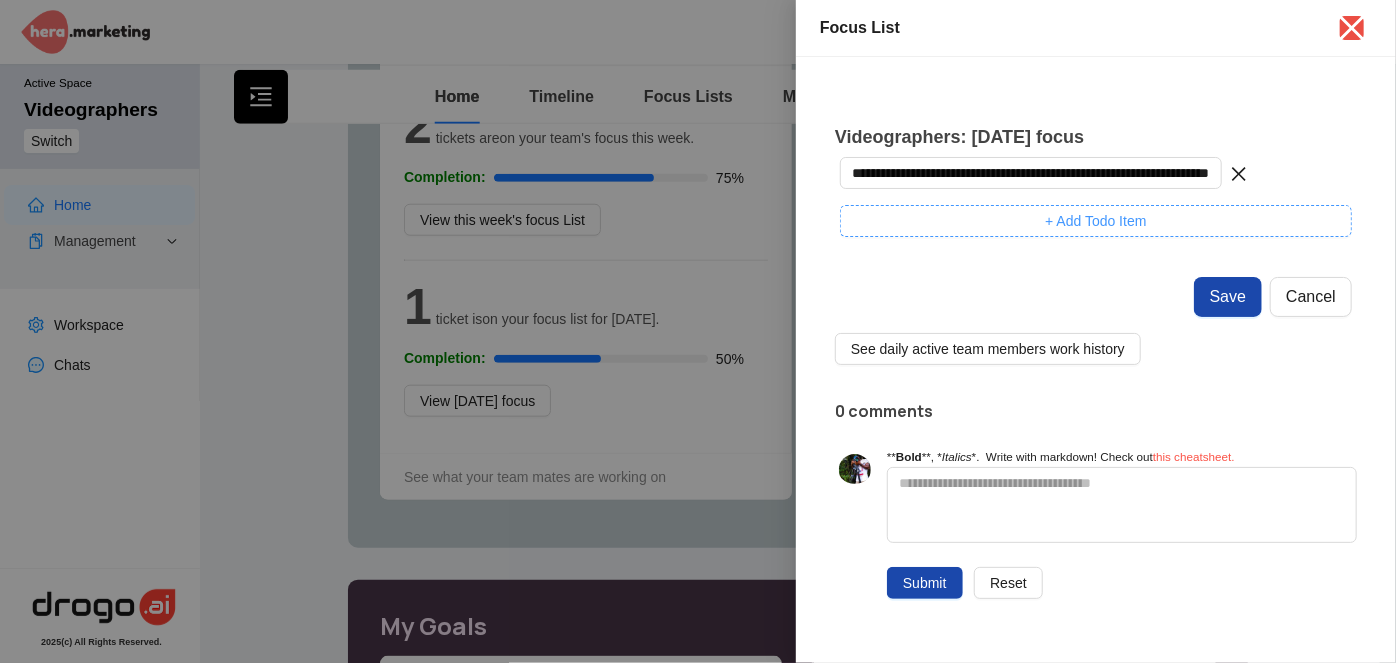 click on "+ Add Todo Item" at bounding box center (1095, 221) 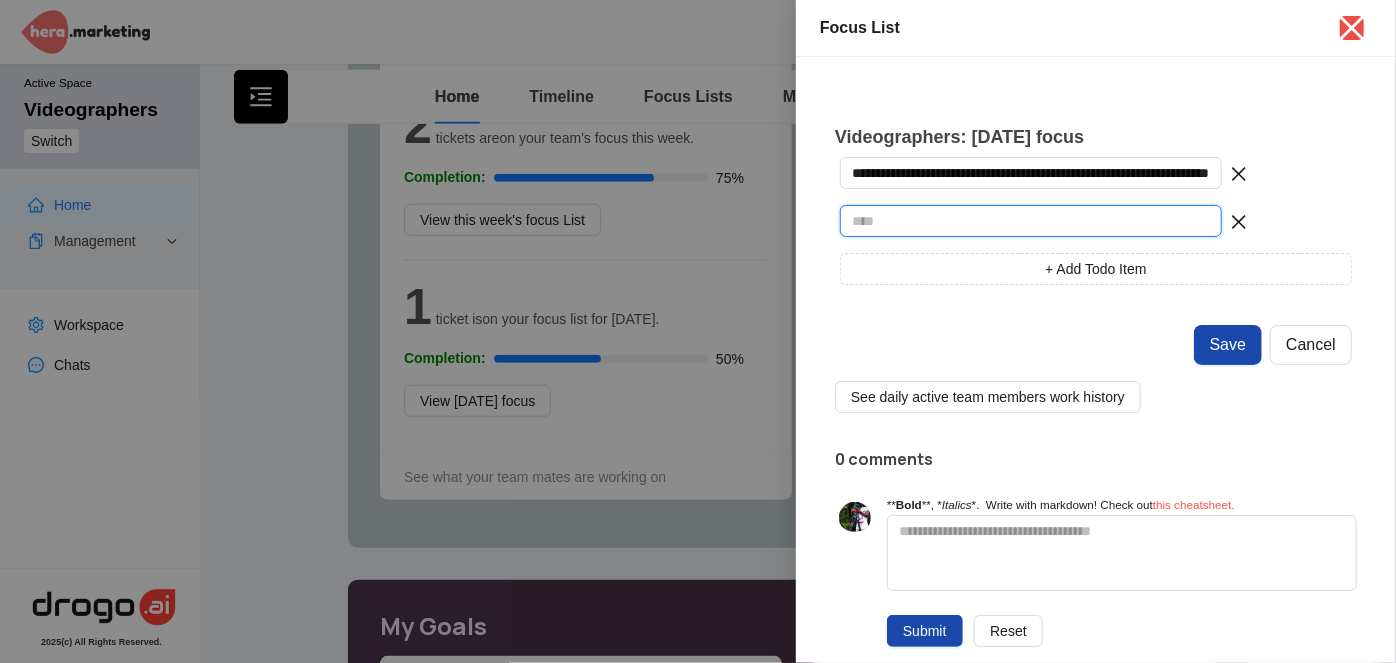 click at bounding box center [1031, 221] 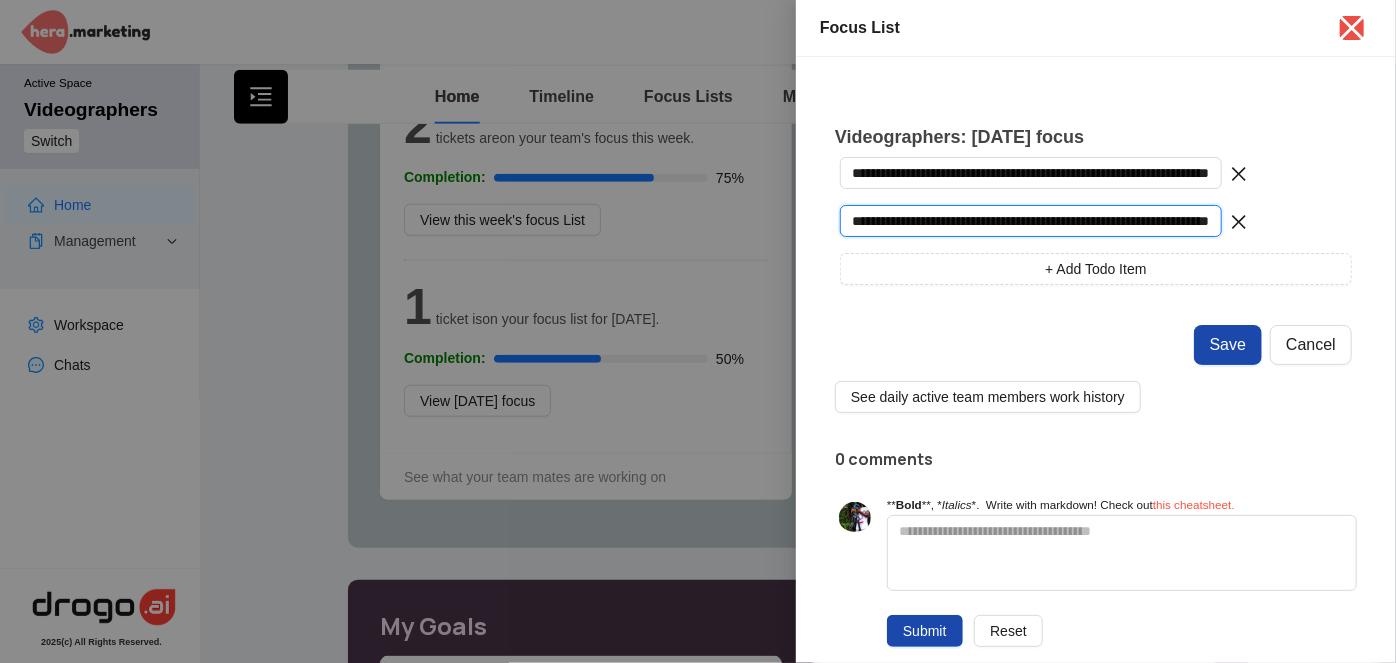 scroll, scrollTop: 0, scrollLeft: 123, axis: horizontal 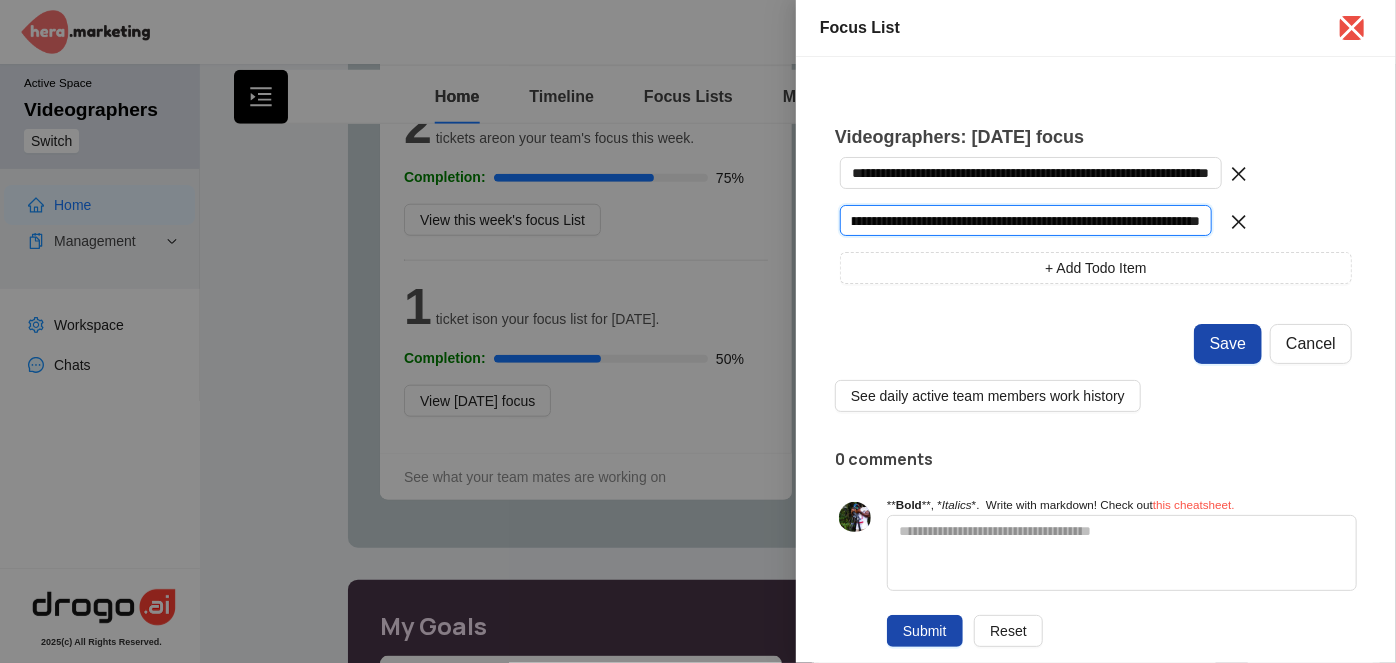 click on "**********" at bounding box center (1026, 220) 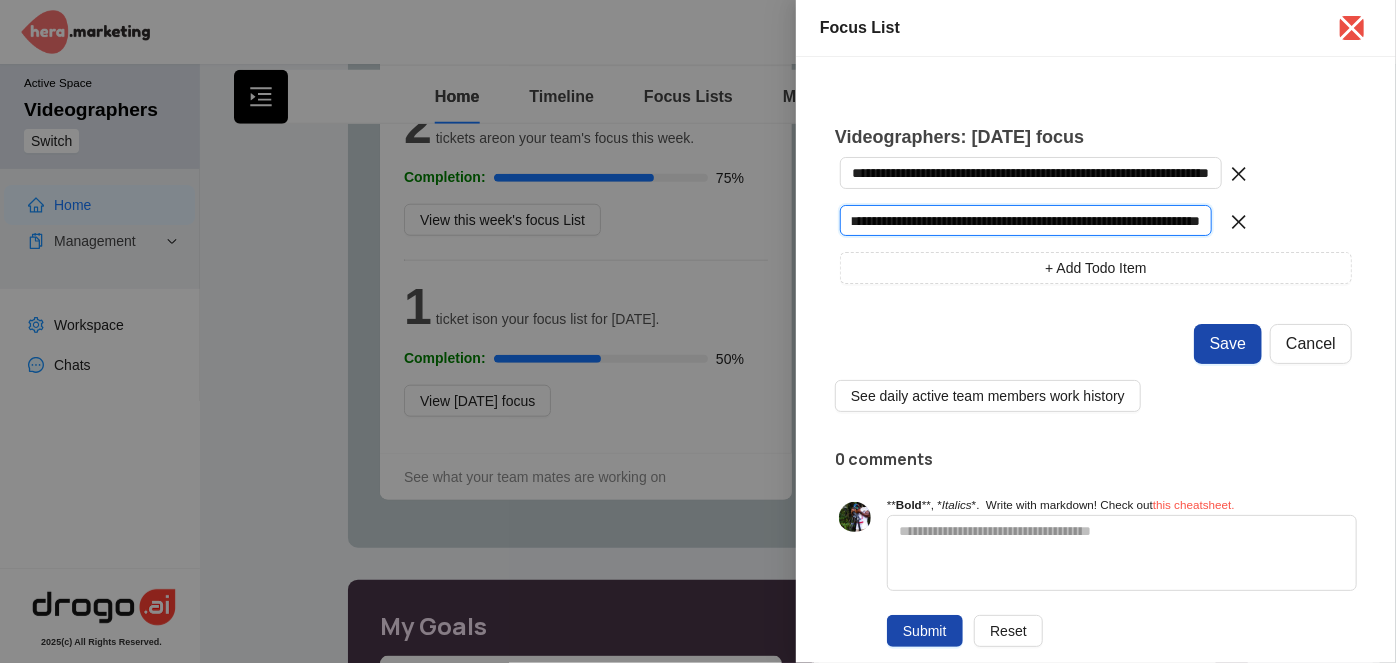 scroll, scrollTop: 0, scrollLeft: 116, axis: horizontal 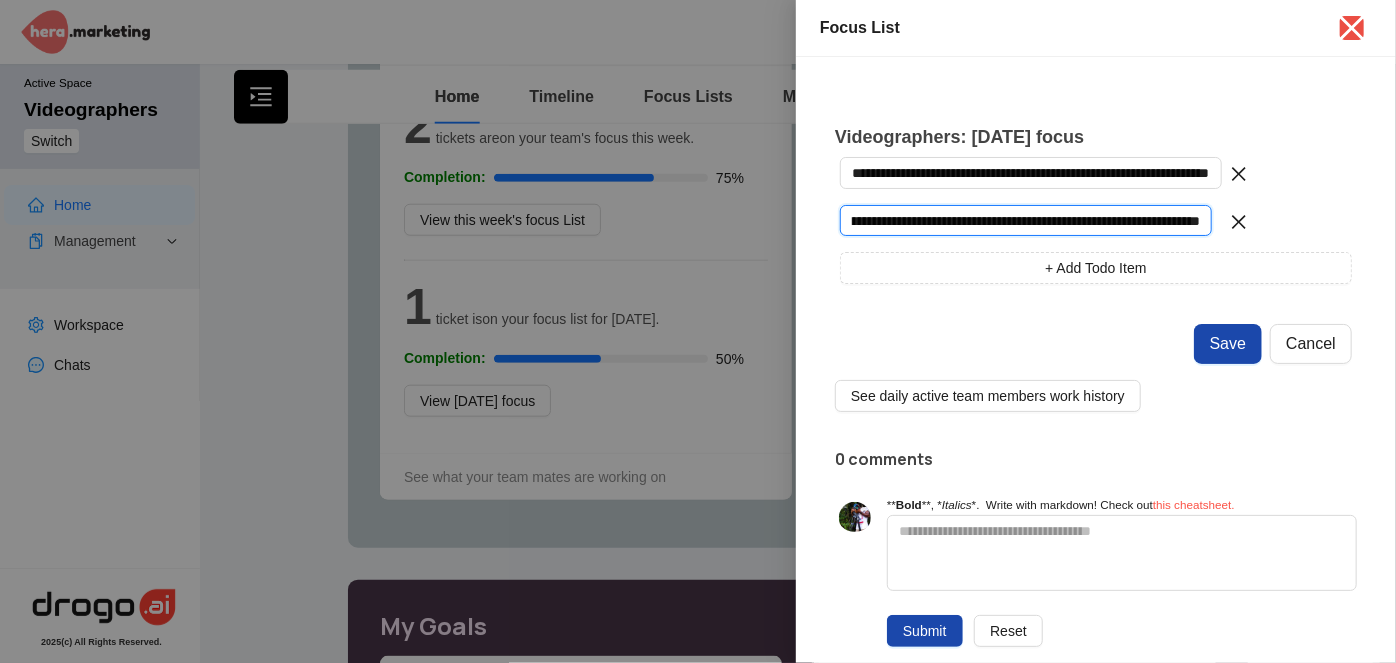 click on "**********" at bounding box center (1026, 220) 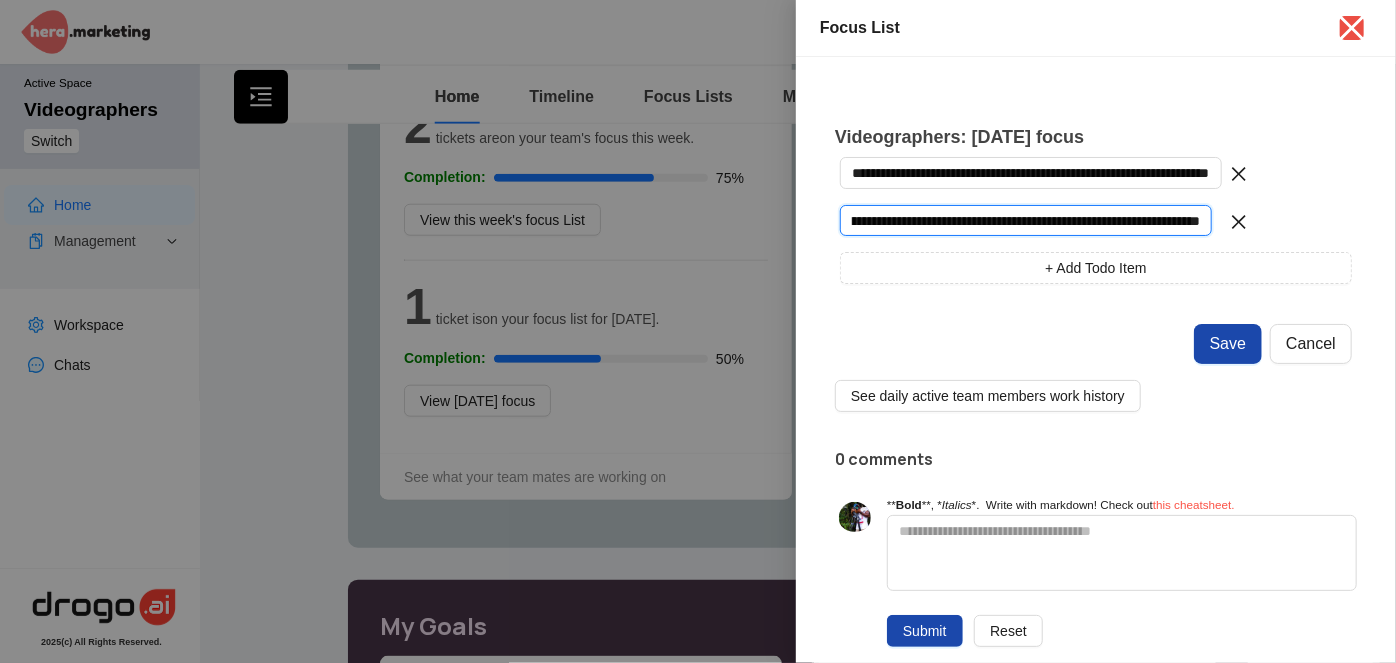 scroll, scrollTop: 0, scrollLeft: 124, axis: horizontal 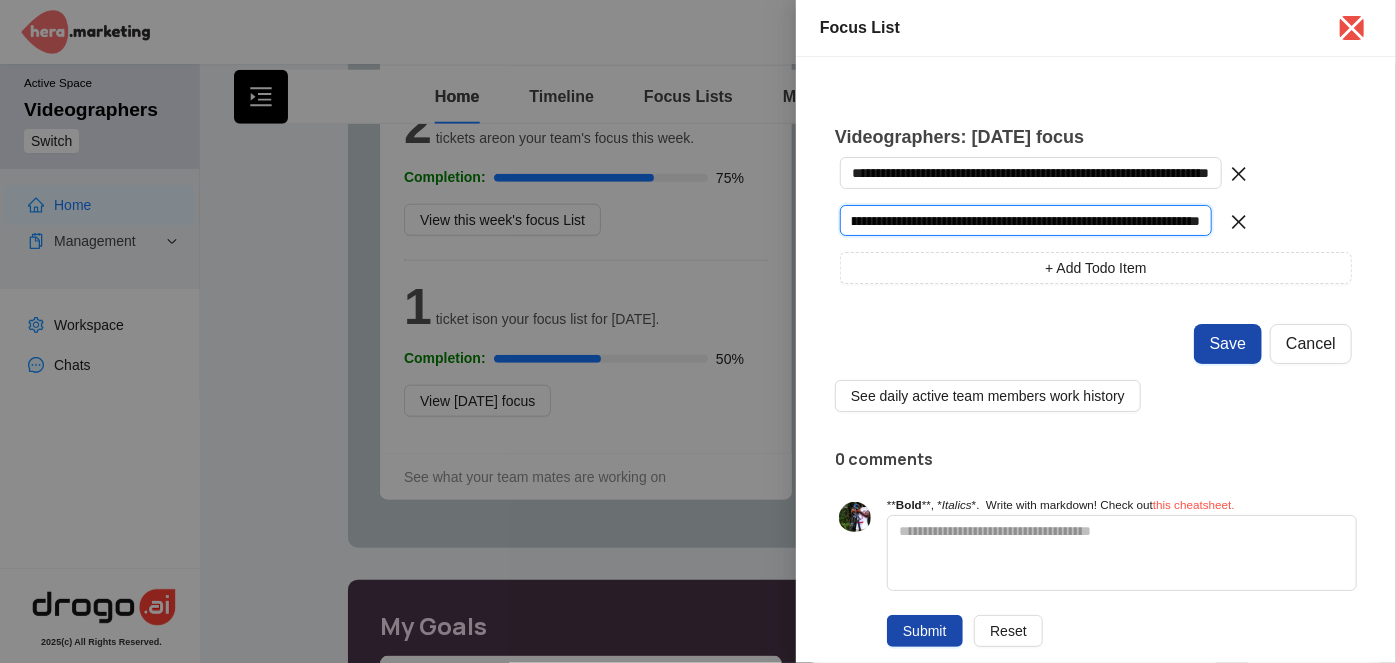 click on "**********" at bounding box center [1026, 220] 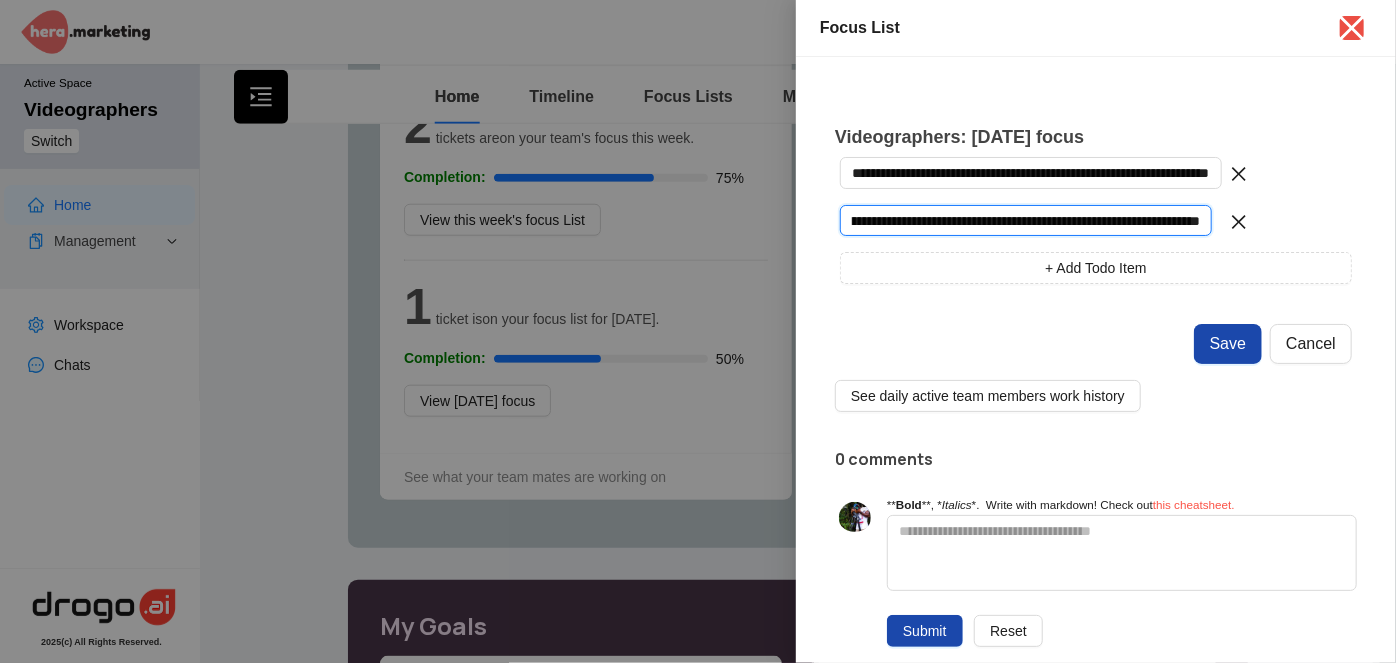 scroll, scrollTop: 0, scrollLeft: 130, axis: horizontal 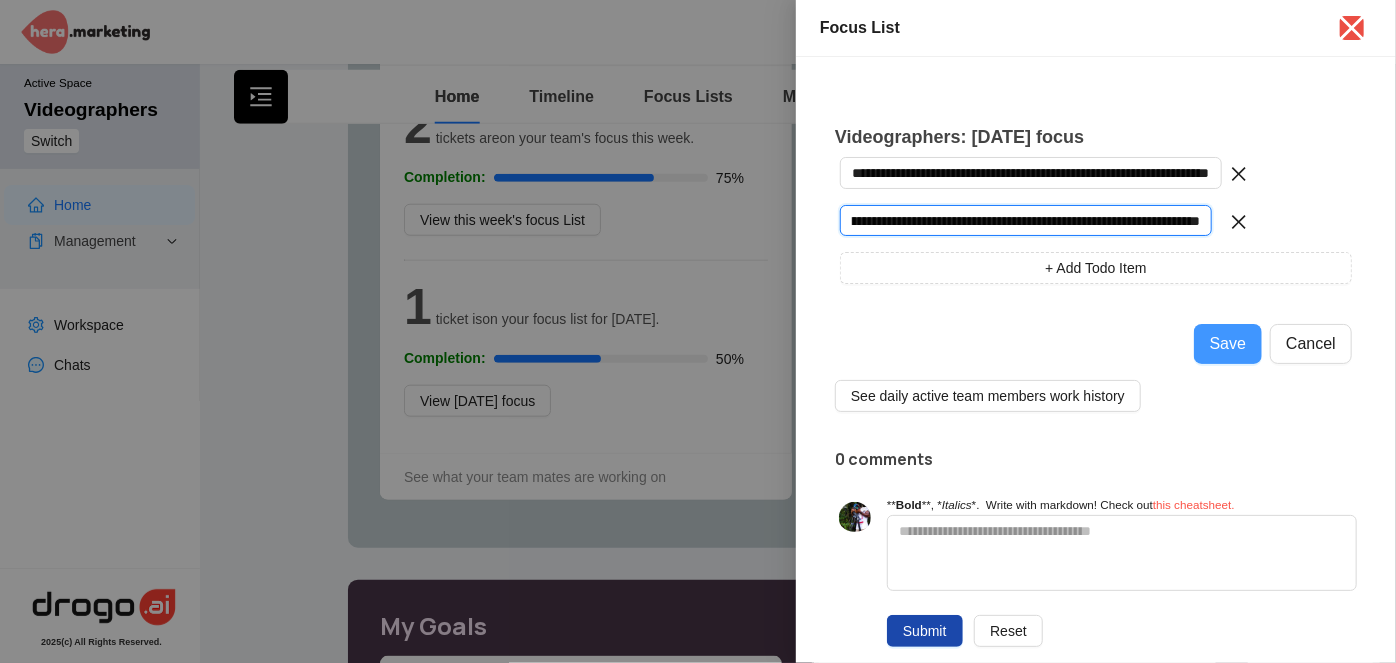 type on "**********" 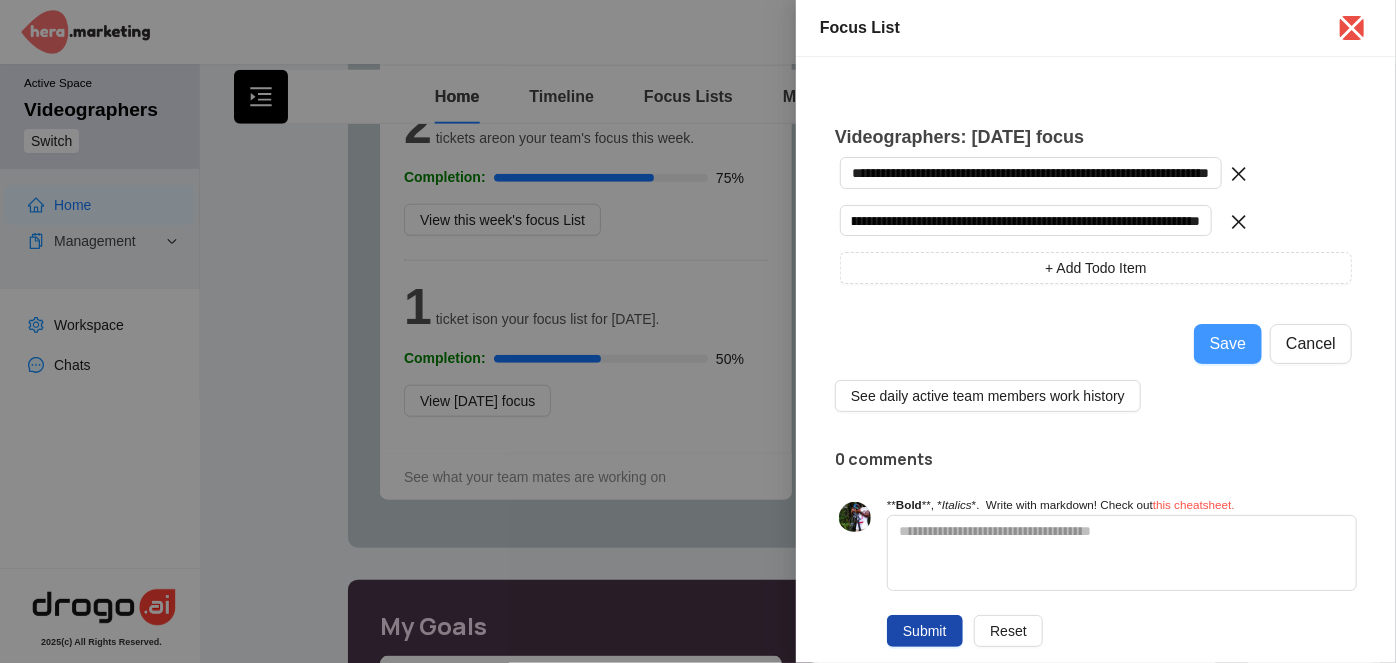 scroll, scrollTop: 0, scrollLeft: 0, axis: both 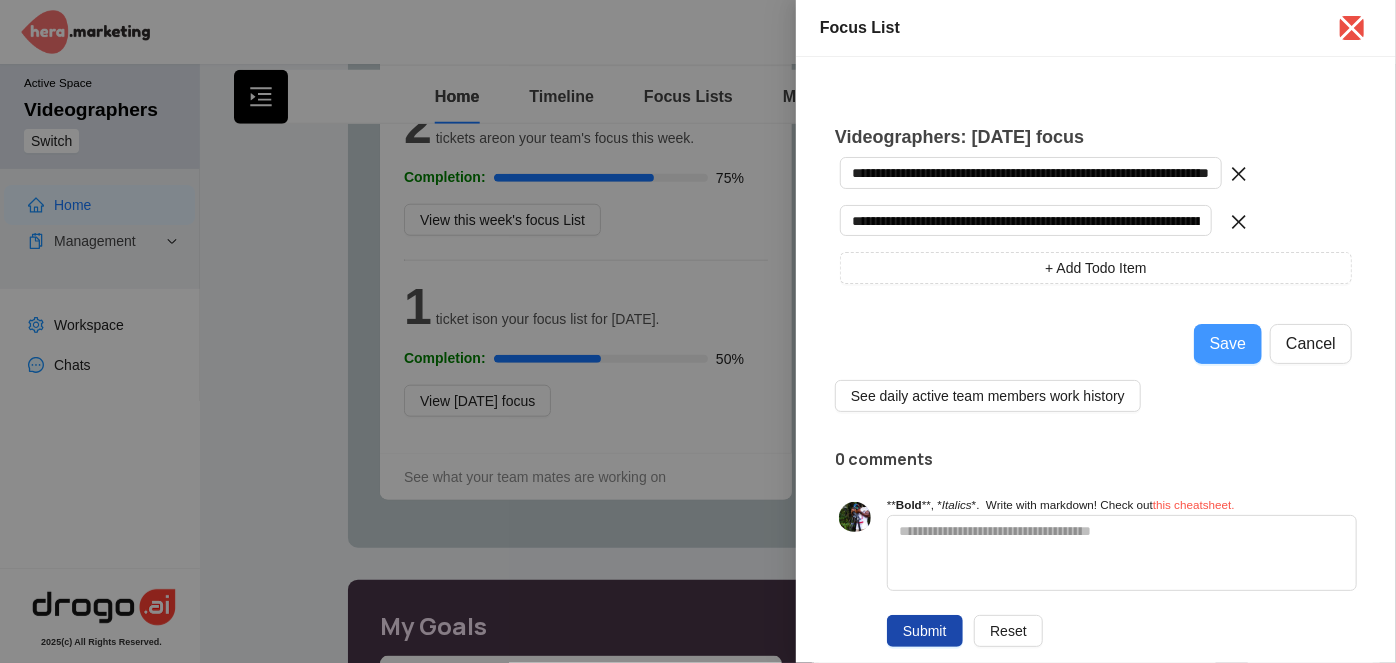 click on "Save" at bounding box center [1228, 344] 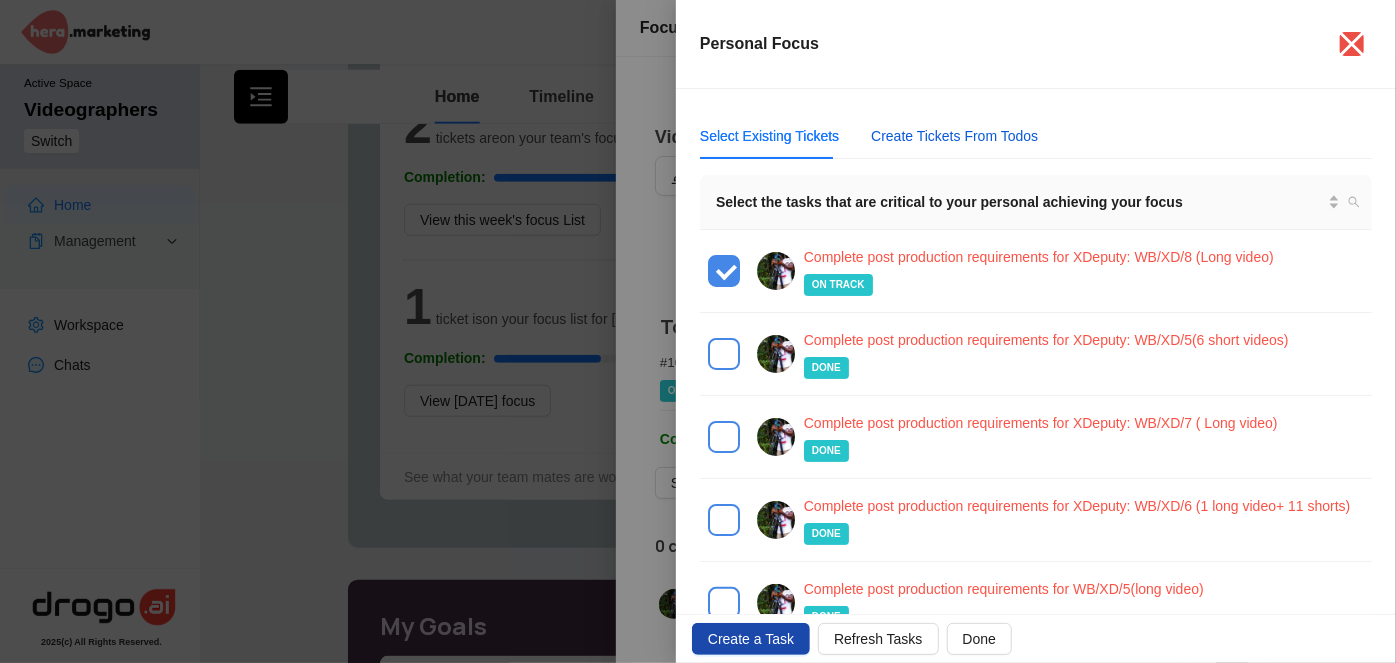 click on "Create Tickets From Todos" at bounding box center [954, 136] 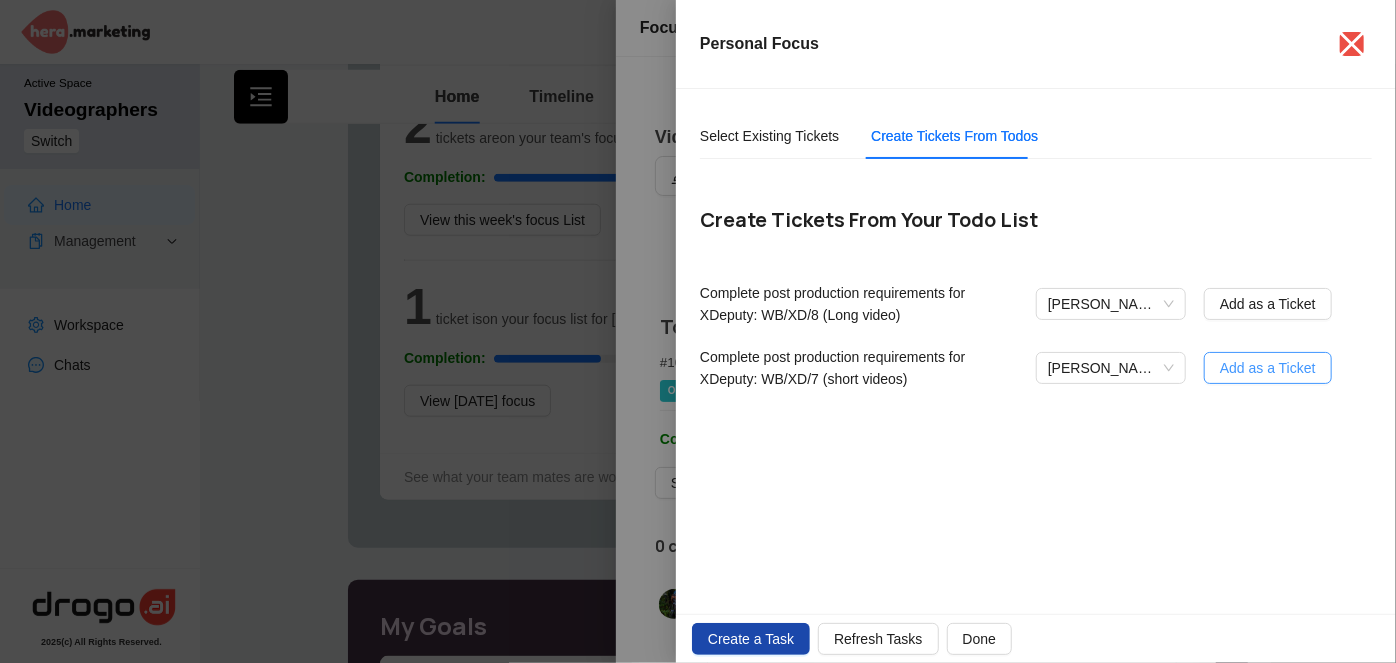 click on "Add as a Ticket" at bounding box center [1268, 368] 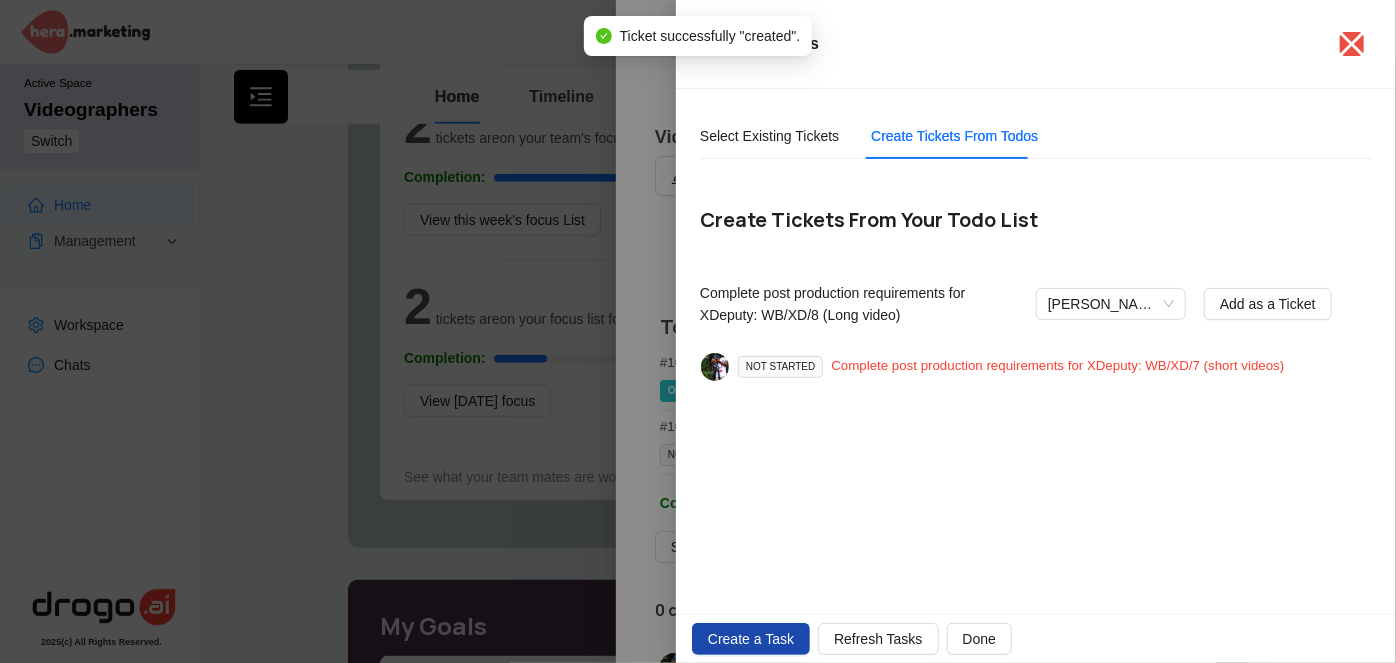 click on "Complete post production requirements for XDeputy: WB/XD/7 (short videos)" at bounding box center (1057, 367) 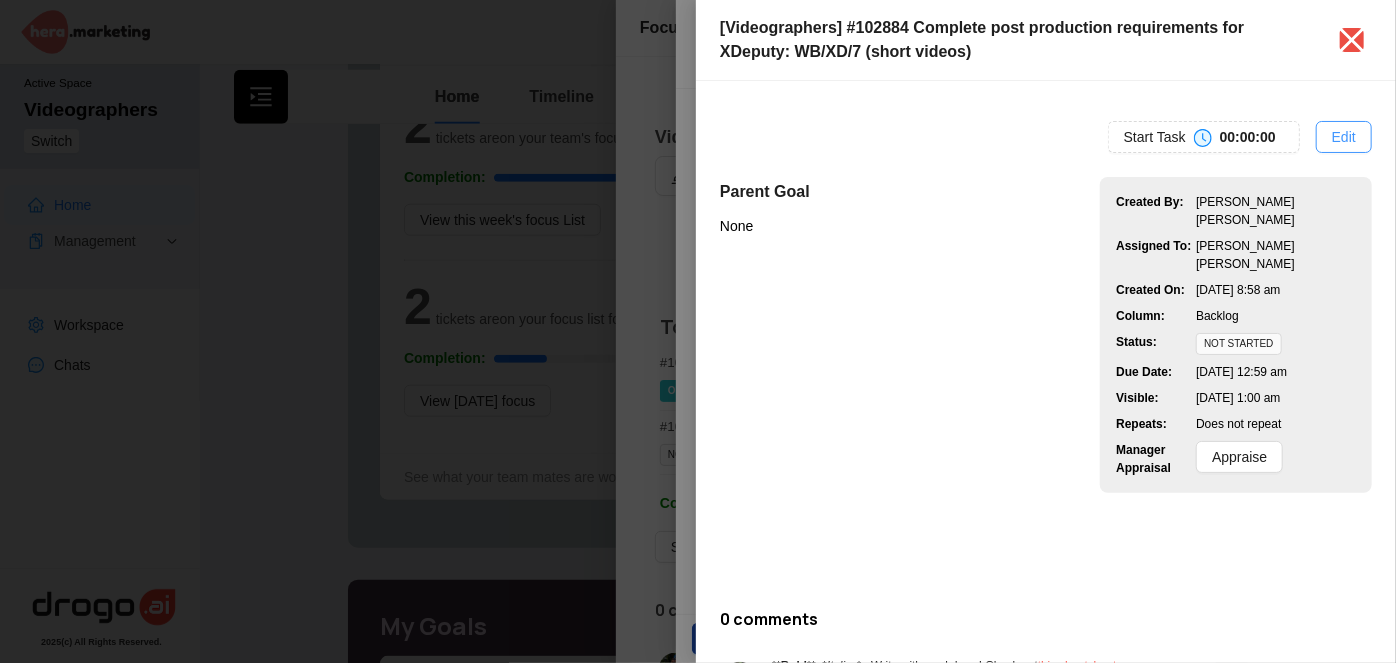 click on "Edit" at bounding box center (1344, 137) 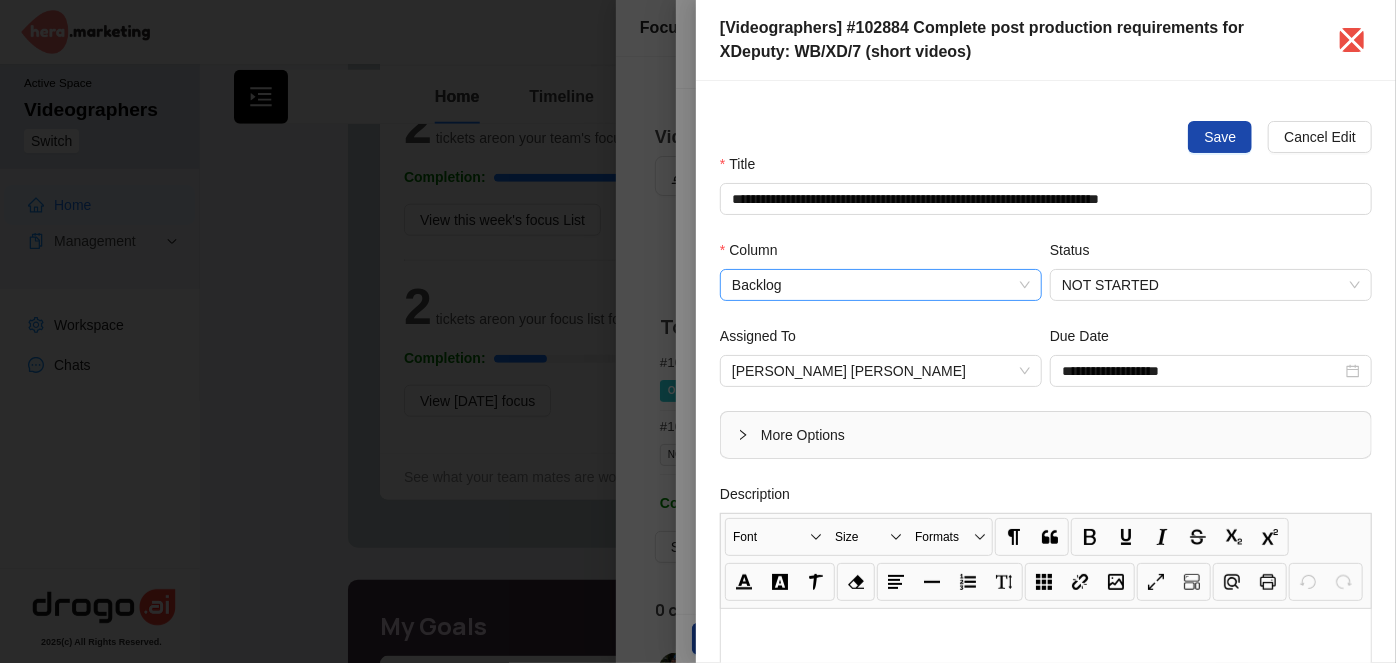 click on "Backlog" at bounding box center (881, 285) 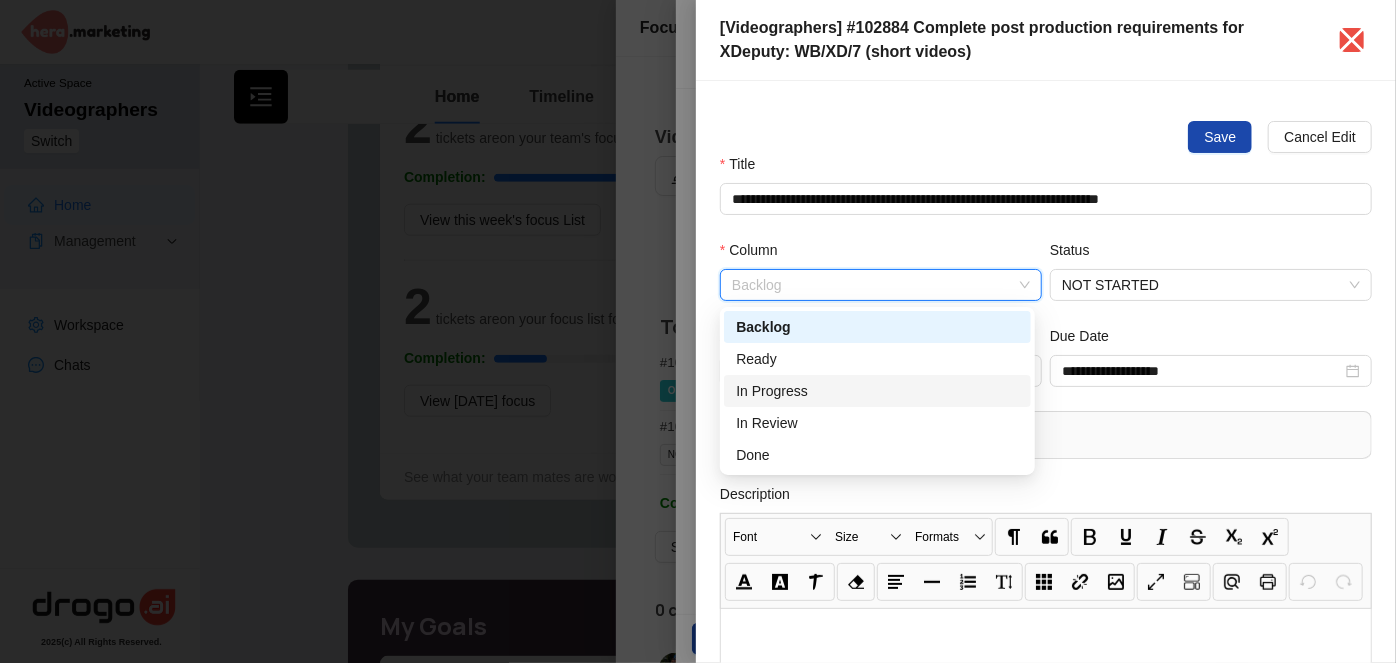 click on "In Progress" at bounding box center [877, 391] 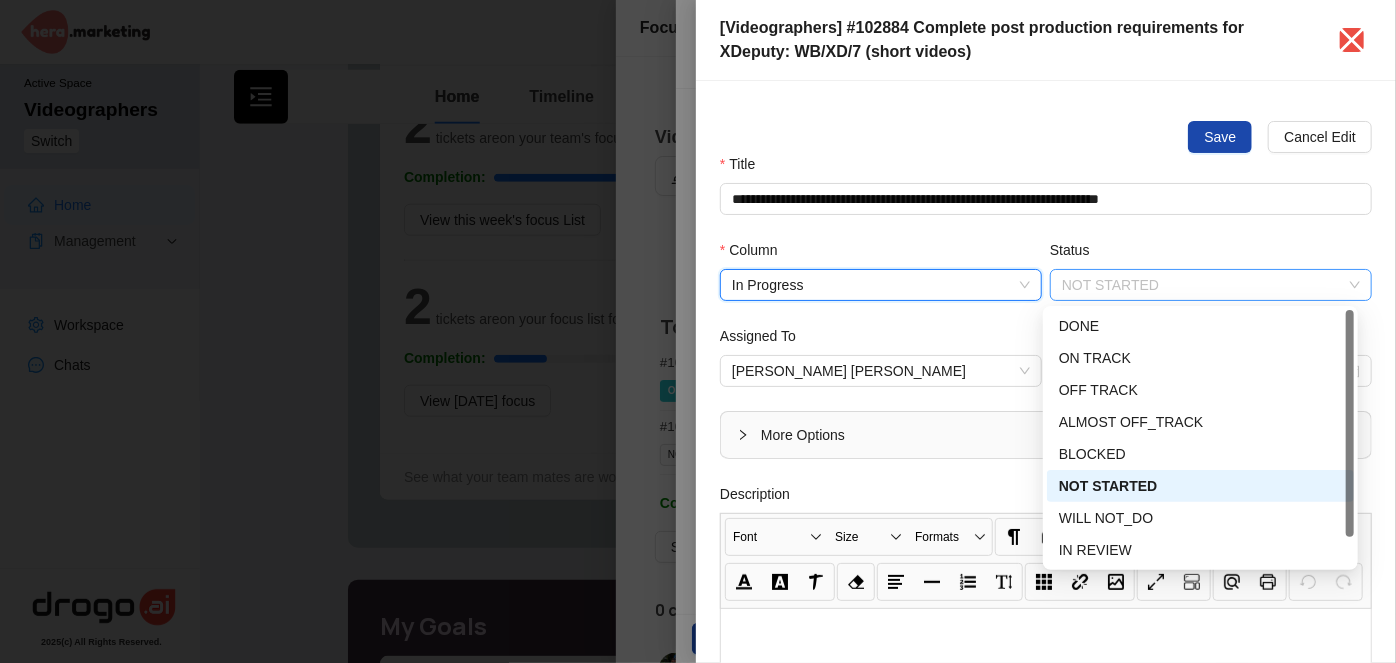 click on "NOT STARTED" at bounding box center [1211, 285] 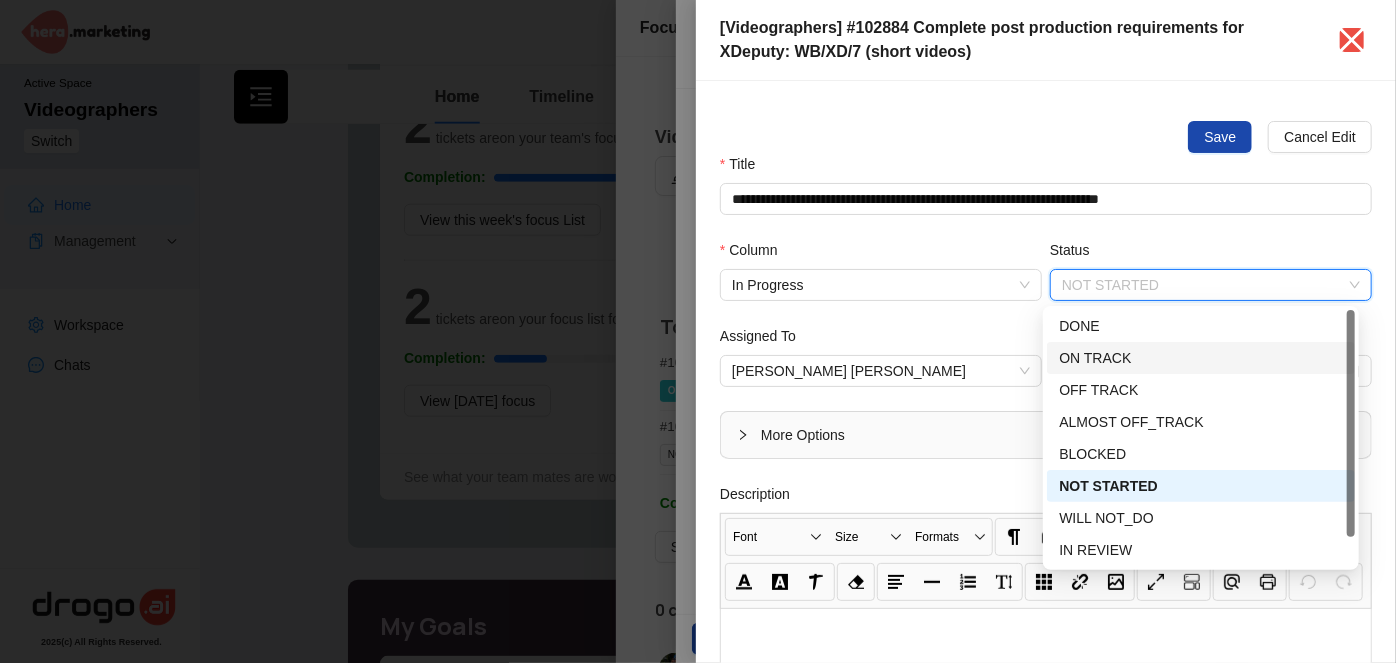 click on "ON TRACK" at bounding box center [1200, 358] 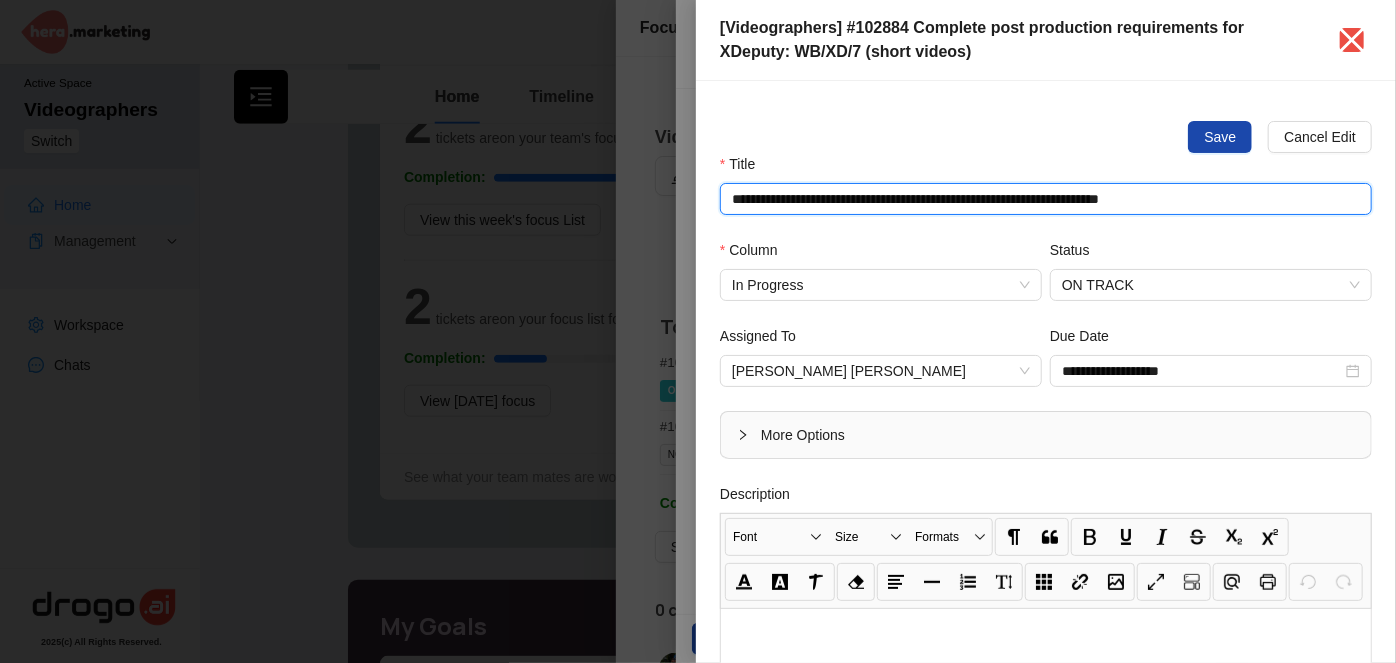 drag, startPoint x: 1224, startPoint y: 203, endPoint x: 468, endPoint y: 203, distance: 756 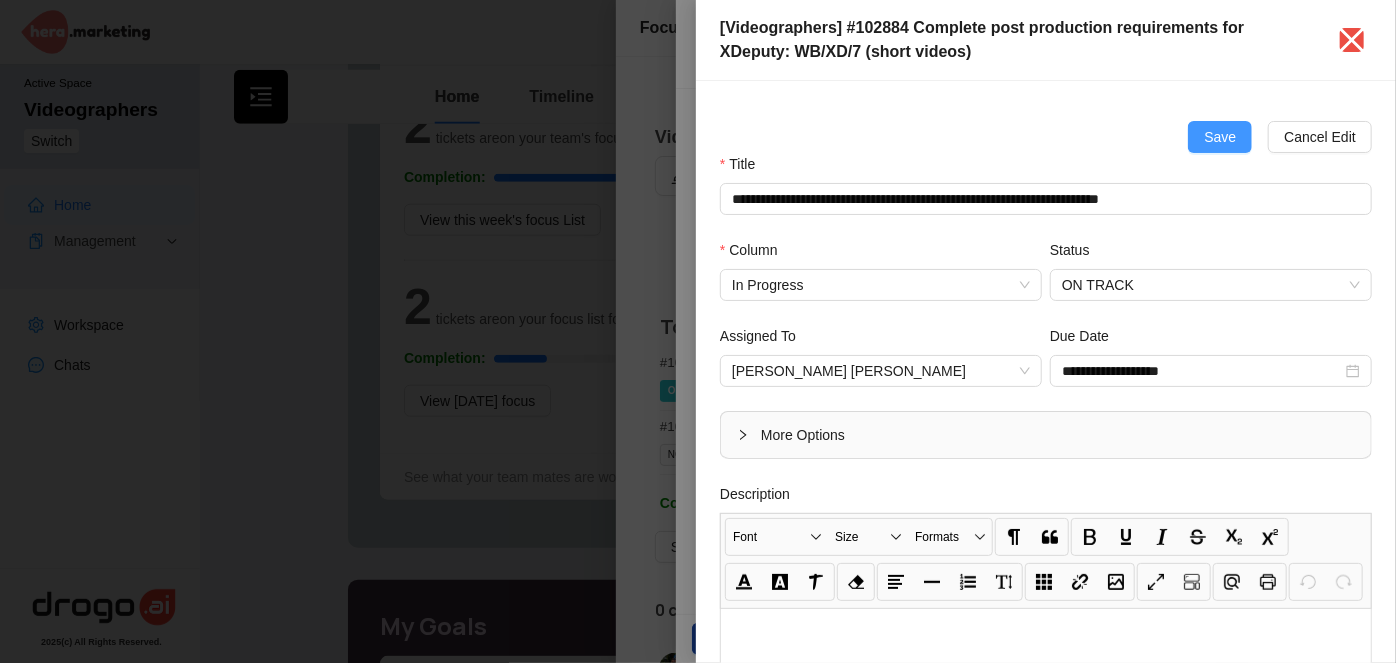 click on "Save" at bounding box center [1220, 137] 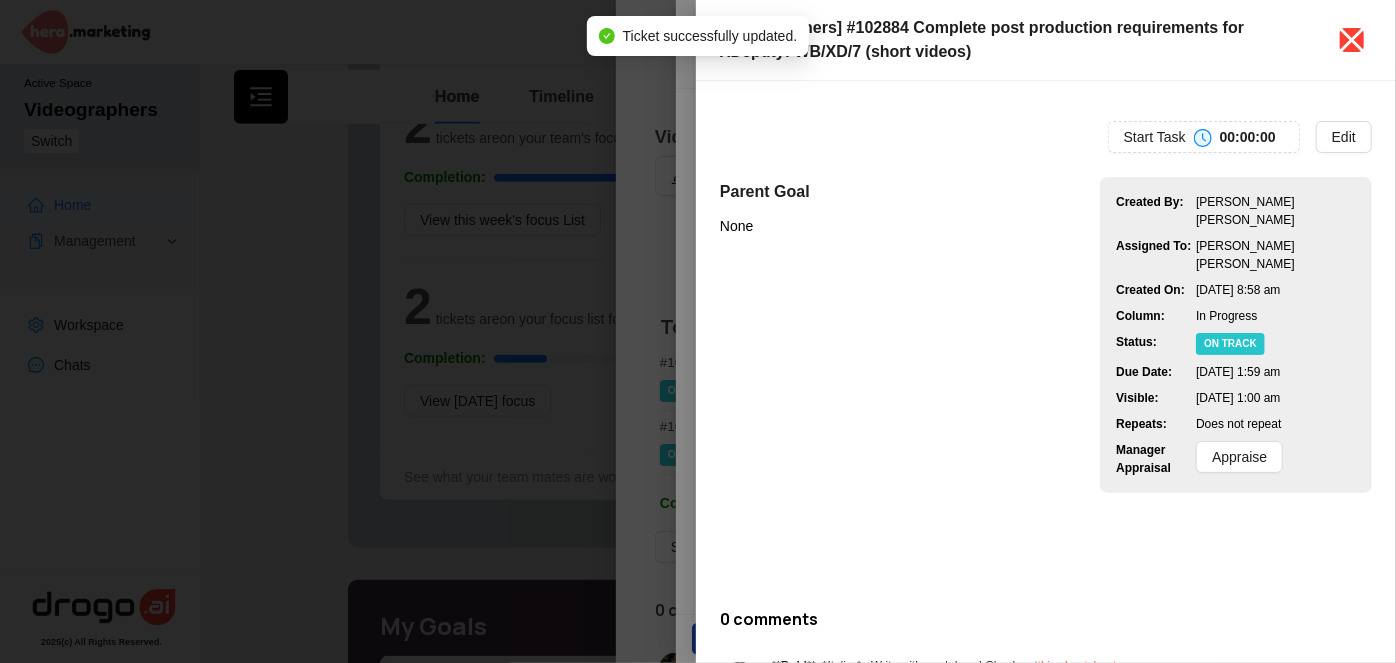 click 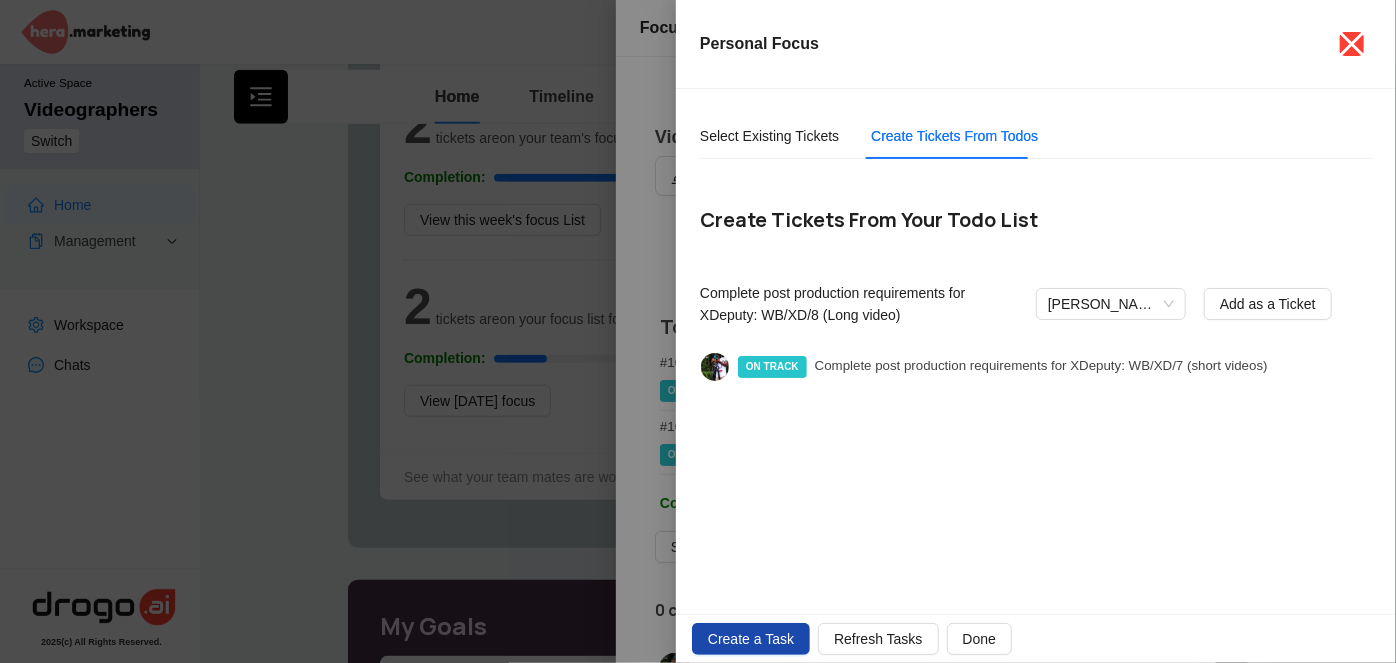 click 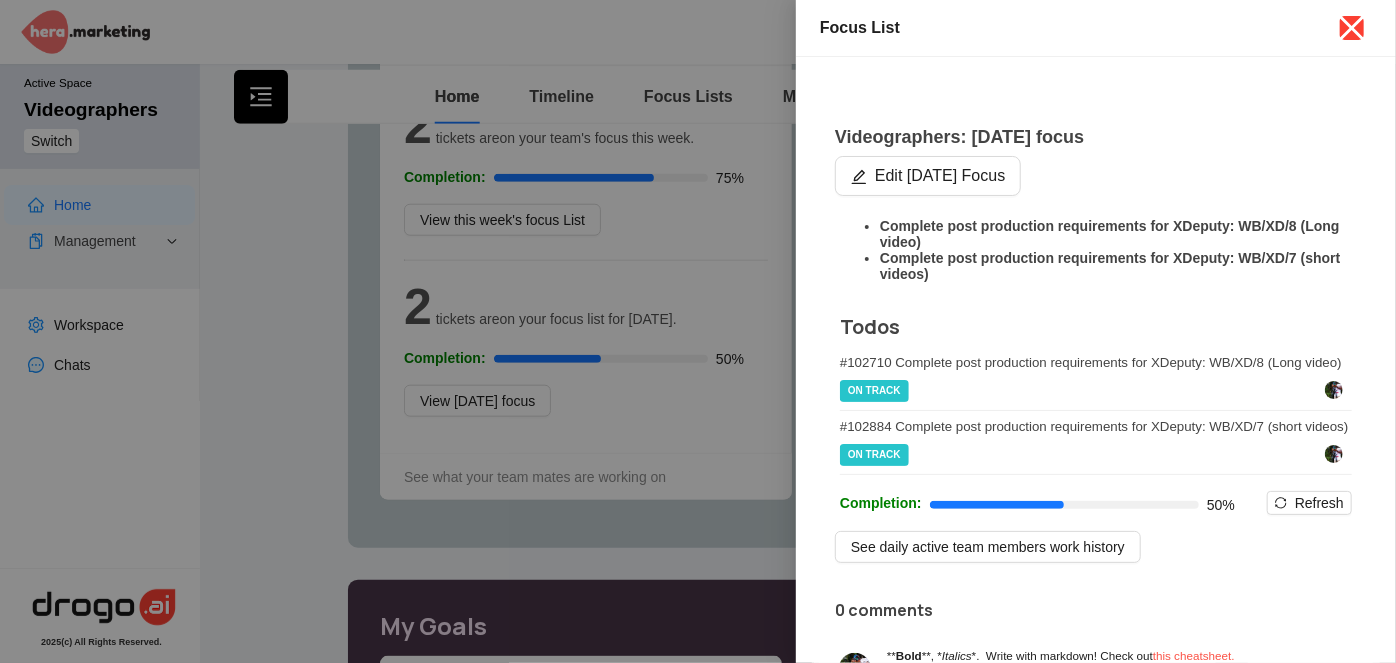 click 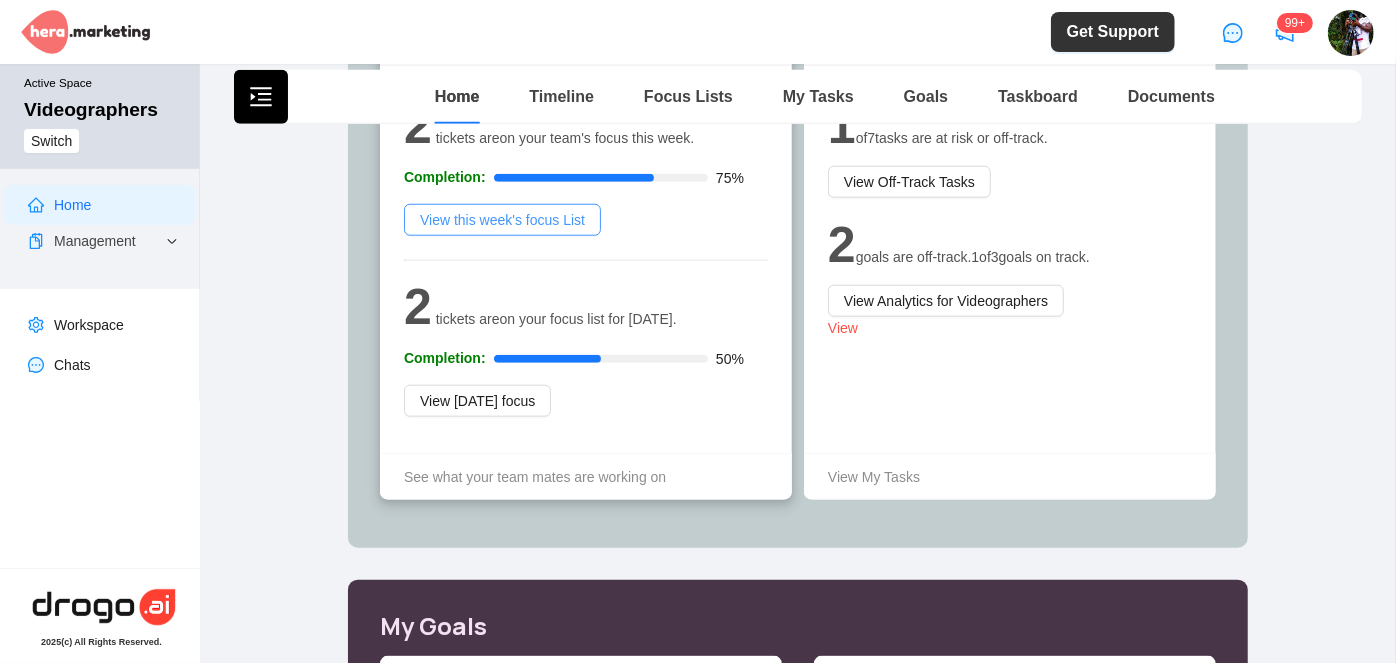 click on "View this week's focus List" at bounding box center (502, 220) 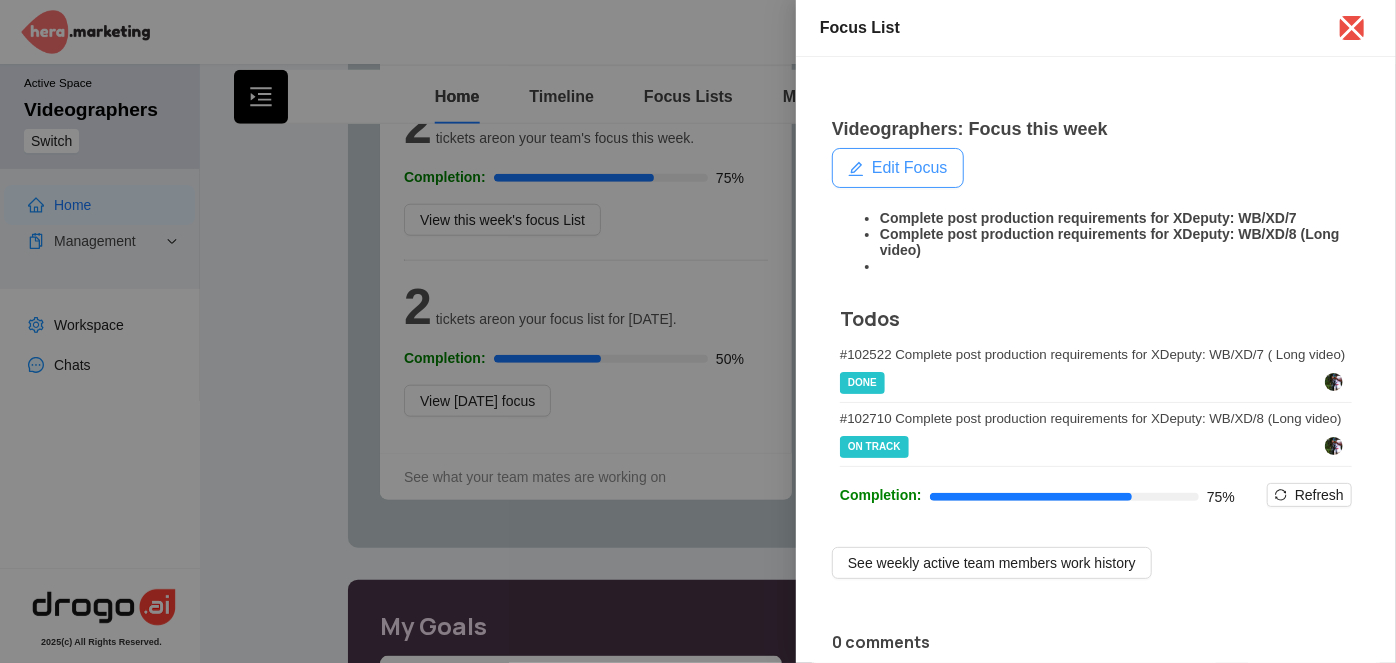 click on "Edit Focus" at bounding box center [910, 168] 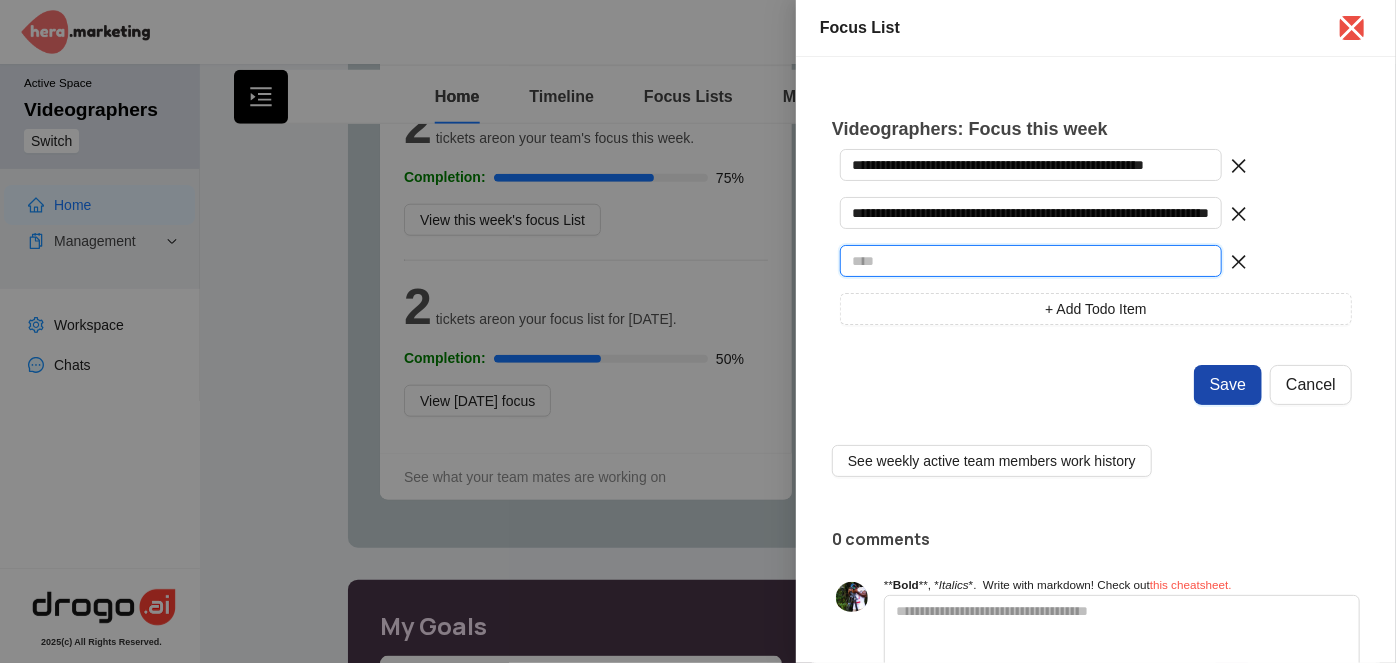 click at bounding box center [1031, 261] 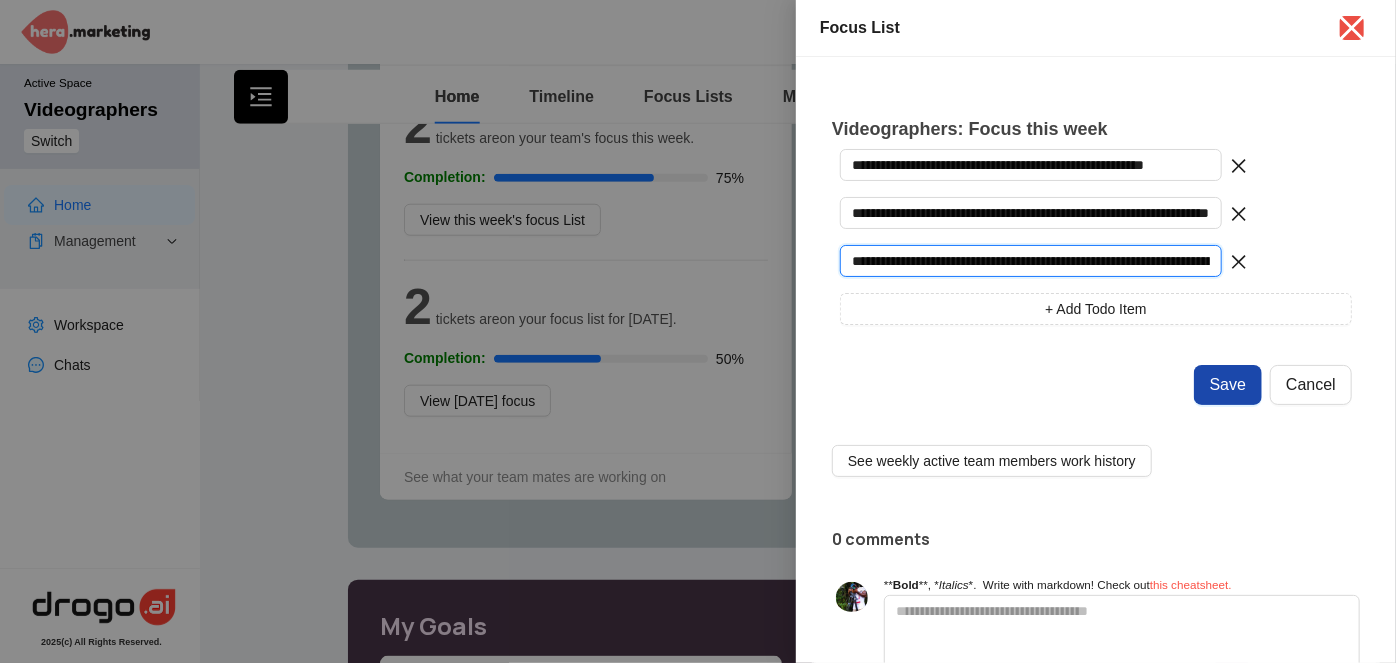 scroll, scrollTop: 0, scrollLeft: 130, axis: horizontal 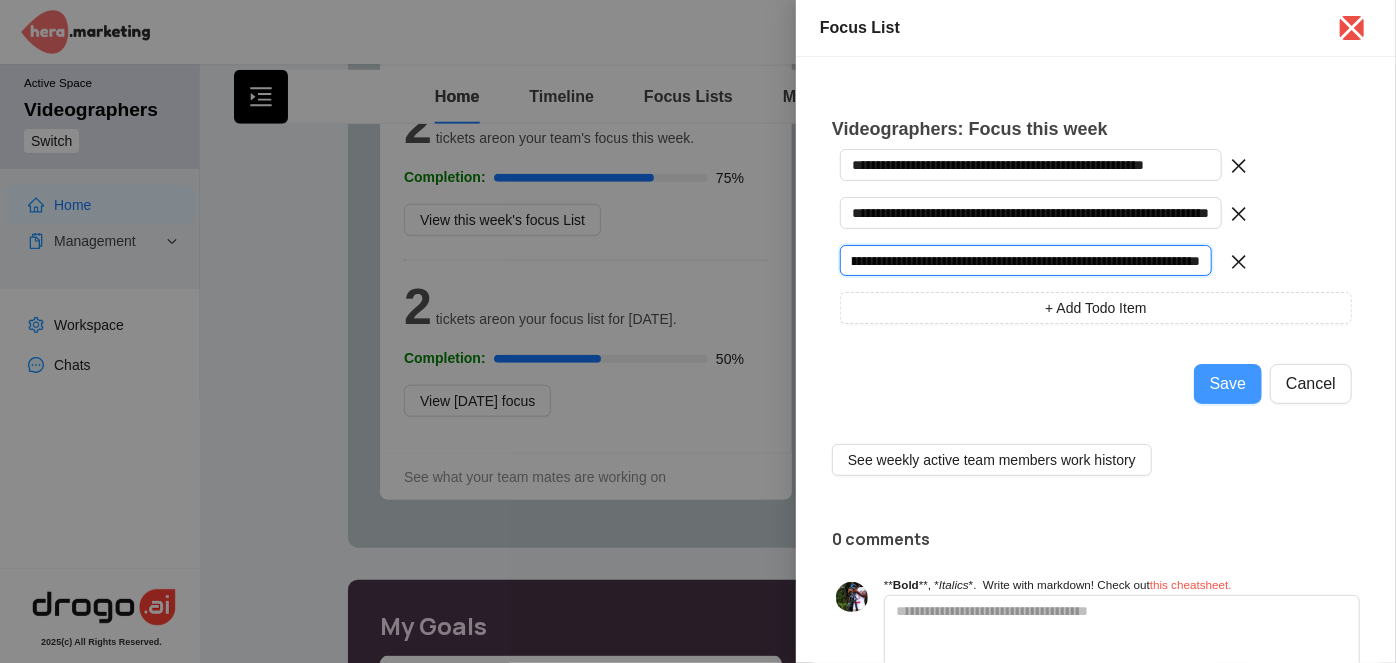 type on "**********" 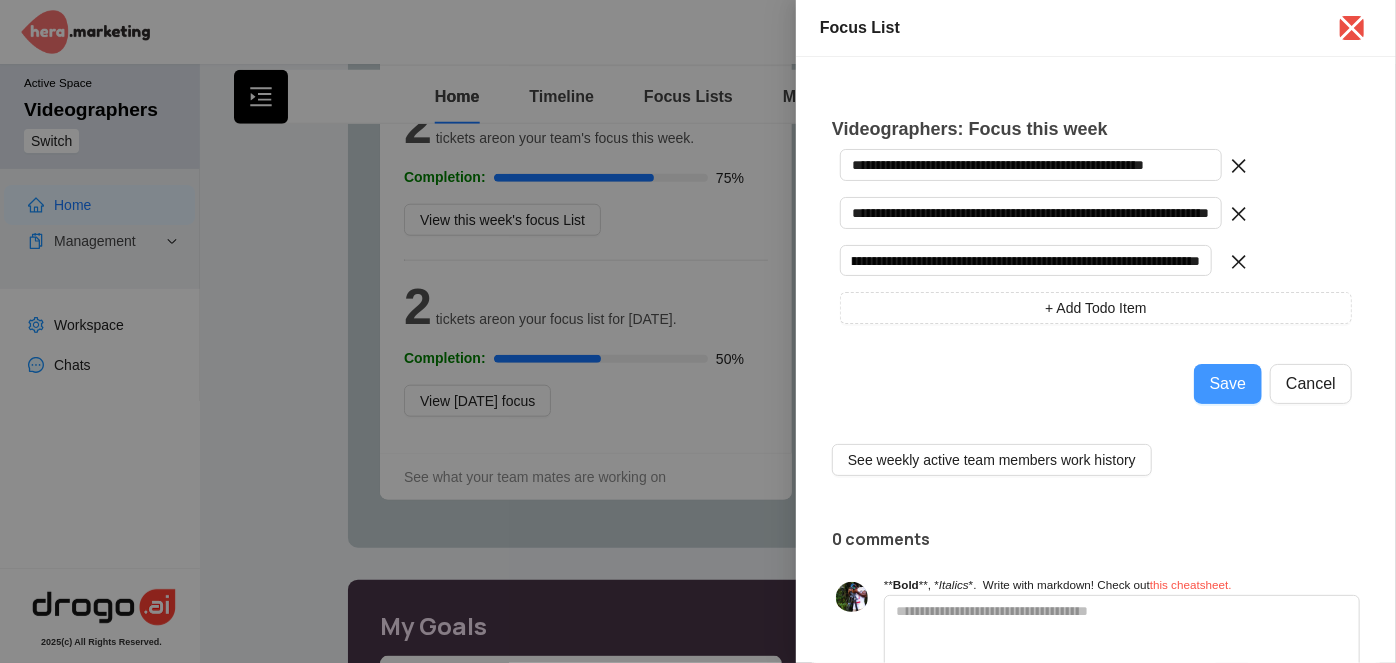 scroll, scrollTop: 0, scrollLeft: 0, axis: both 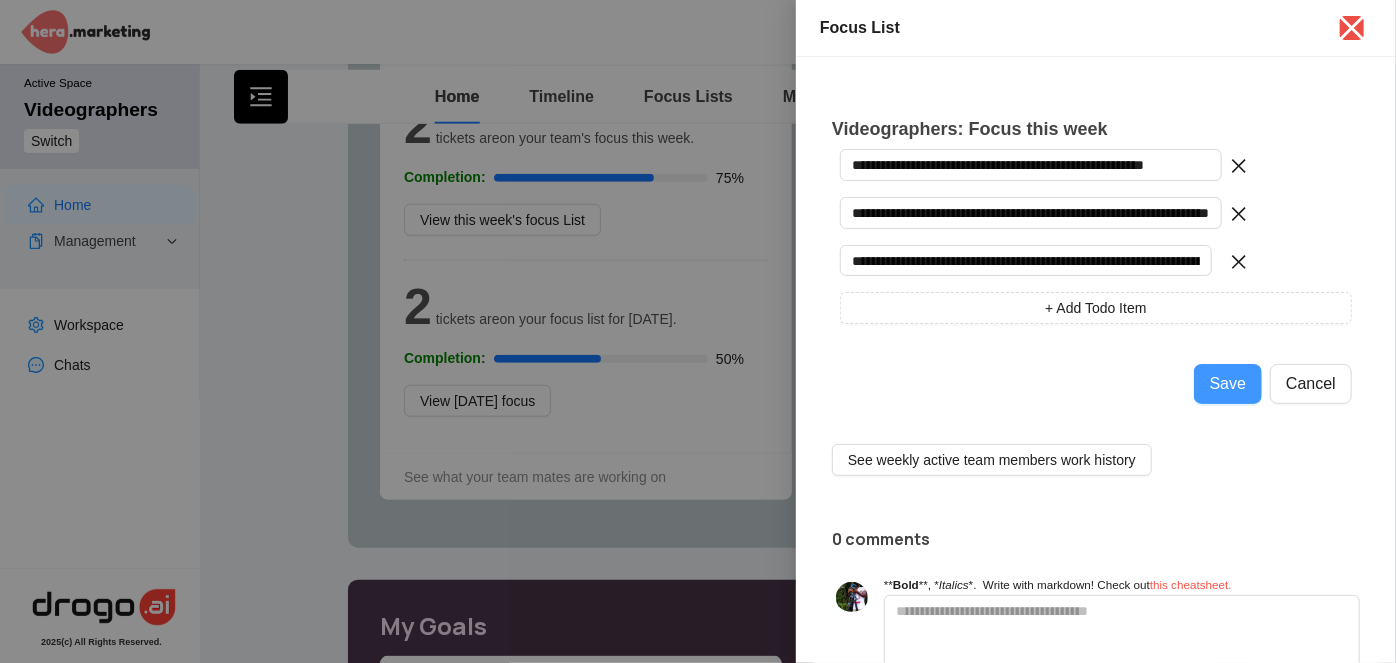 click on "Save" at bounding box center [1228, 384] 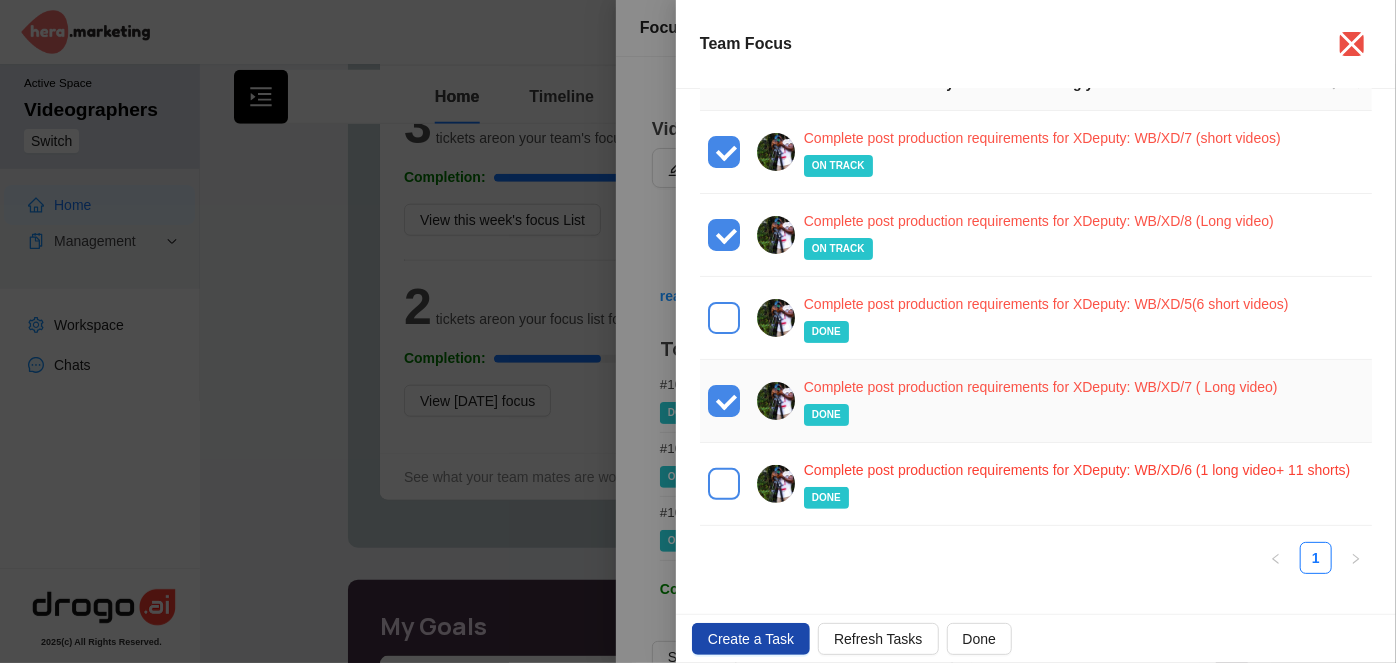 scroll, scrollTop: 136, scrollLeft: 0, axis: vertical 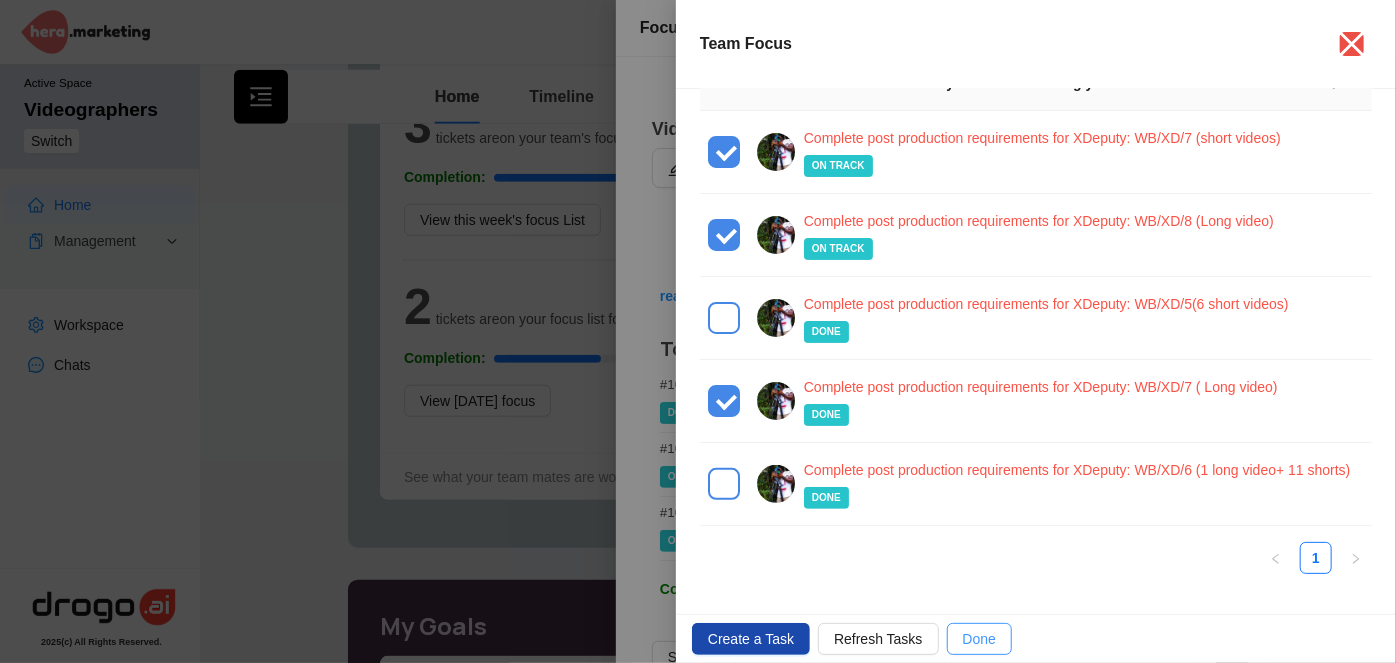 click on "Done" at bounding box center [979, 639] 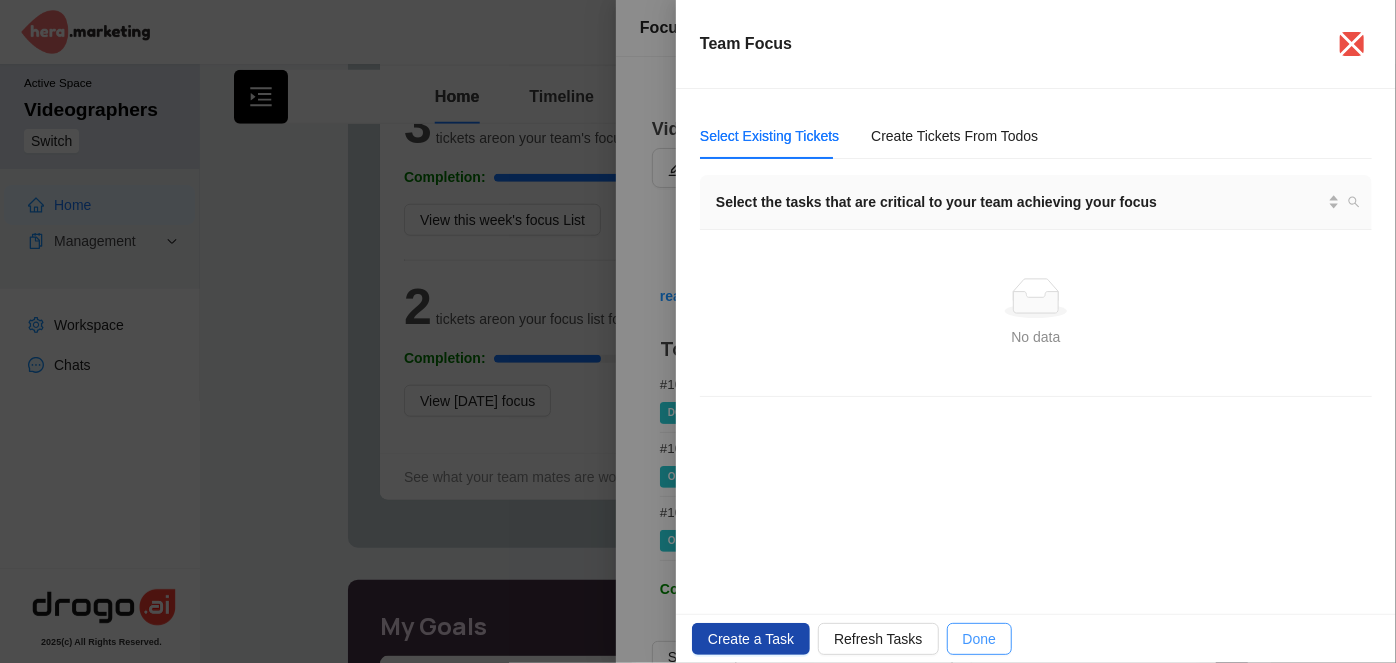 scroll, scrollTop: 0, scrollLeft: 0, axis: both 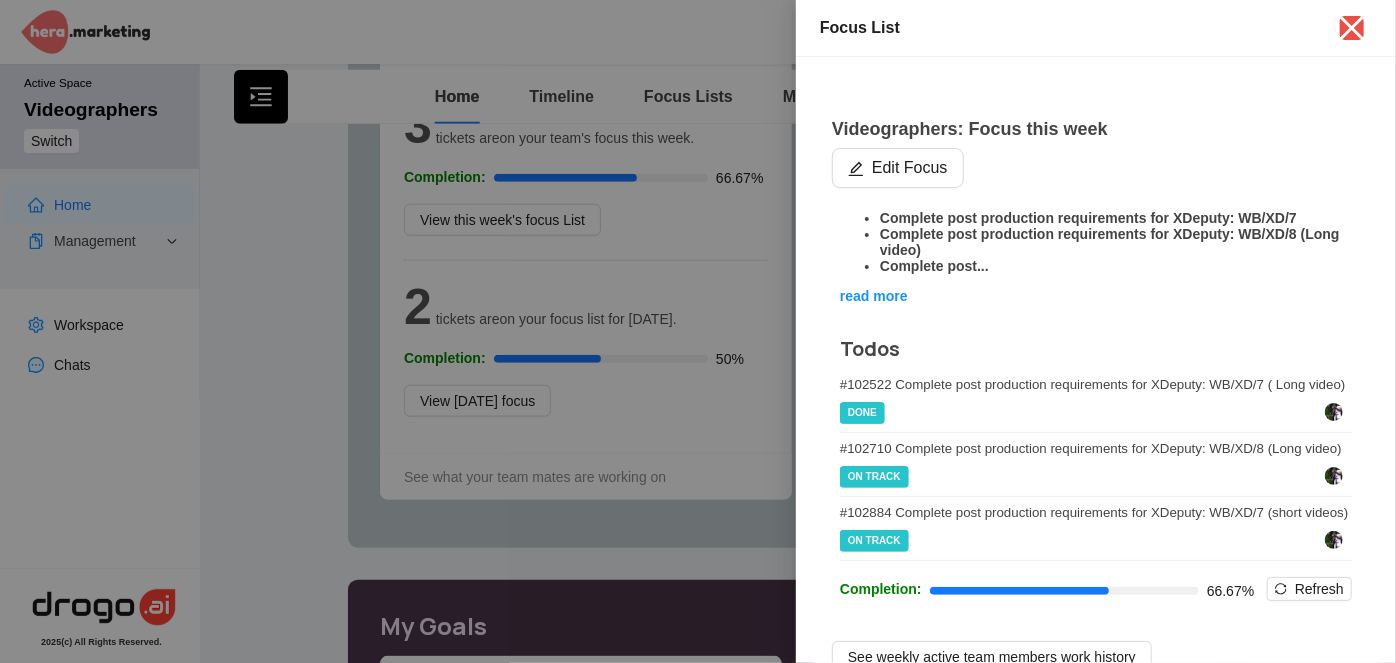 click on "read more" at bounding box center (874, 296) 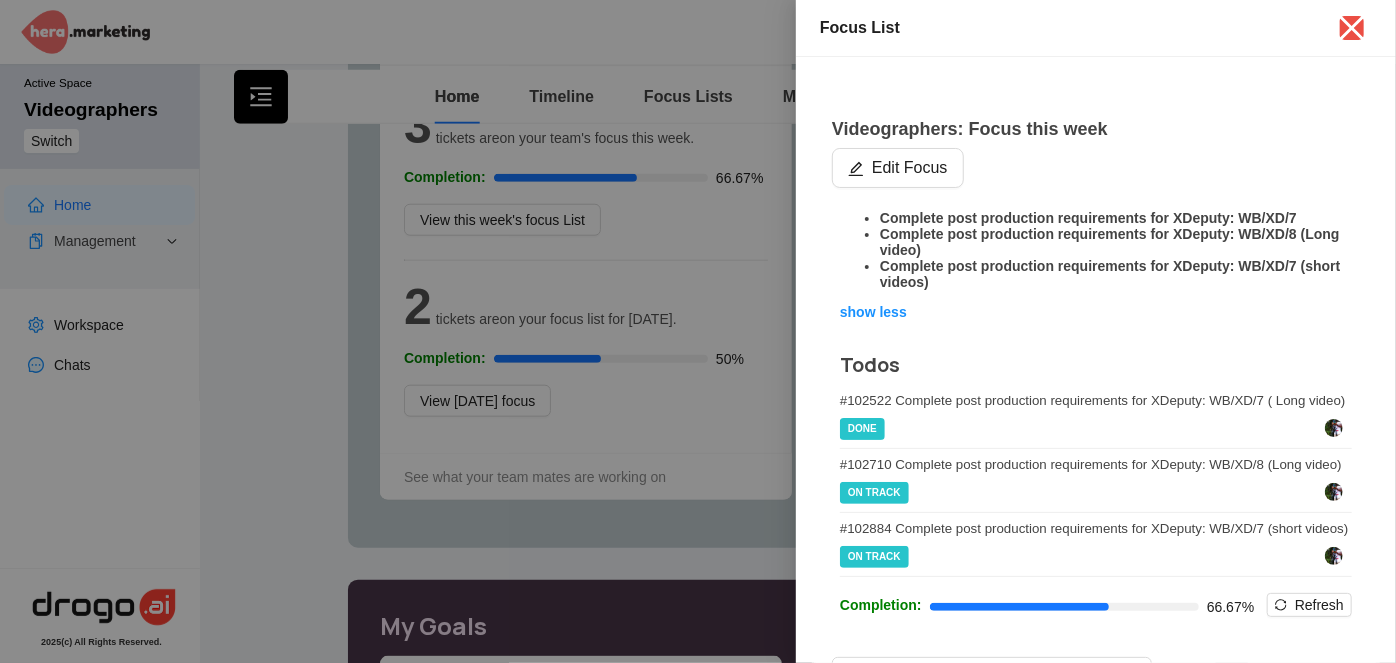 click on "Complete post production requirements for XDeputy: WB/XD/7" at bounding box center [1116, 218] 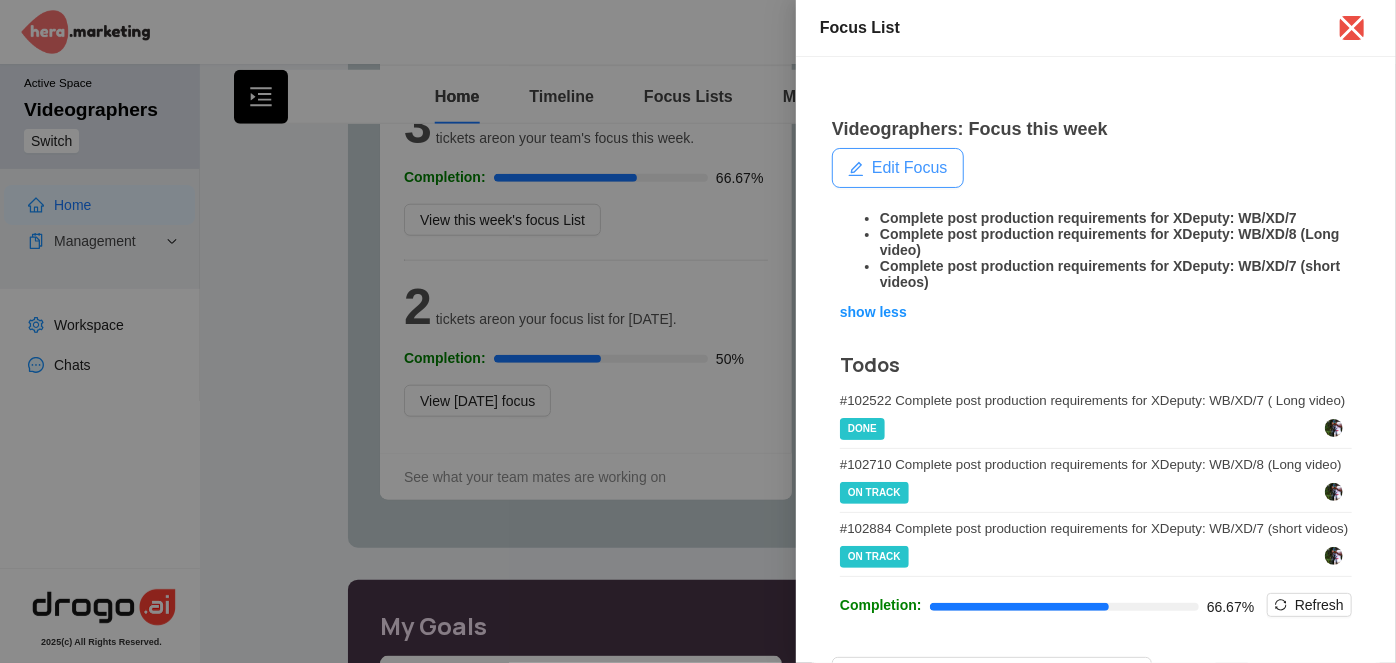 click on "Edit Focus" at bounding box center [910, 168] 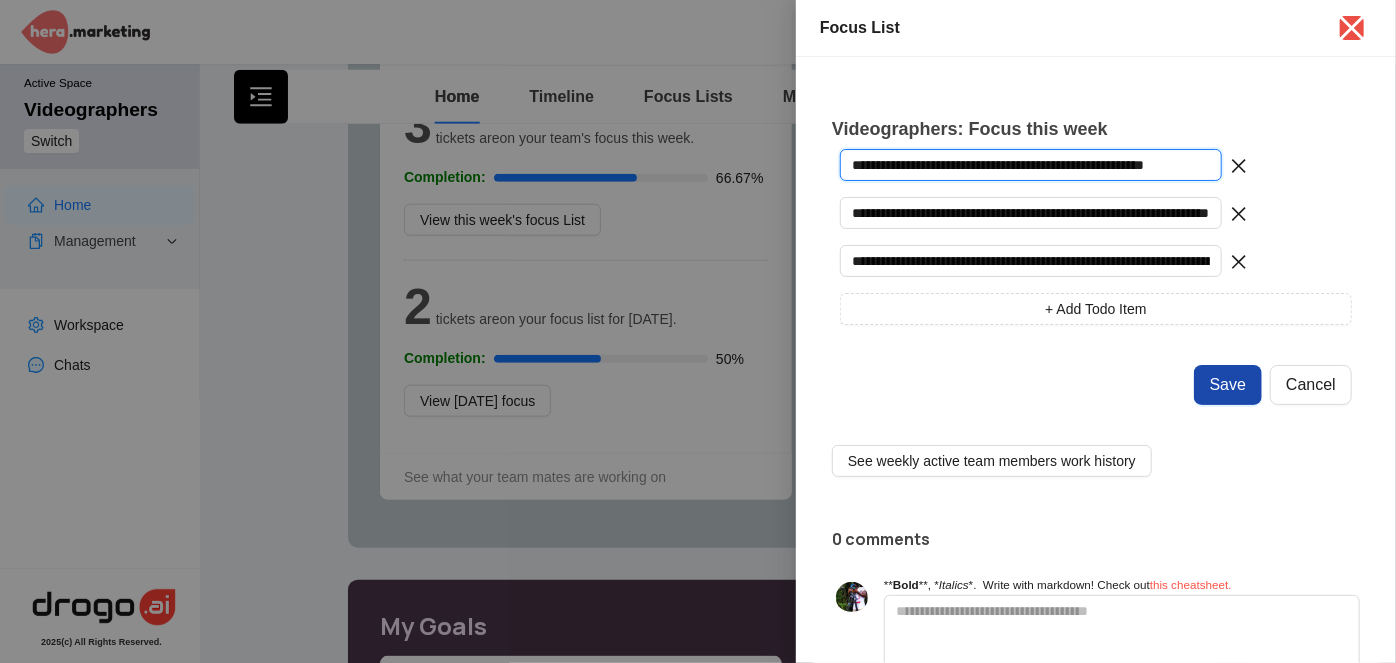 click on "**********" at bounding box center [1031, 165] 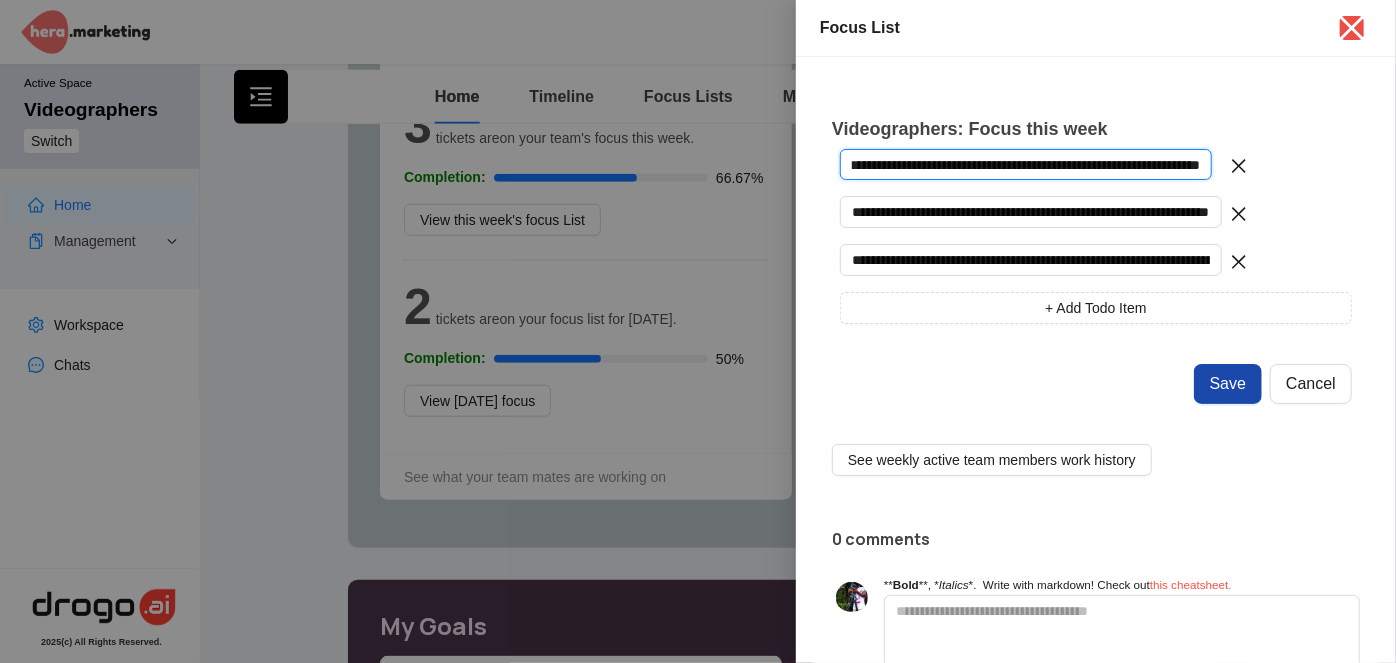 scroll, scrollTop: 0, scrollLeft: 120, axis: horizontal 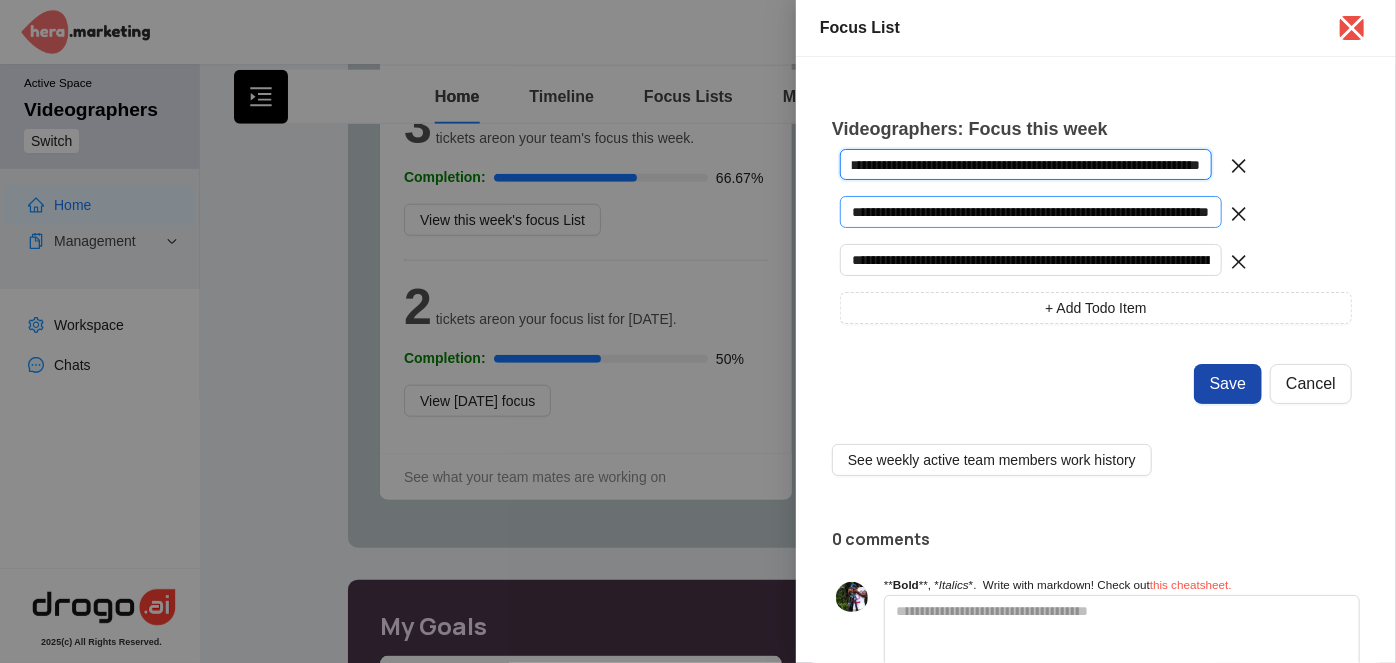 type on "**********" 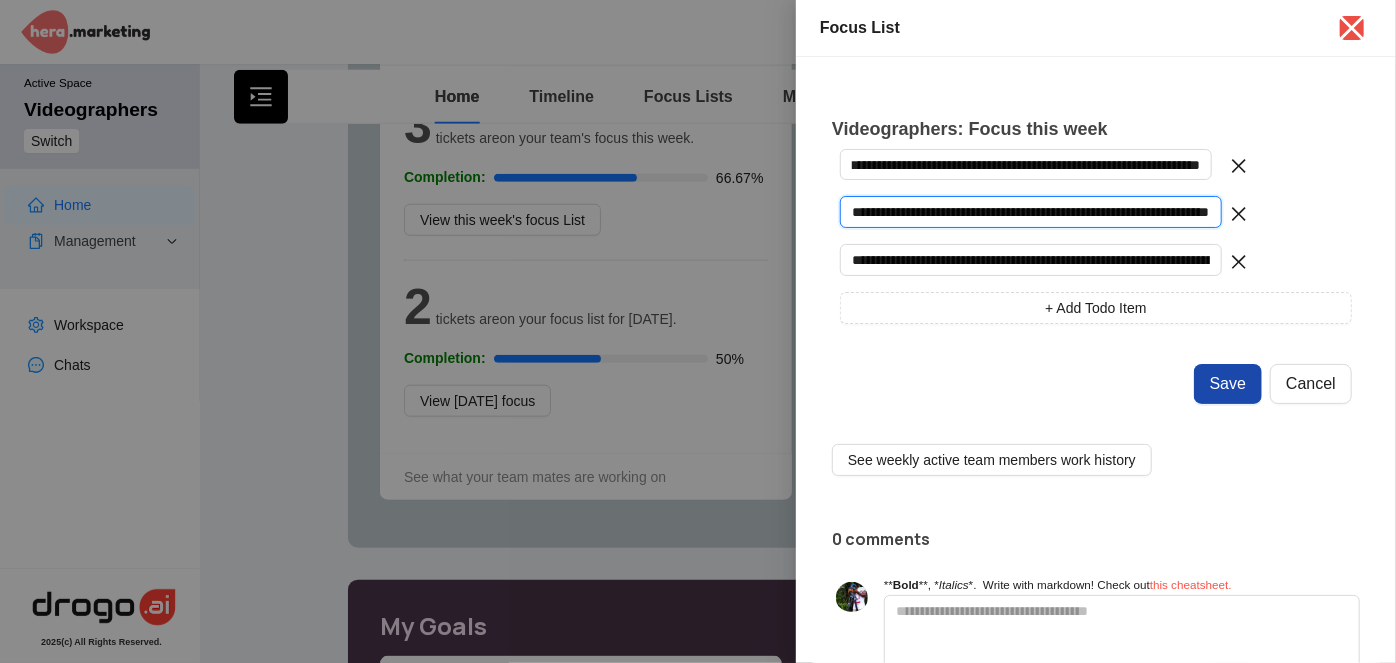 click on "**********" at bounding box center (1031, 212) 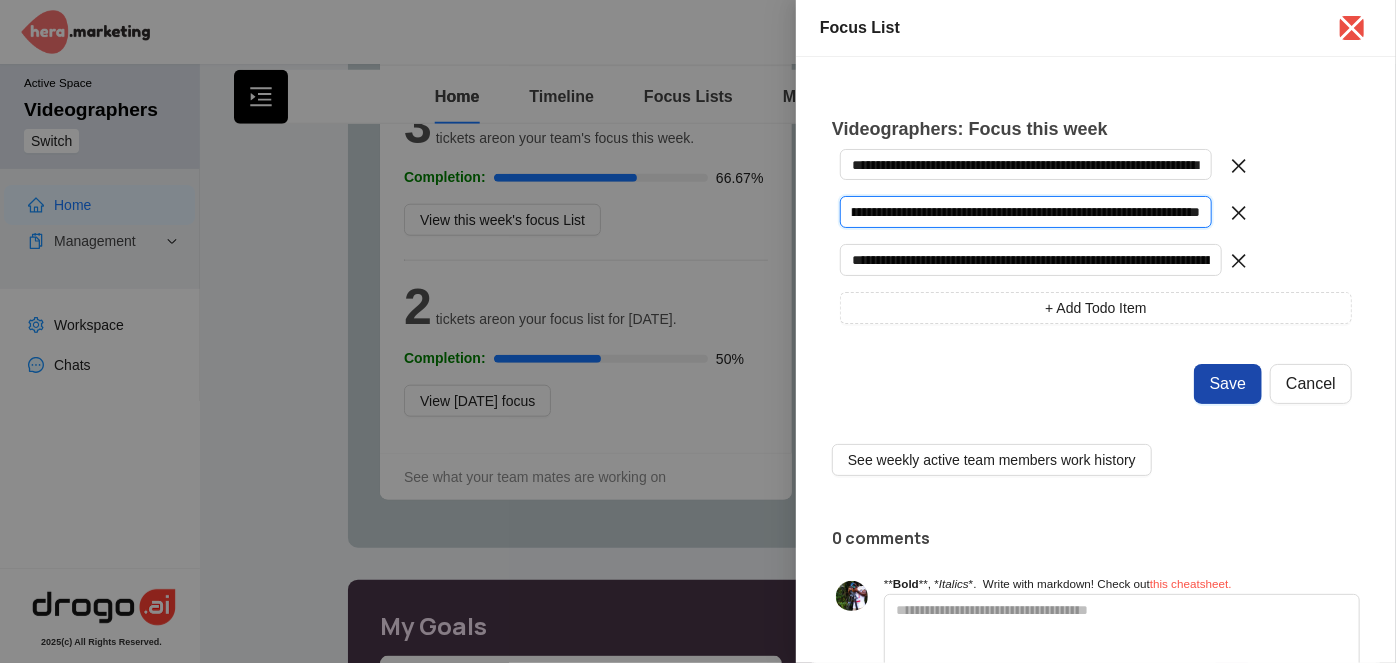 scroll, scrollTop: 0, scrollLeft: 123, axis: horizontal 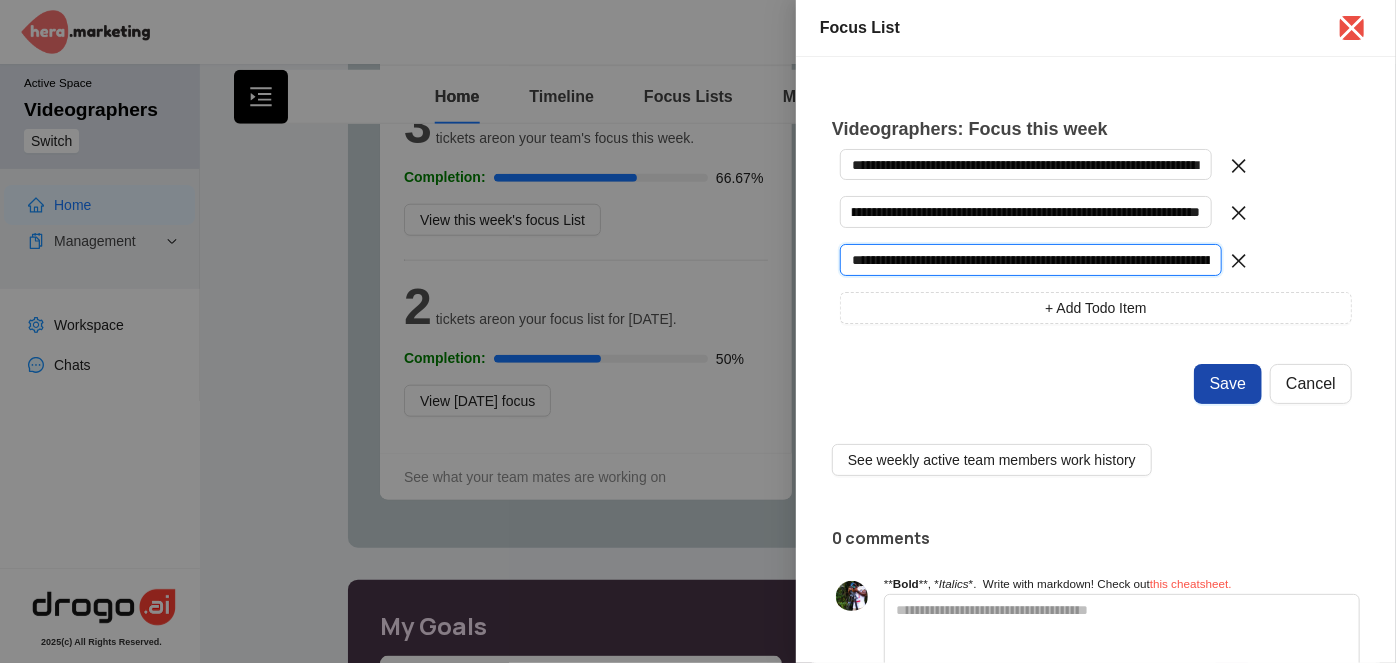 click on "**********" at bounding box center [1031, 260] 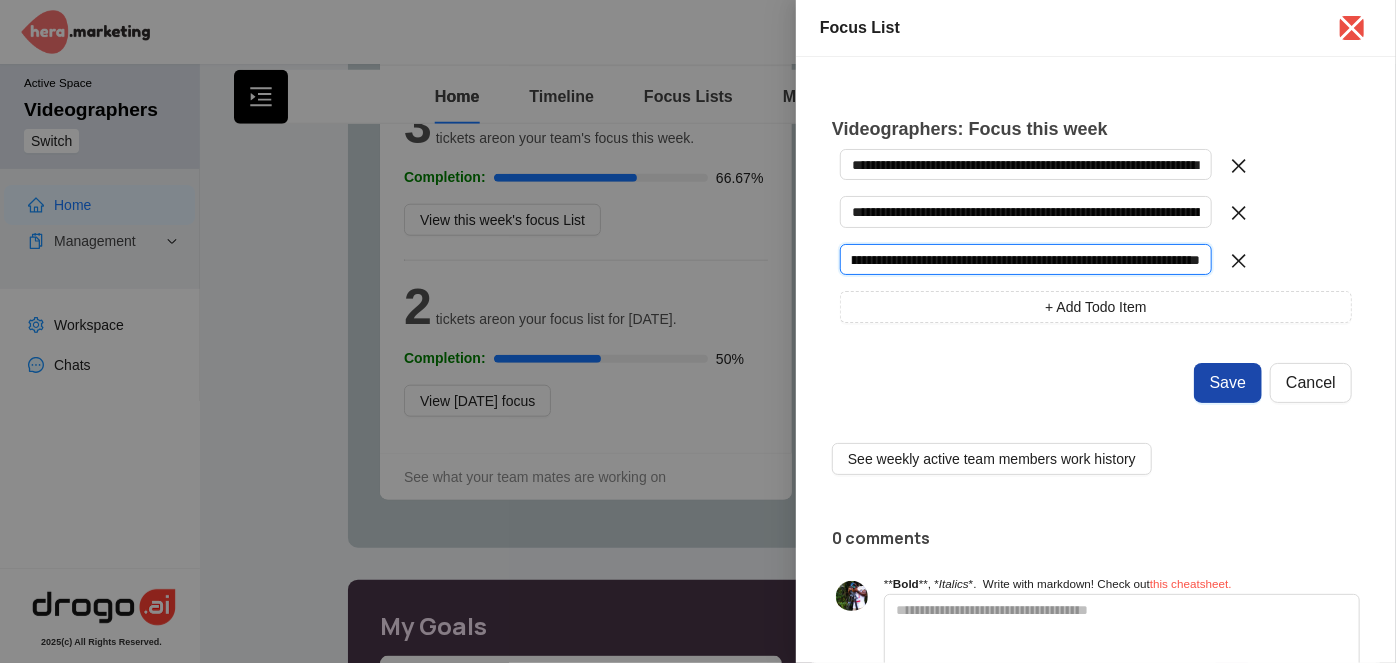 scroll, scrollTop: 0, scrollLeft: 130, axis: horizontal 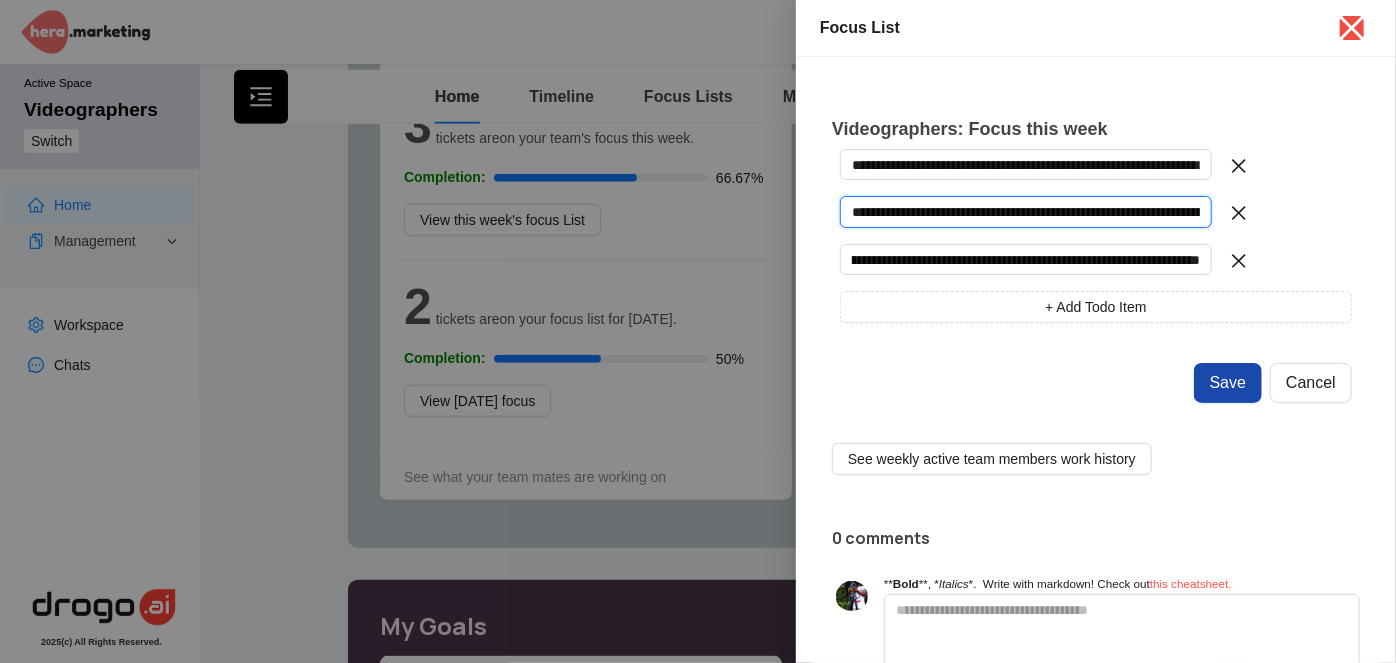 click on "**********" at bounding box center [1026, 211] 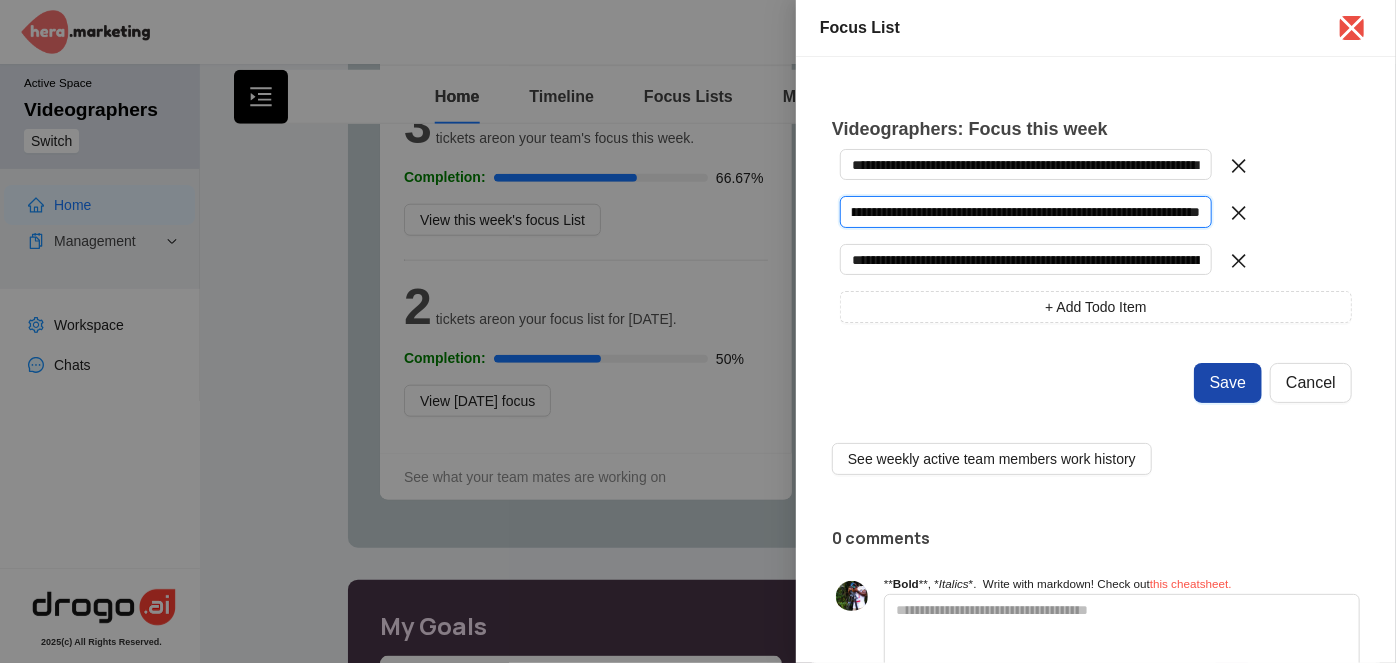 scroll, scrollTop: 0, scrollLeft: 123, axis: horizontal 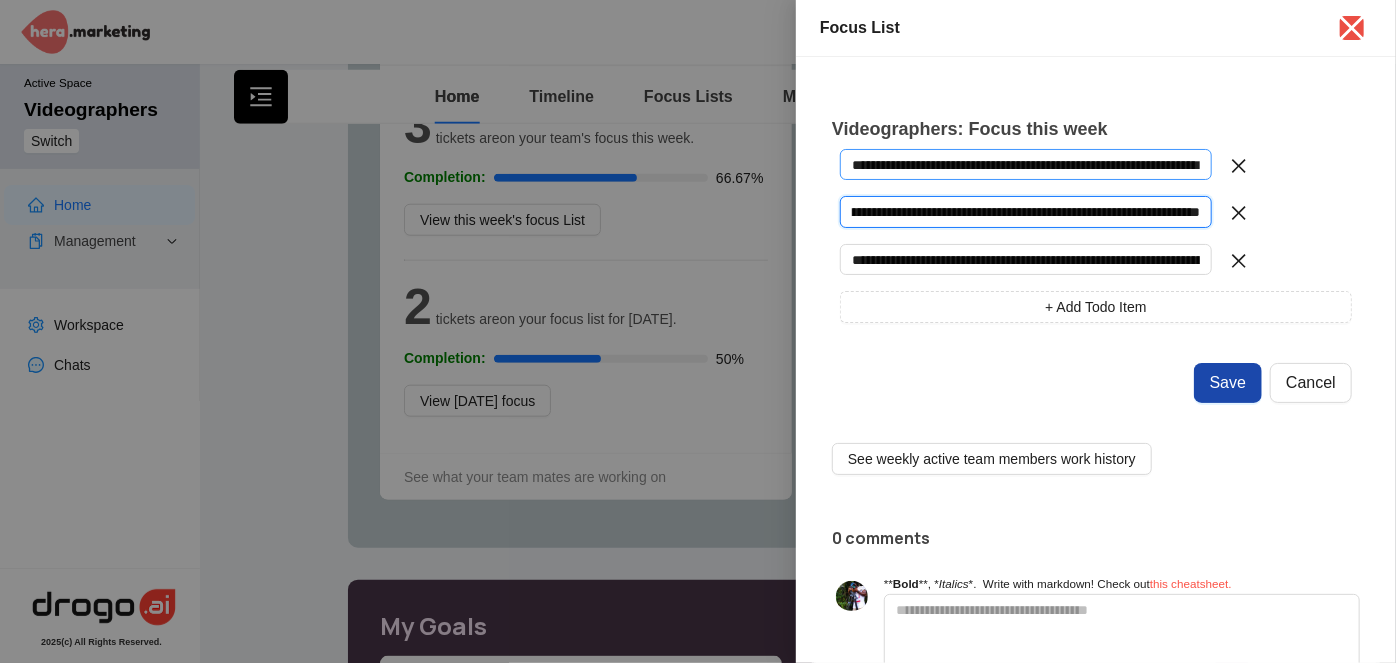 type on "**********" 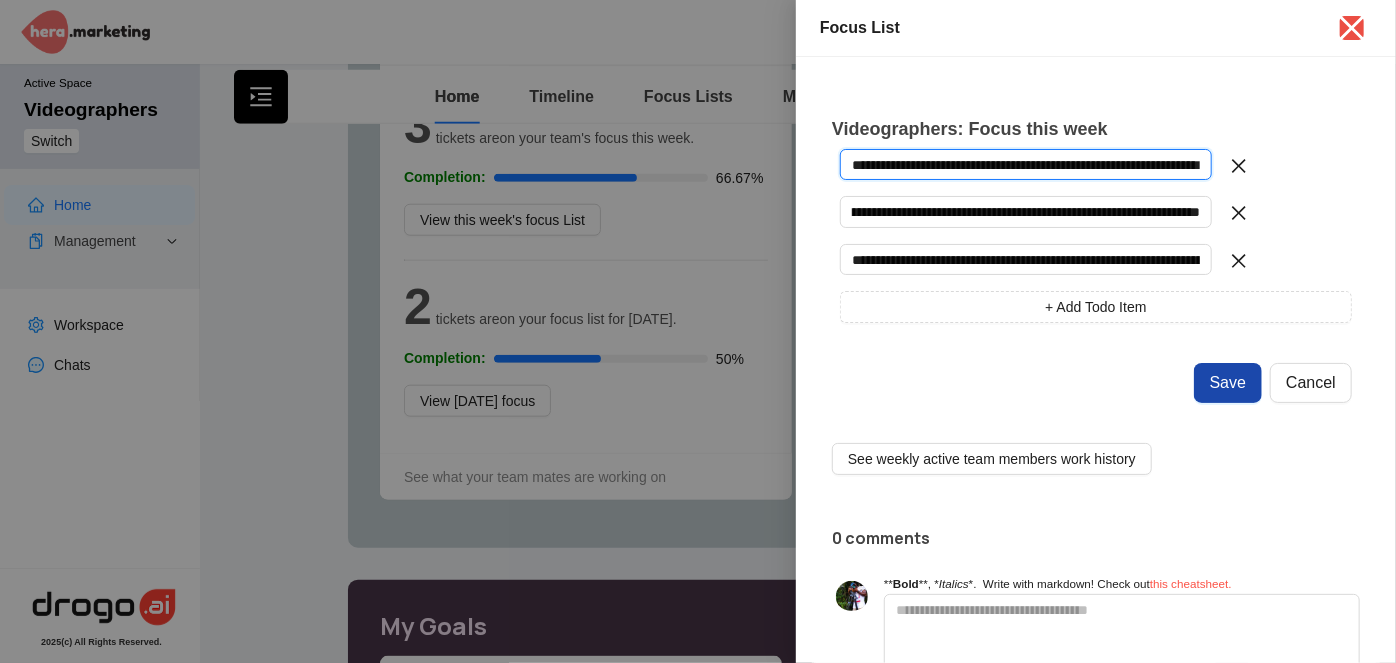 scroll, scrollTop: 0, scrollLeft: 0, axis: both 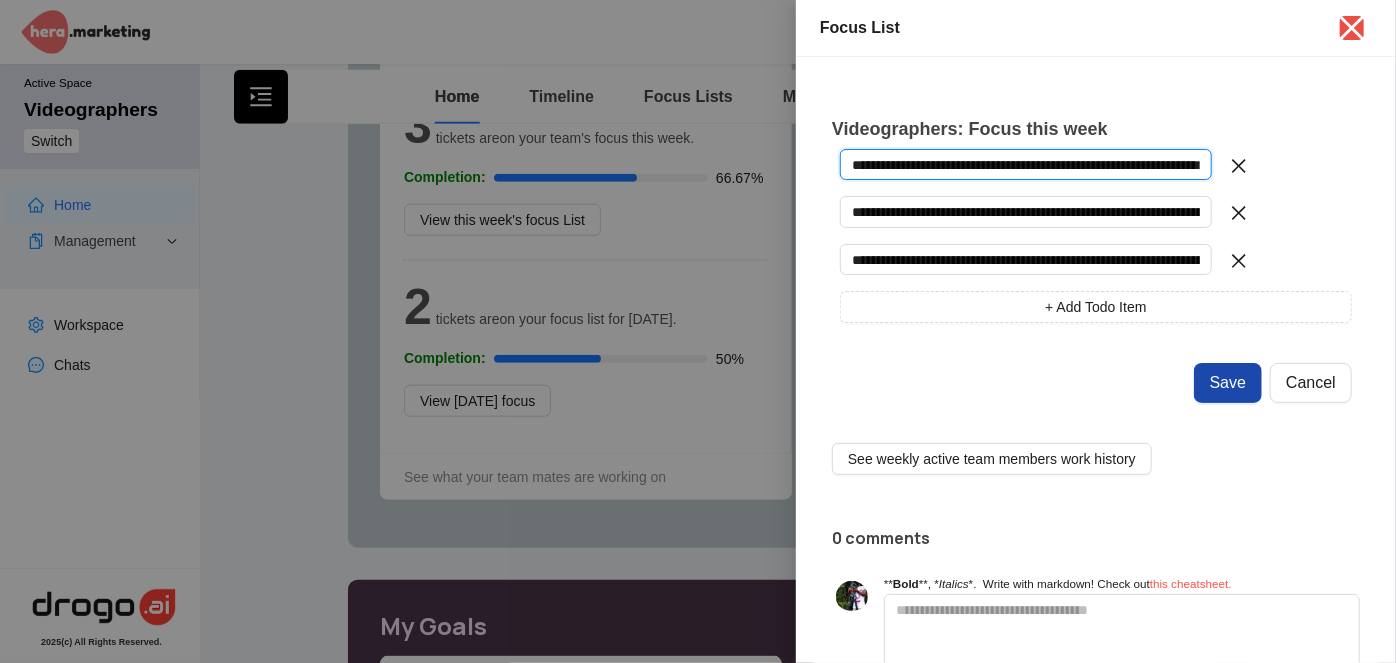 click on "**********" at bounding box center (1026, 164) 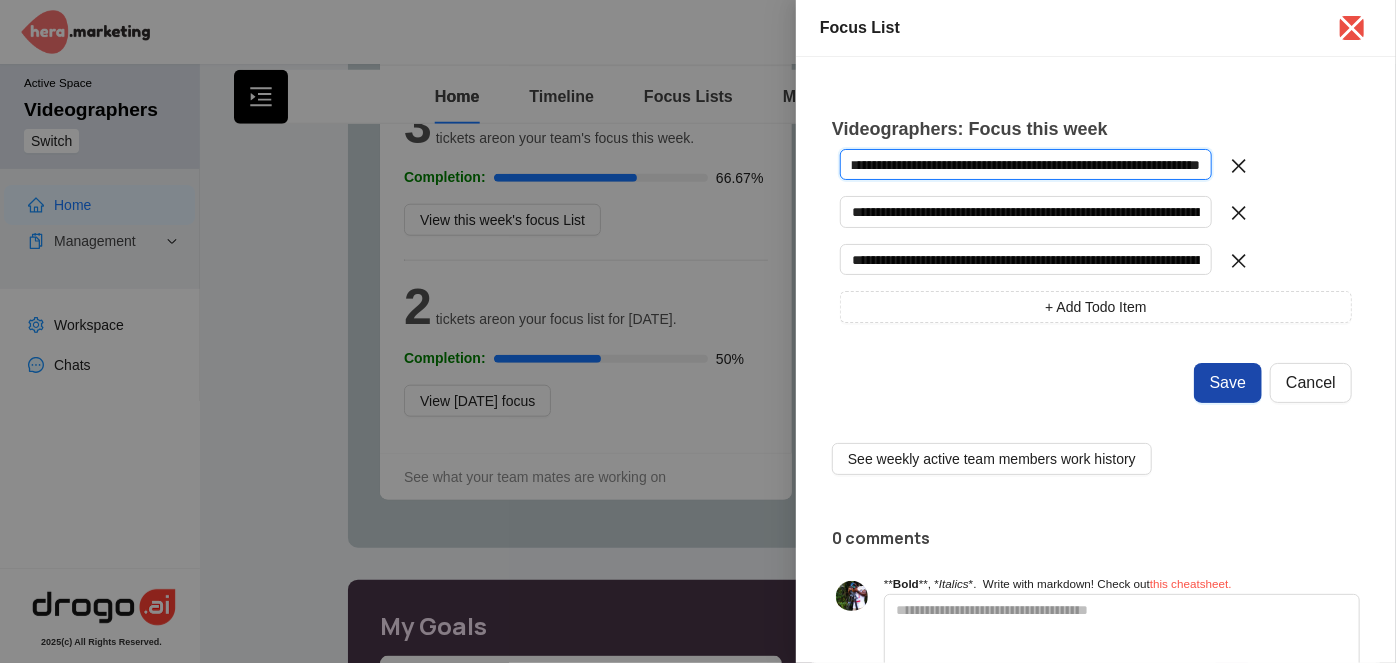 scroll, scrollTop: 0, scrollLeft: 120, axis: horizontal 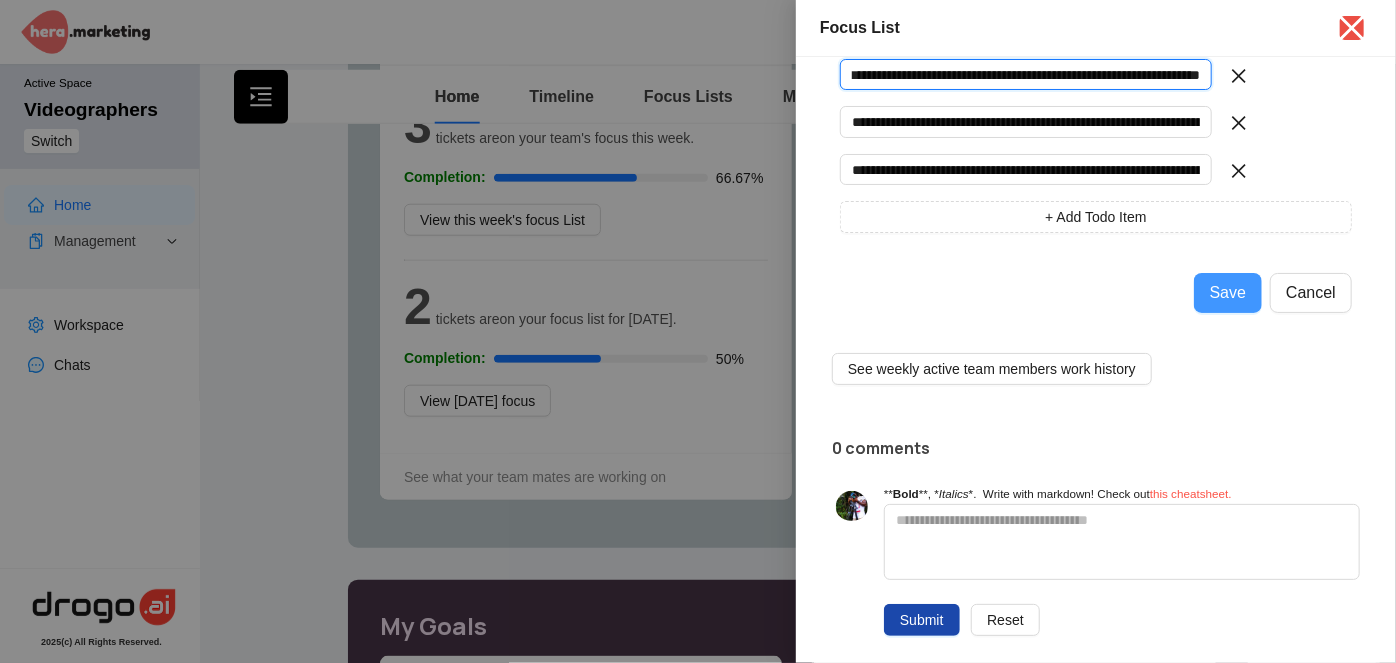 type on "**********" 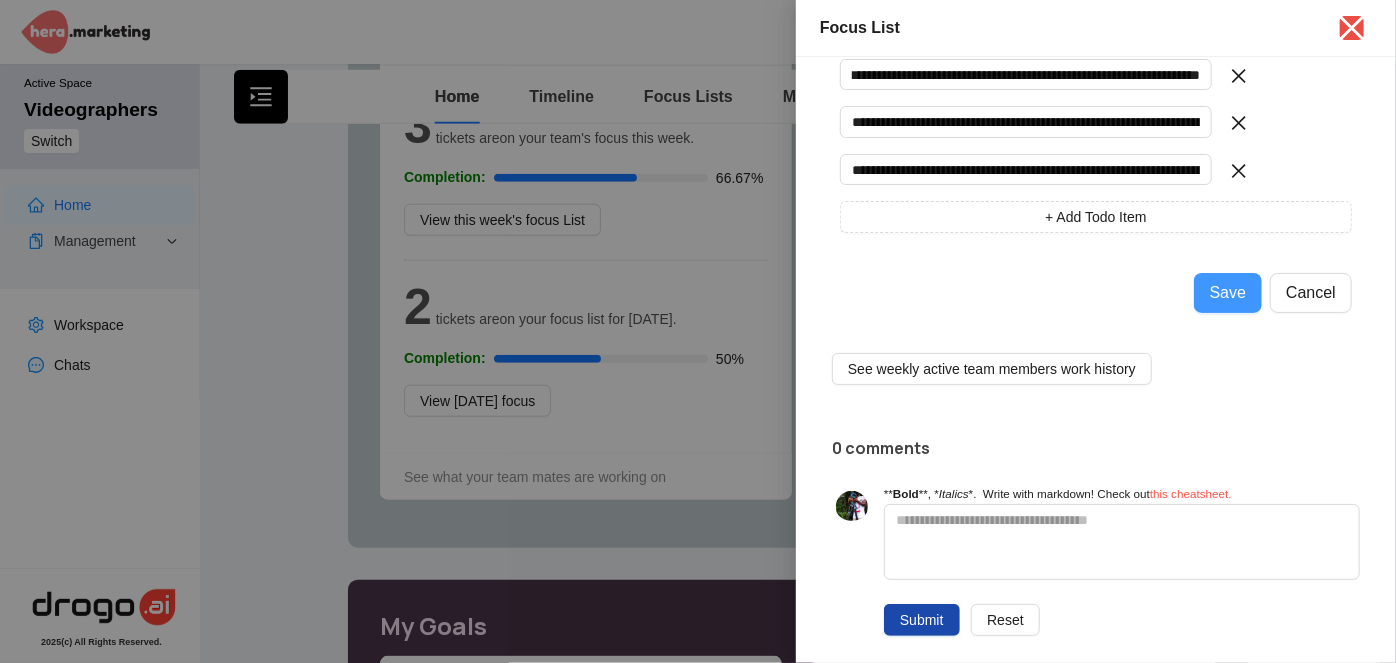click on "Save" at bounding box center (1228, 293) 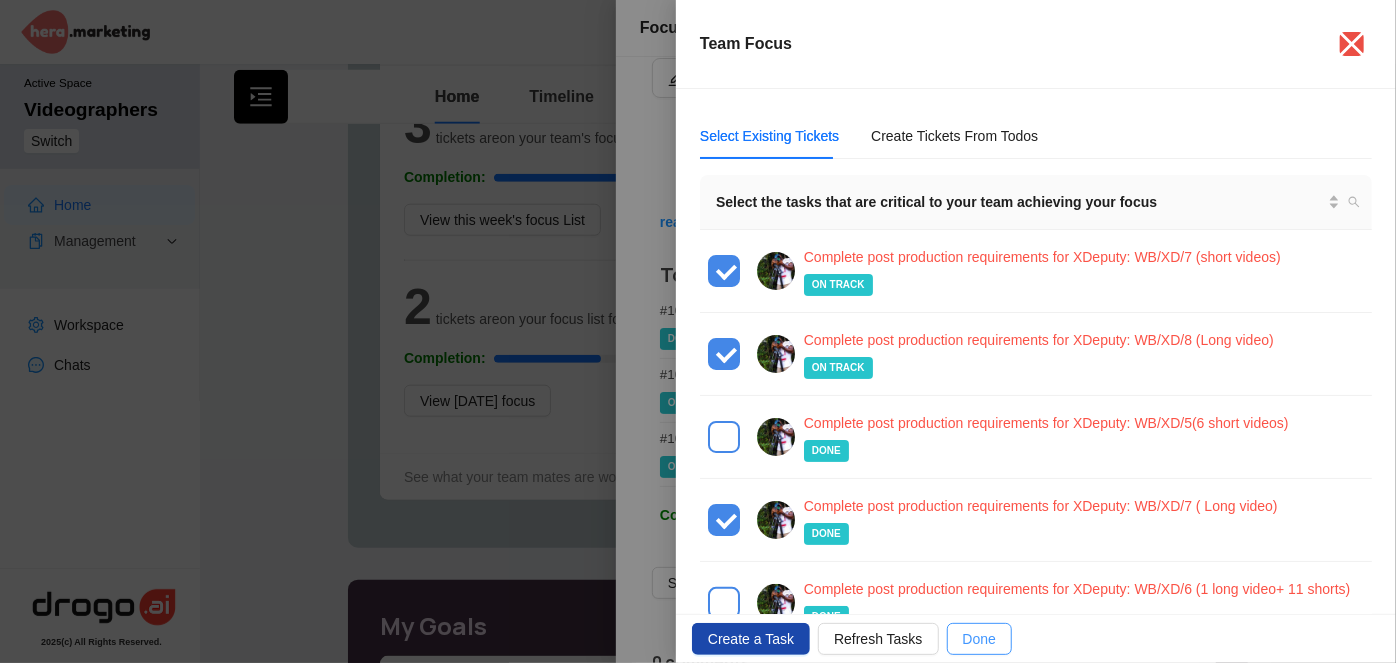 click on "Done" at bounding box center (979, 639) 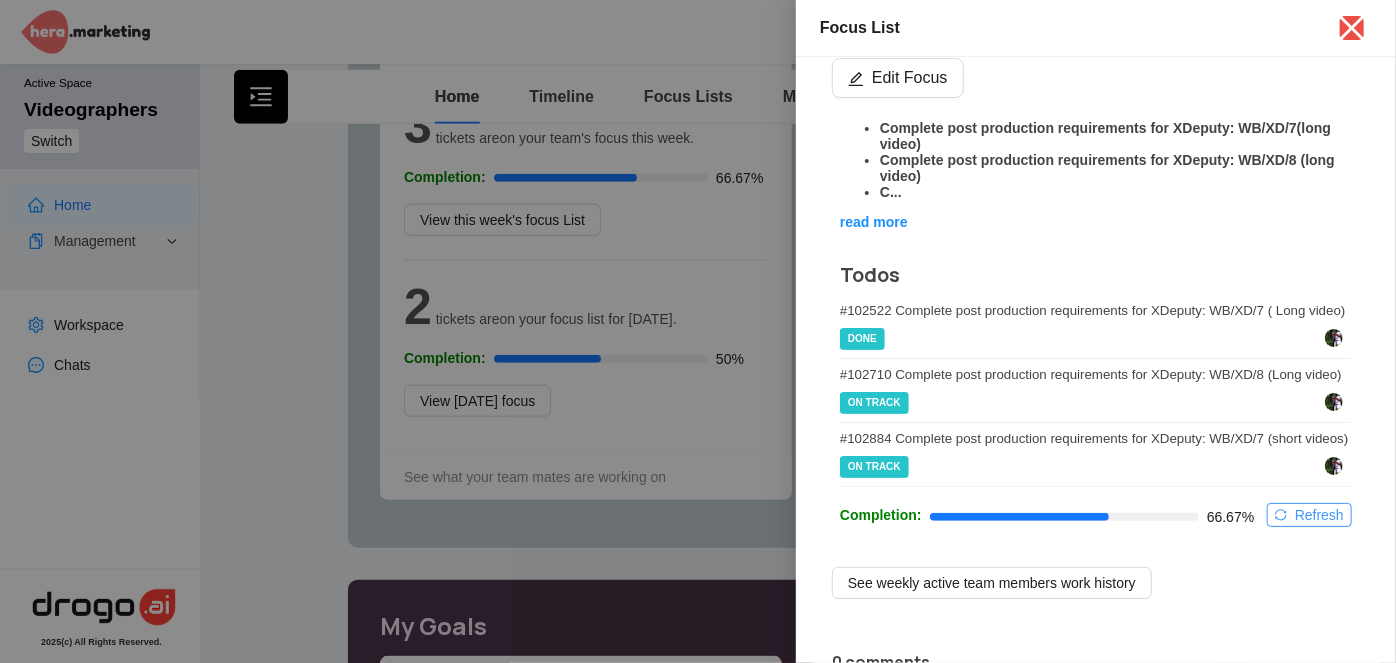 click on "Refresh" at bounding box center [1319, 515] 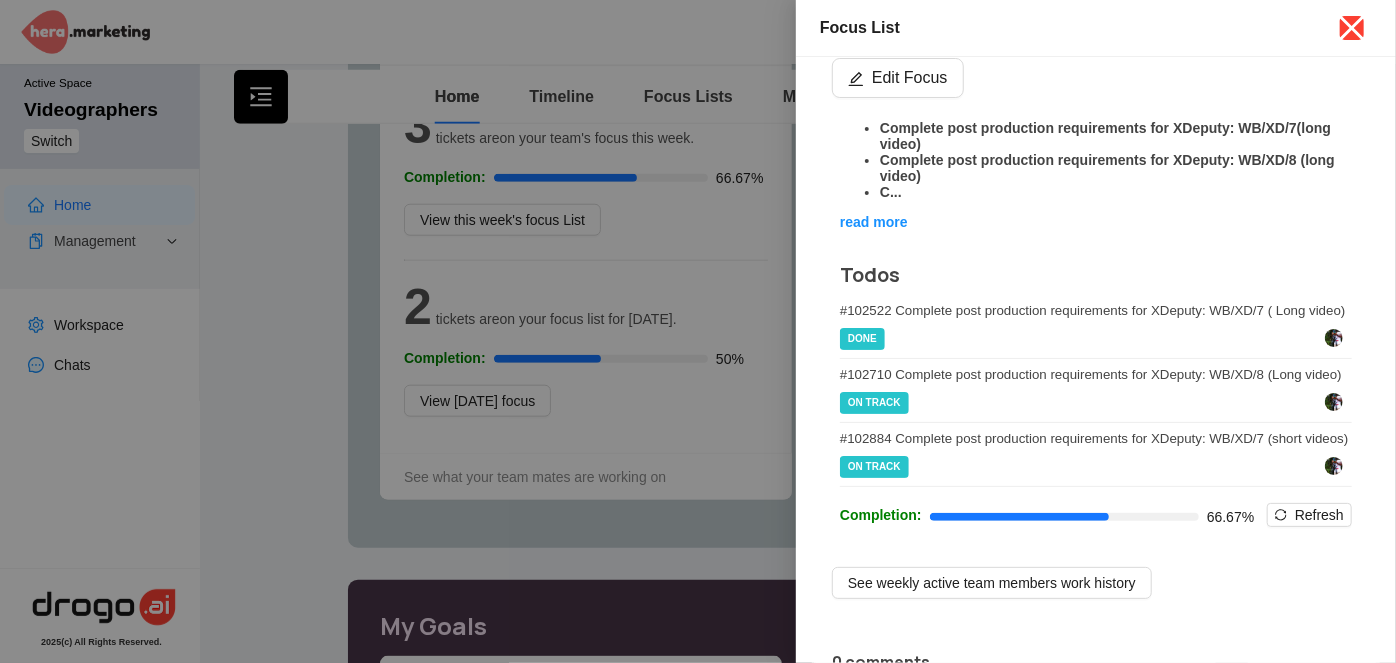 click 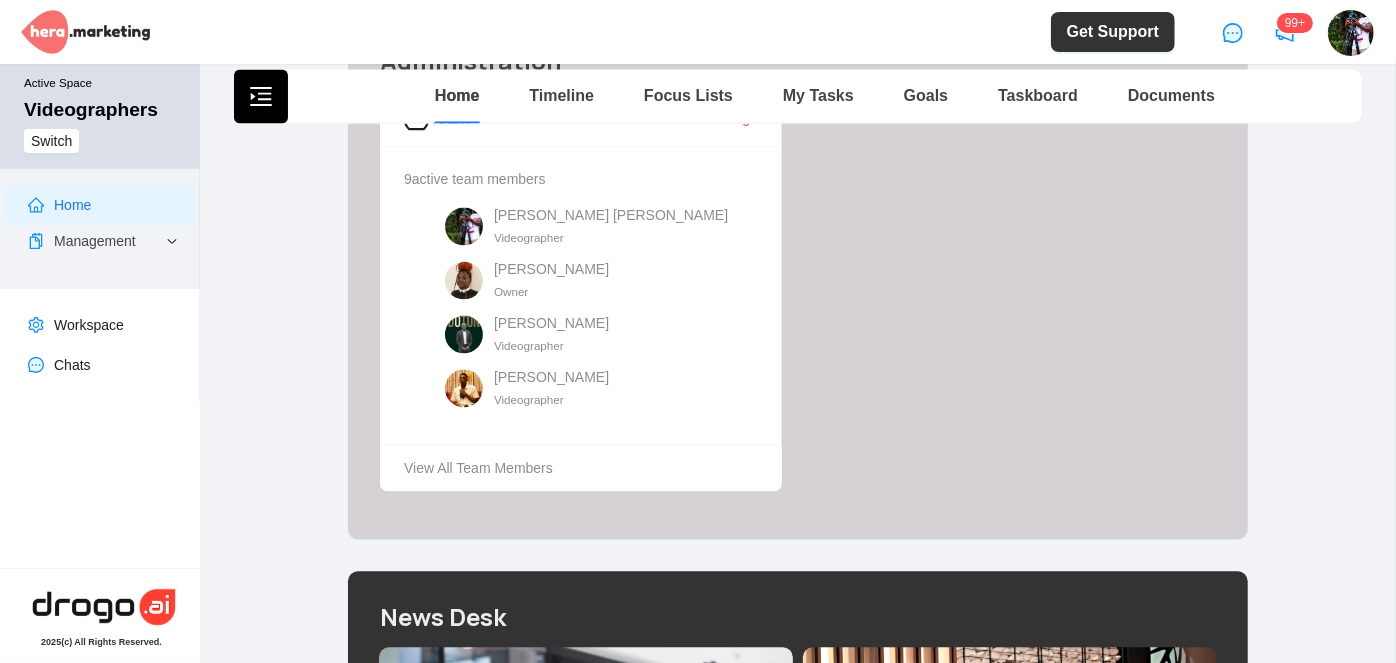 scroll, scrollTop: 1818, scrollLeft: 0, axis: vertical 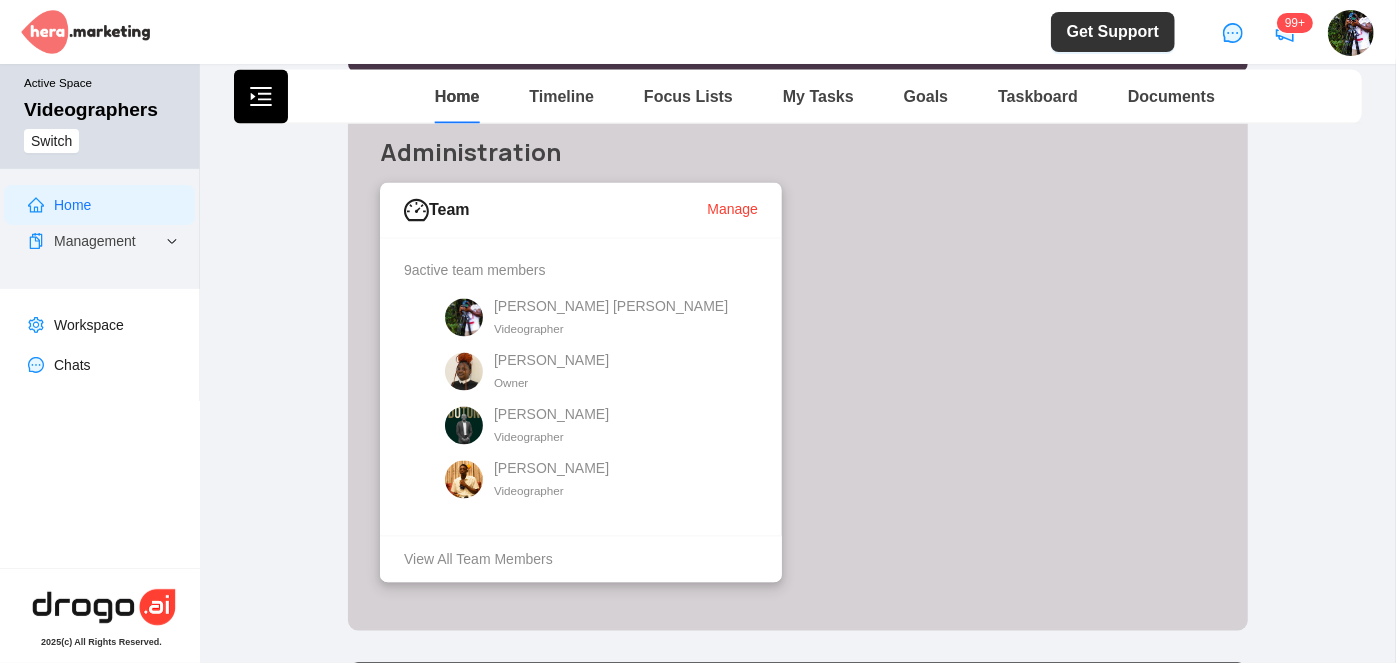 click on "Manage" at bounding box center [732, 210] 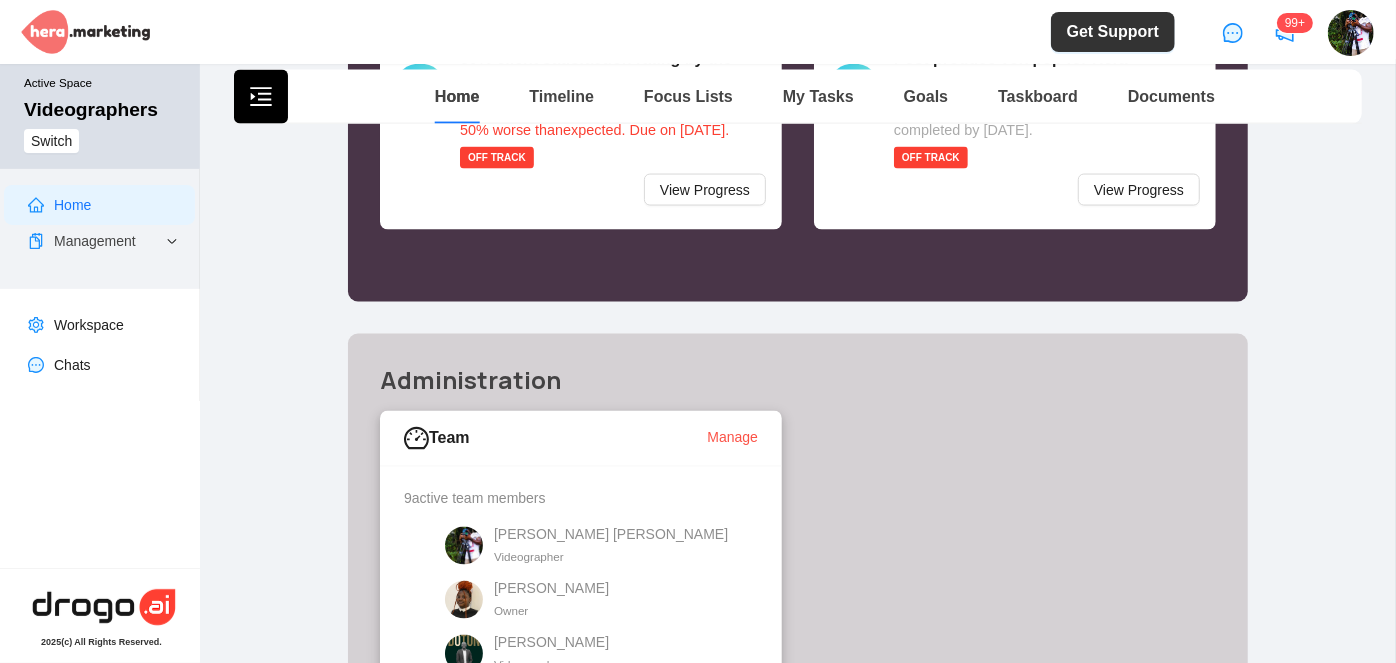 scroll, scrollTop: 1727, scrollLeft: 0, axis: vertical 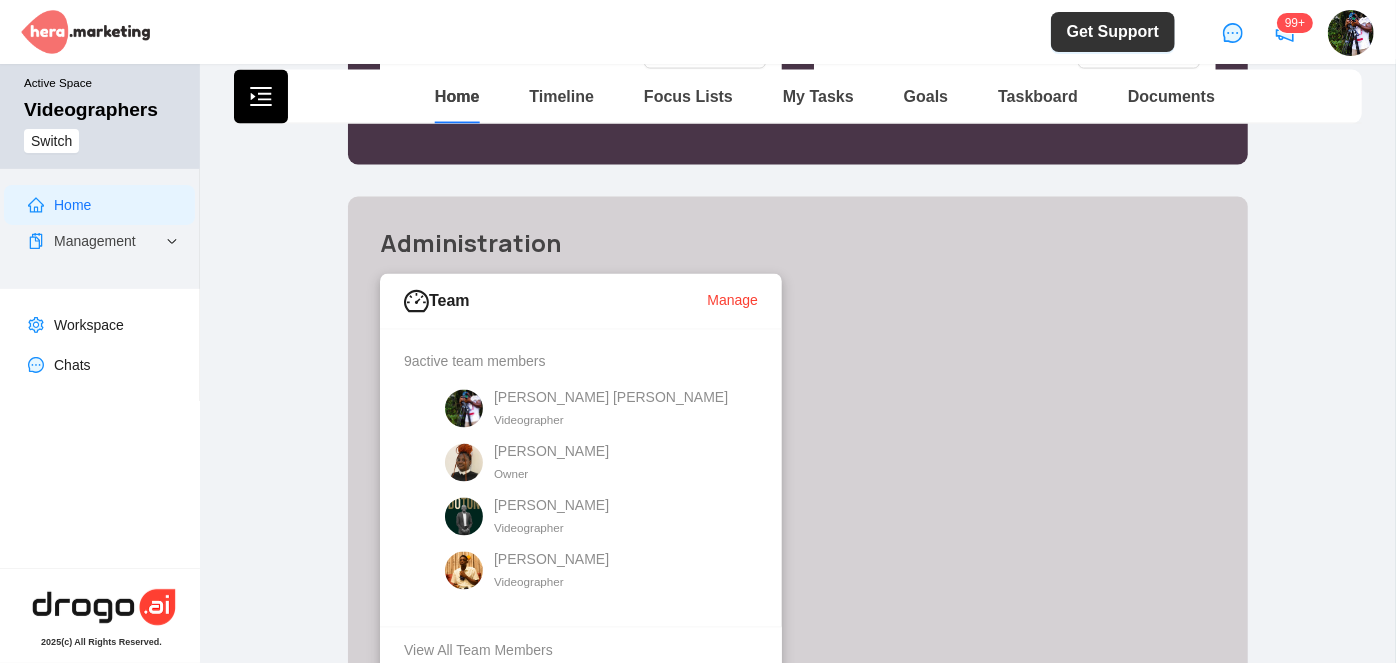 click on "Manage" at bounding box center (732, 301) 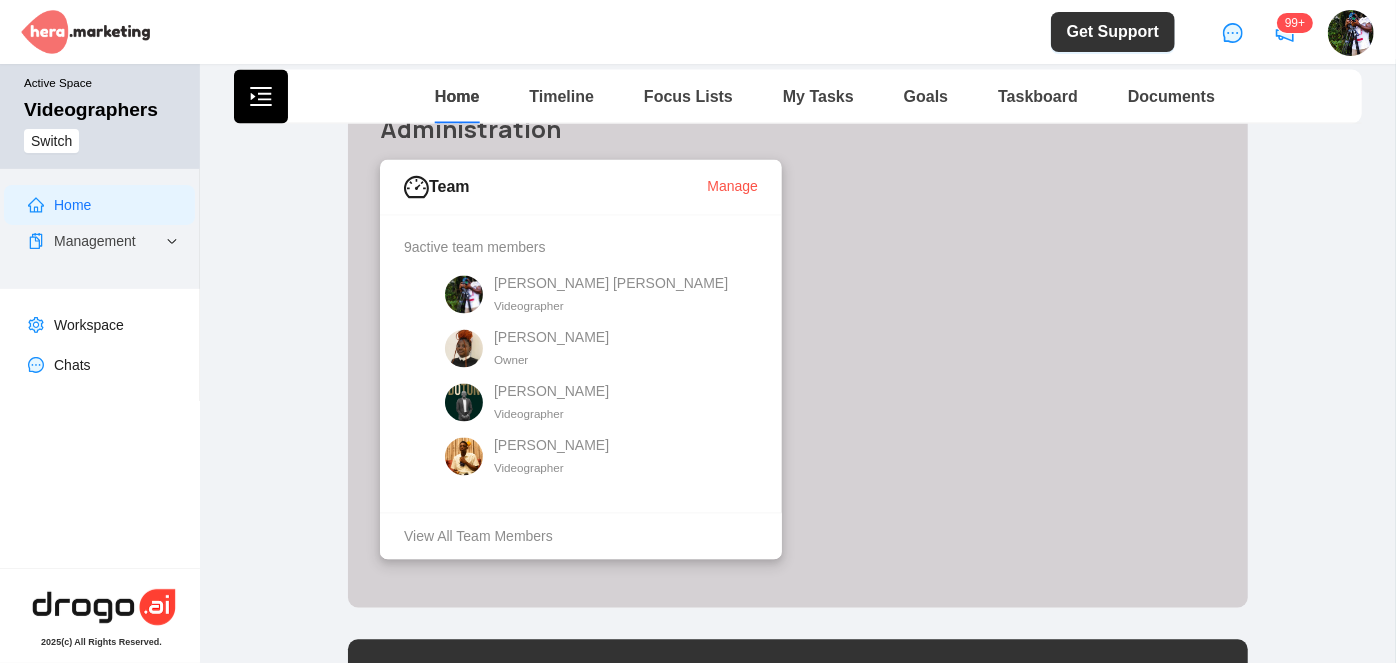 scroll, scrollTop: 1909, scrollLeft: 0, axis: vertical 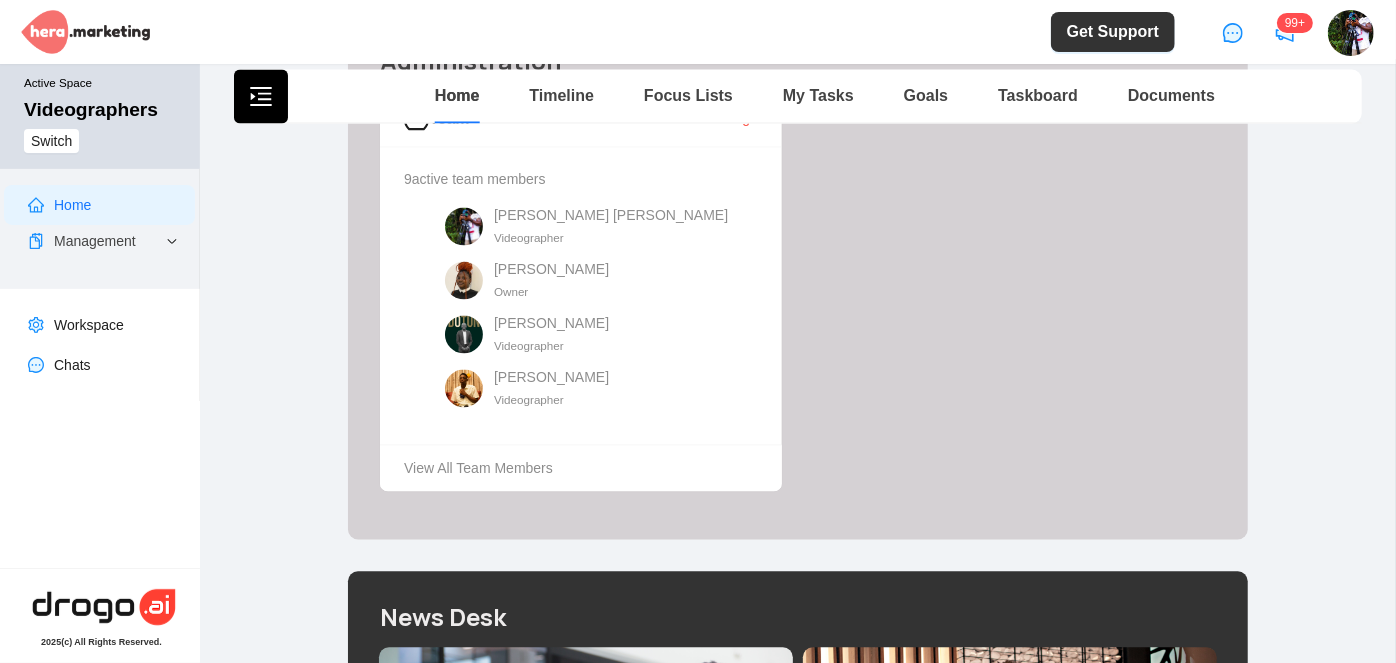 click on "Home Timeline Focus Lists My Tasks Goals Taskboard Documents" at bounding box center [798, 105] 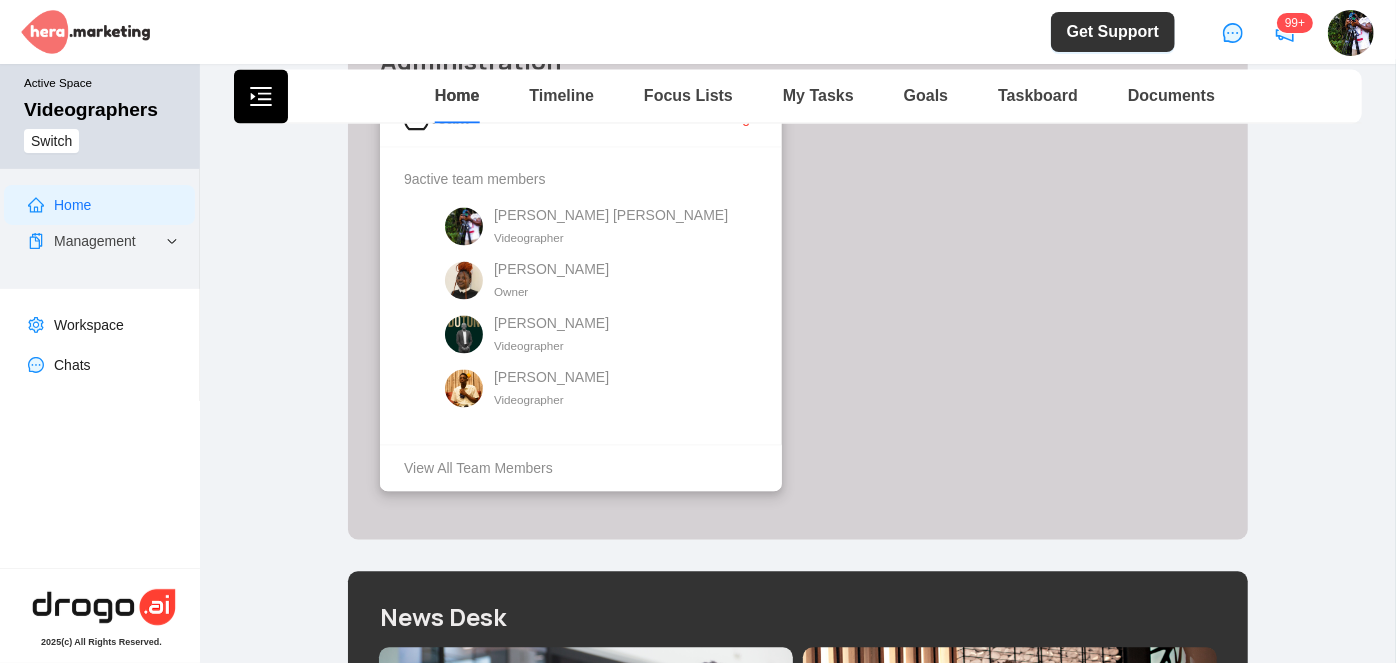 click on "Manage" at bounding box center [732, 119] 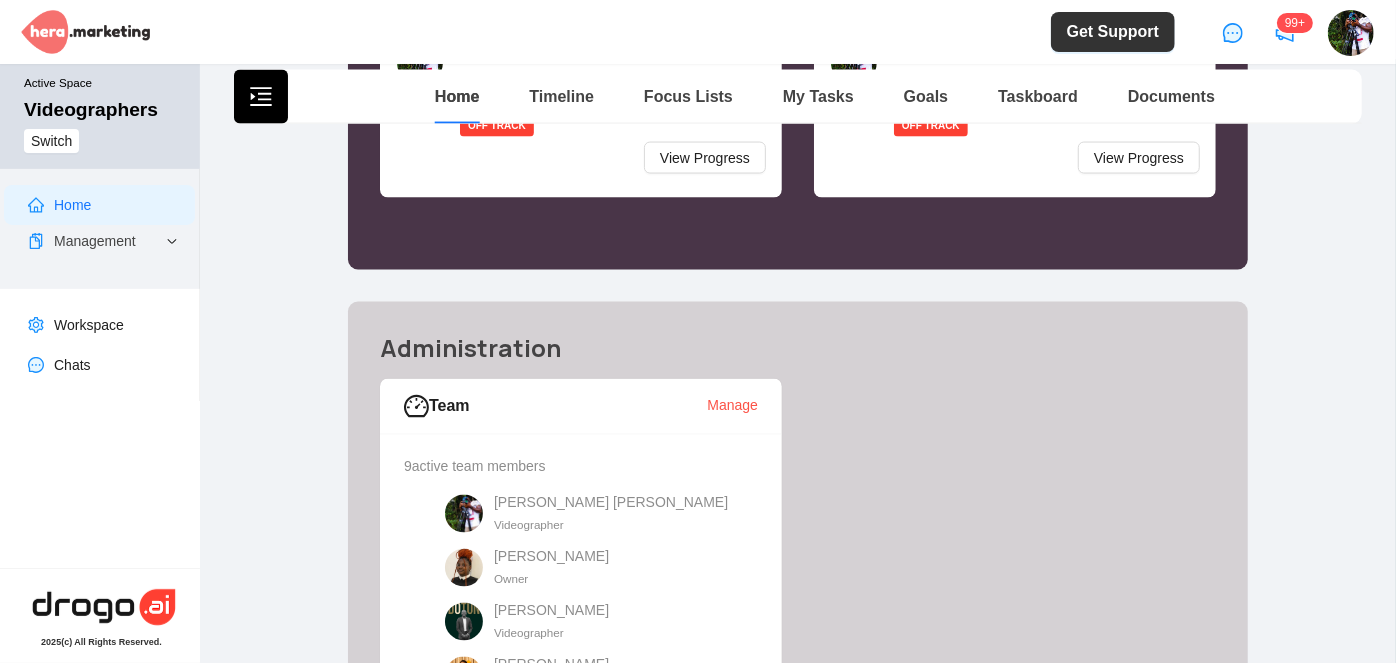 scroll, scrollTop: 1727, scrollLeft: 0, axis: vertical 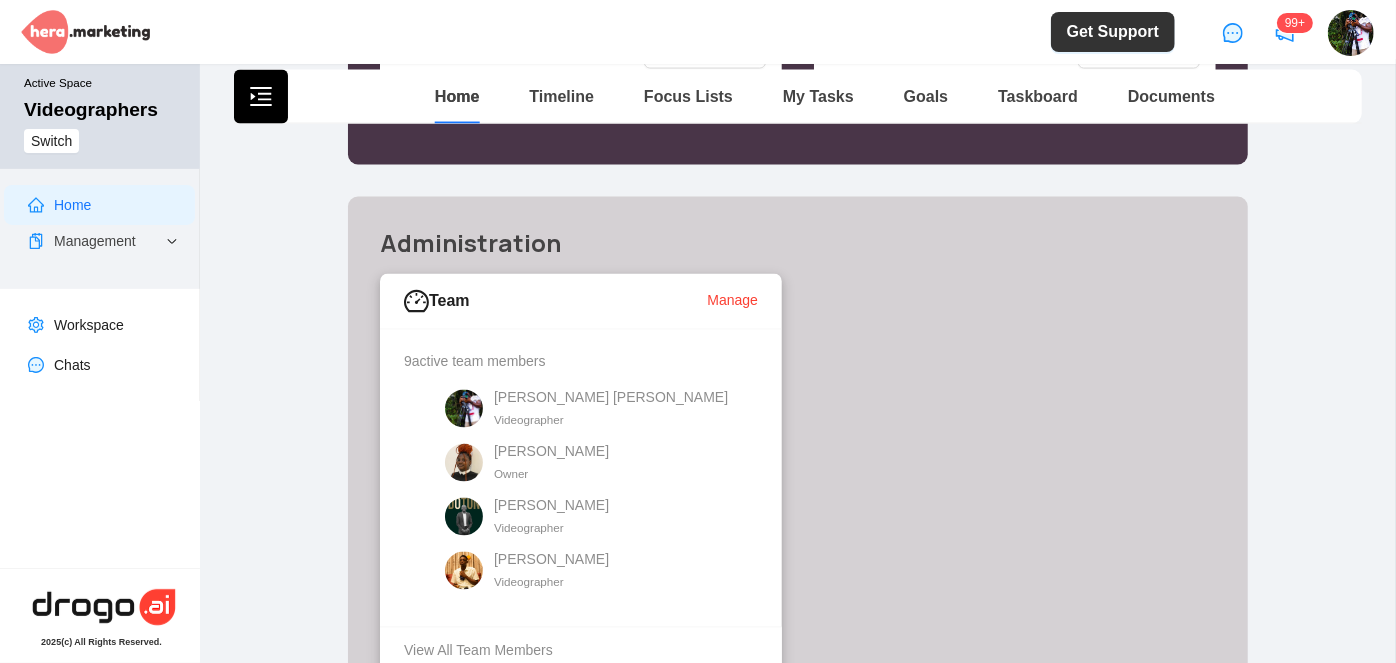 click on "Manage" at bounding box center (732, 301) 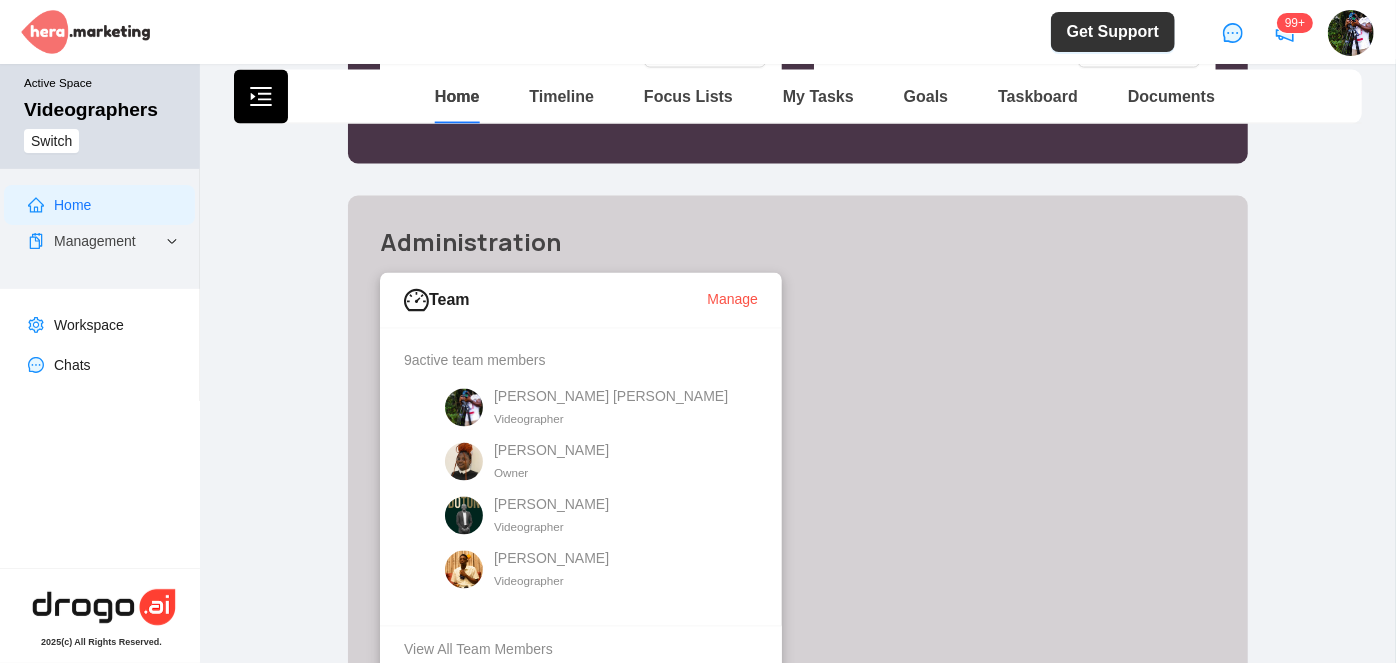scroll, scrollTop: 1727, scrollLeft: 0, axis: vertical 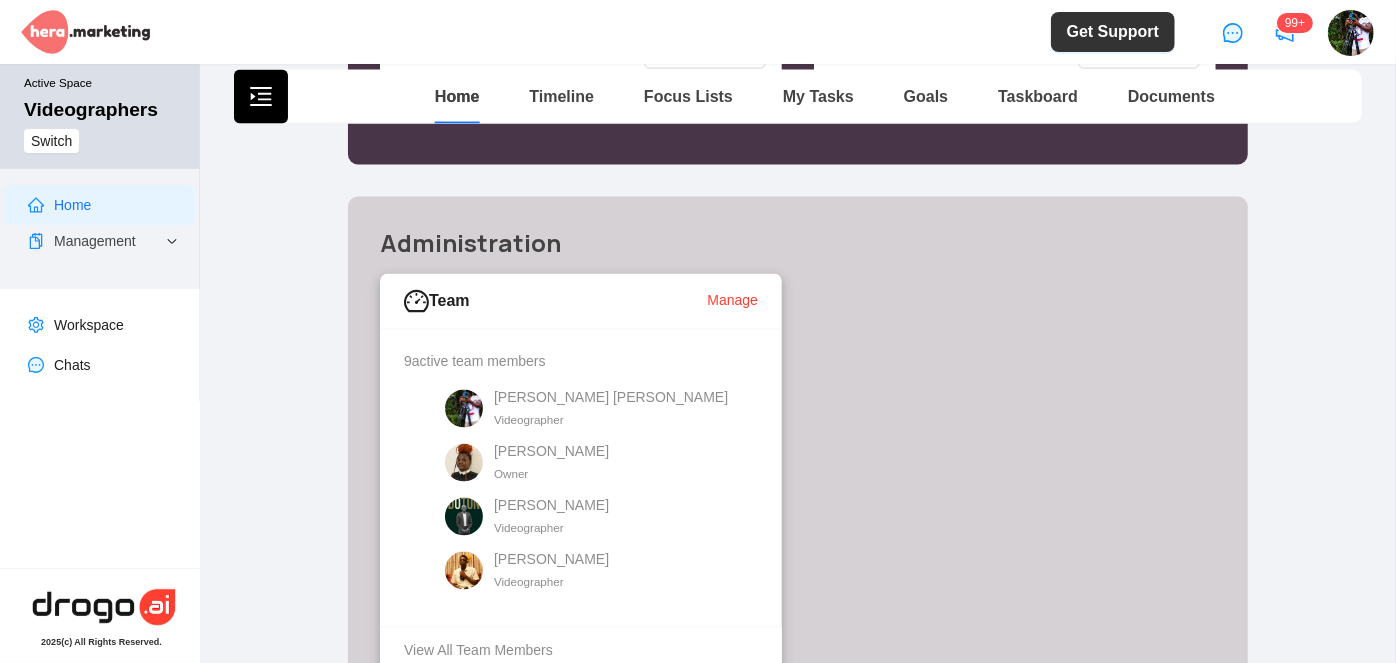 click on "Manage" at bounding box center (732, 301) 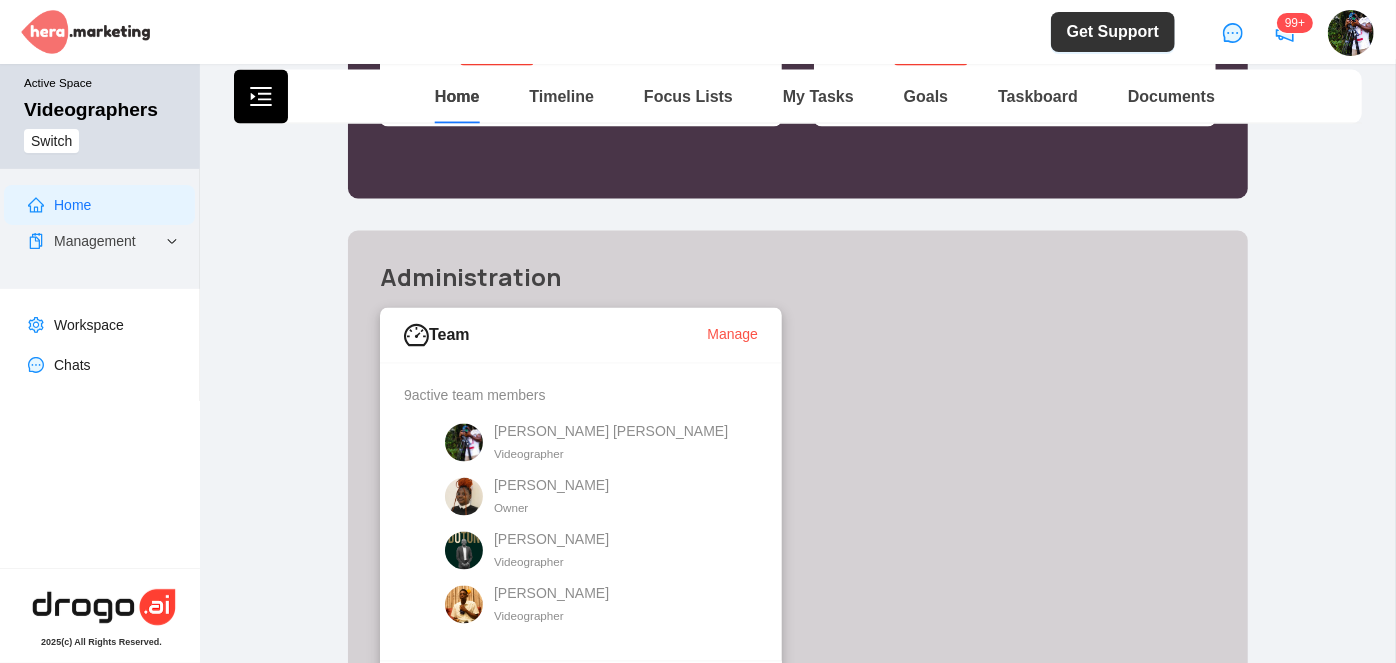 scroll, scrollTop: 1636, scrollLeft: 0, axis: vertical 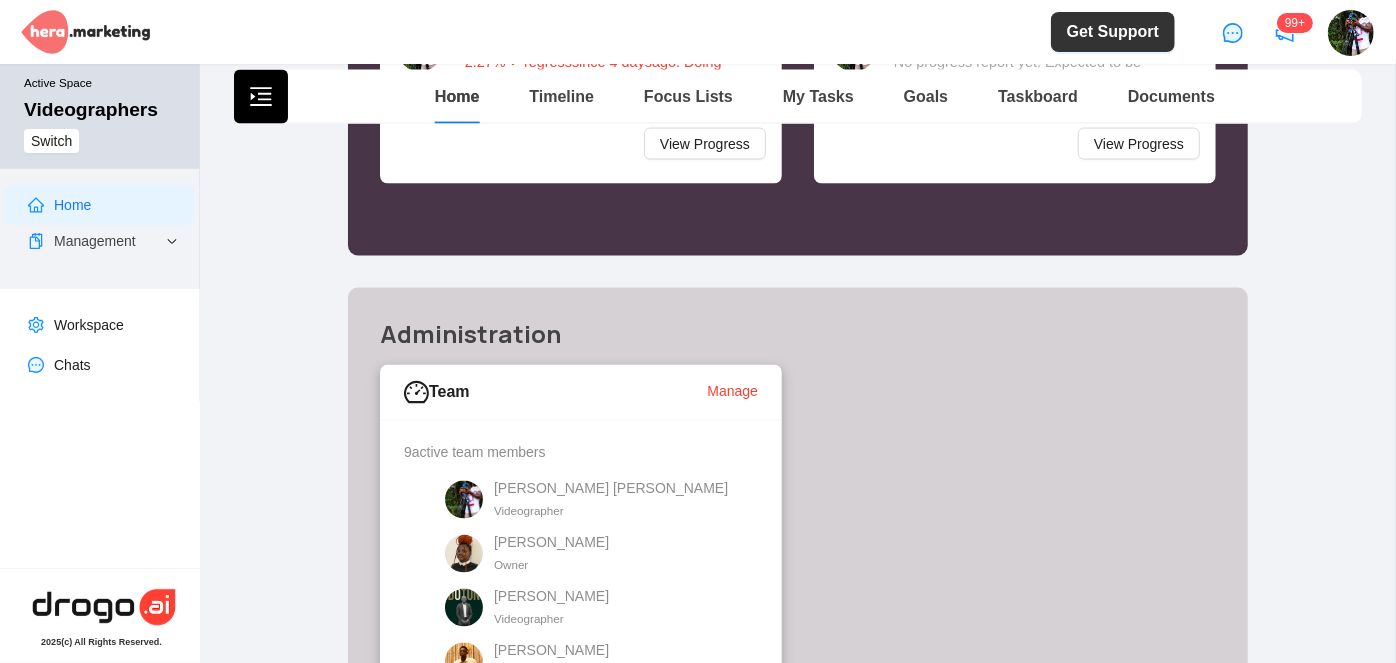 click on "Manage" at bounding box center [732, 392] 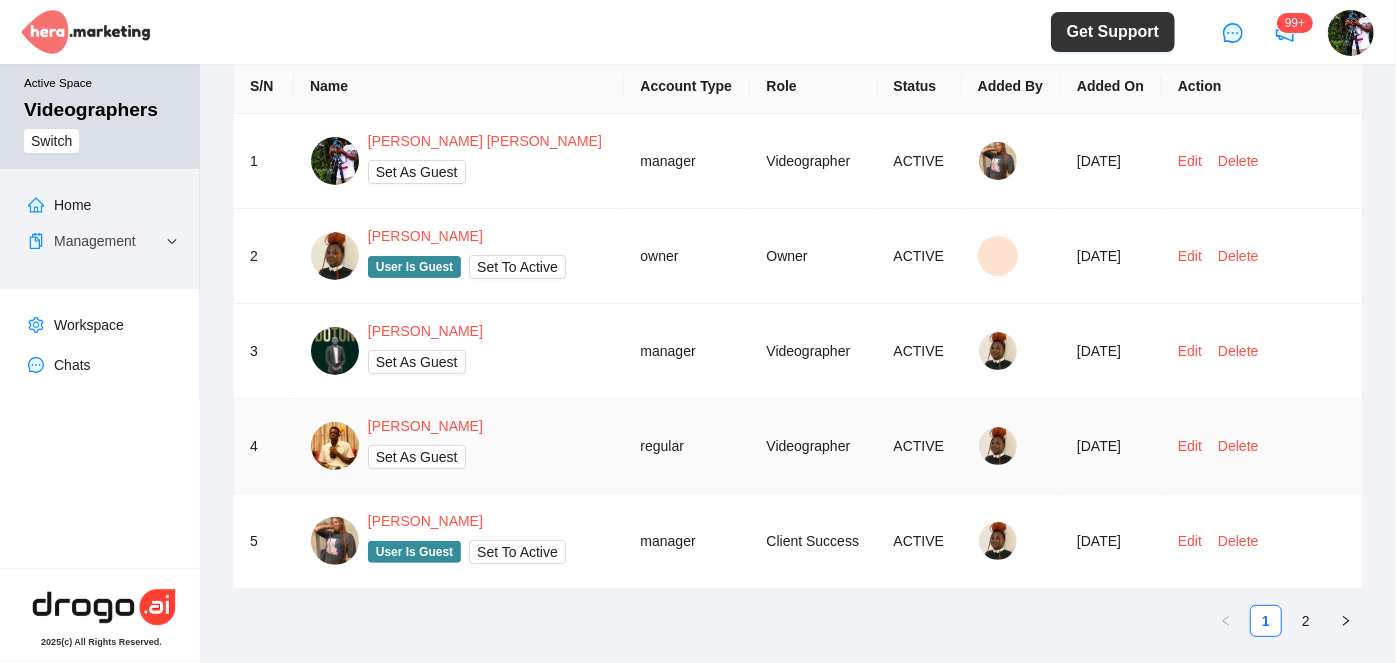 scroll, scrollTop: 148, scrollLeft: 0, axis: vertical 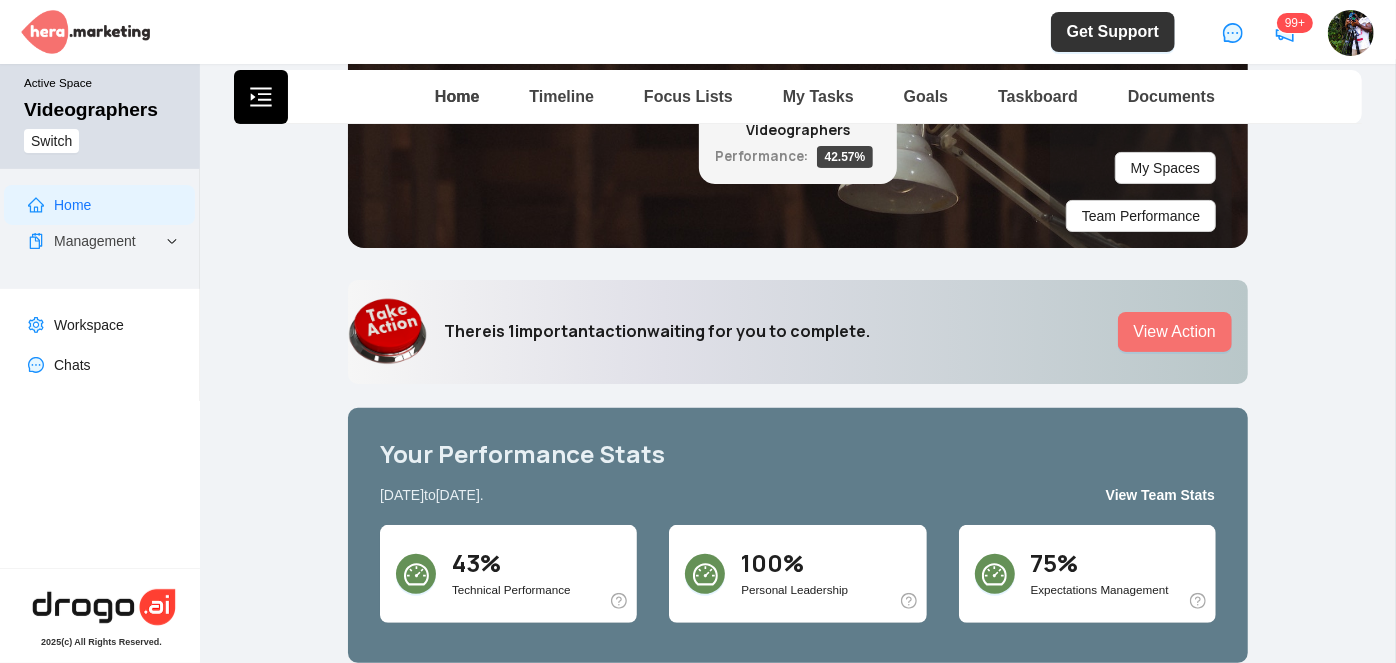 type 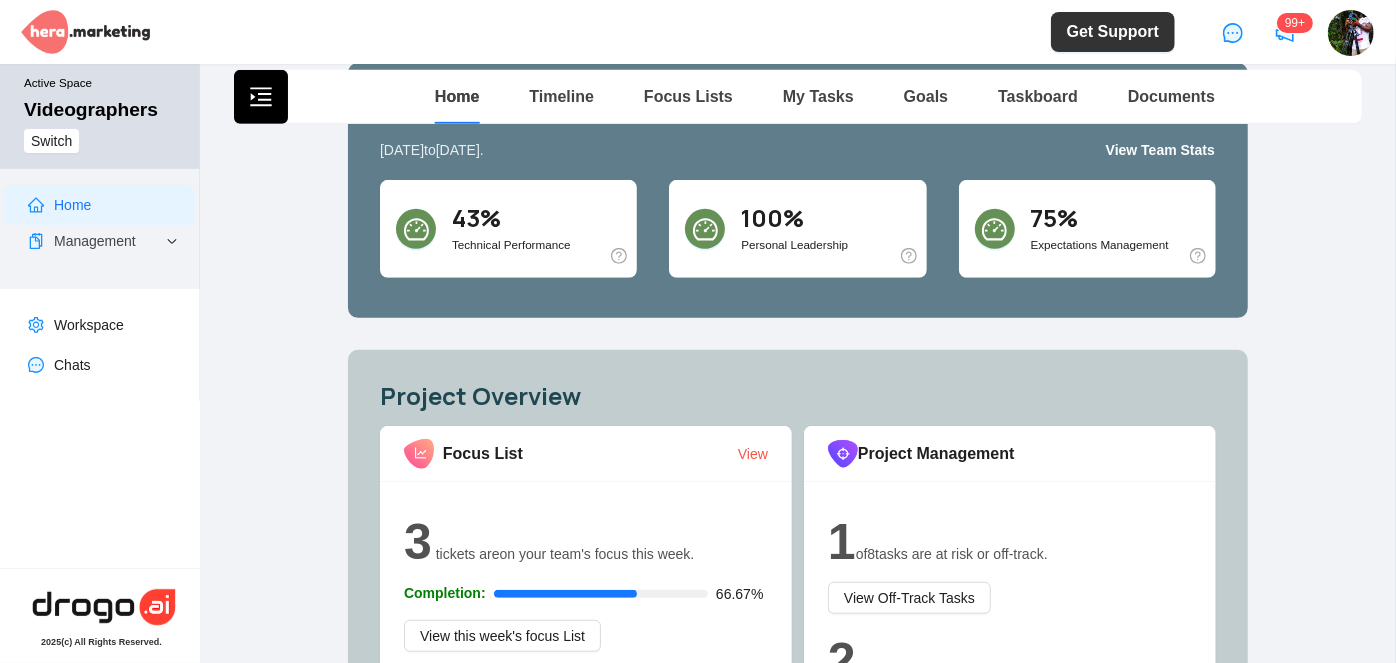 scroll, scrollTop: 545, scrollLeft: 0, axis: vertical 